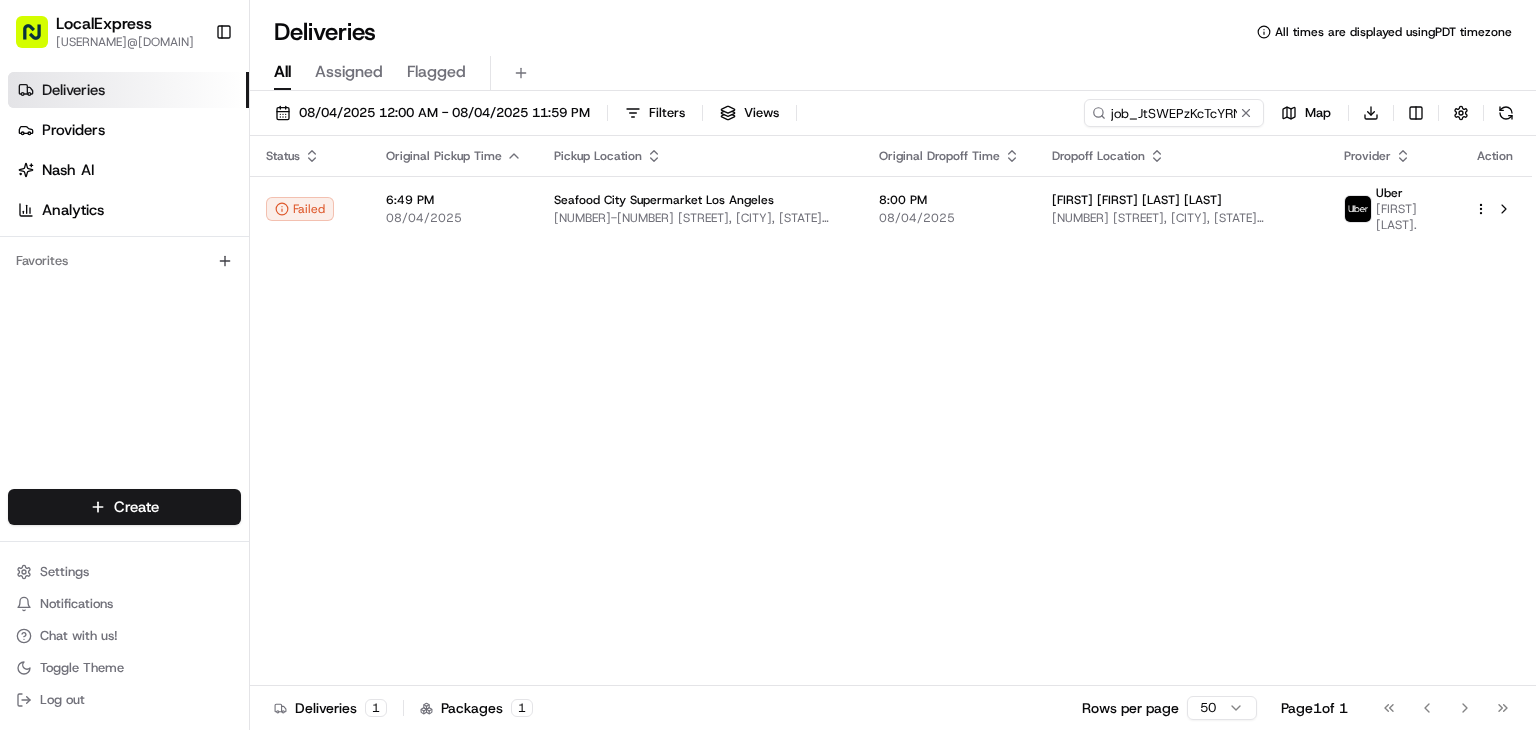 scroll, scrollTop: 0, scrollLeft: 0, axis: both 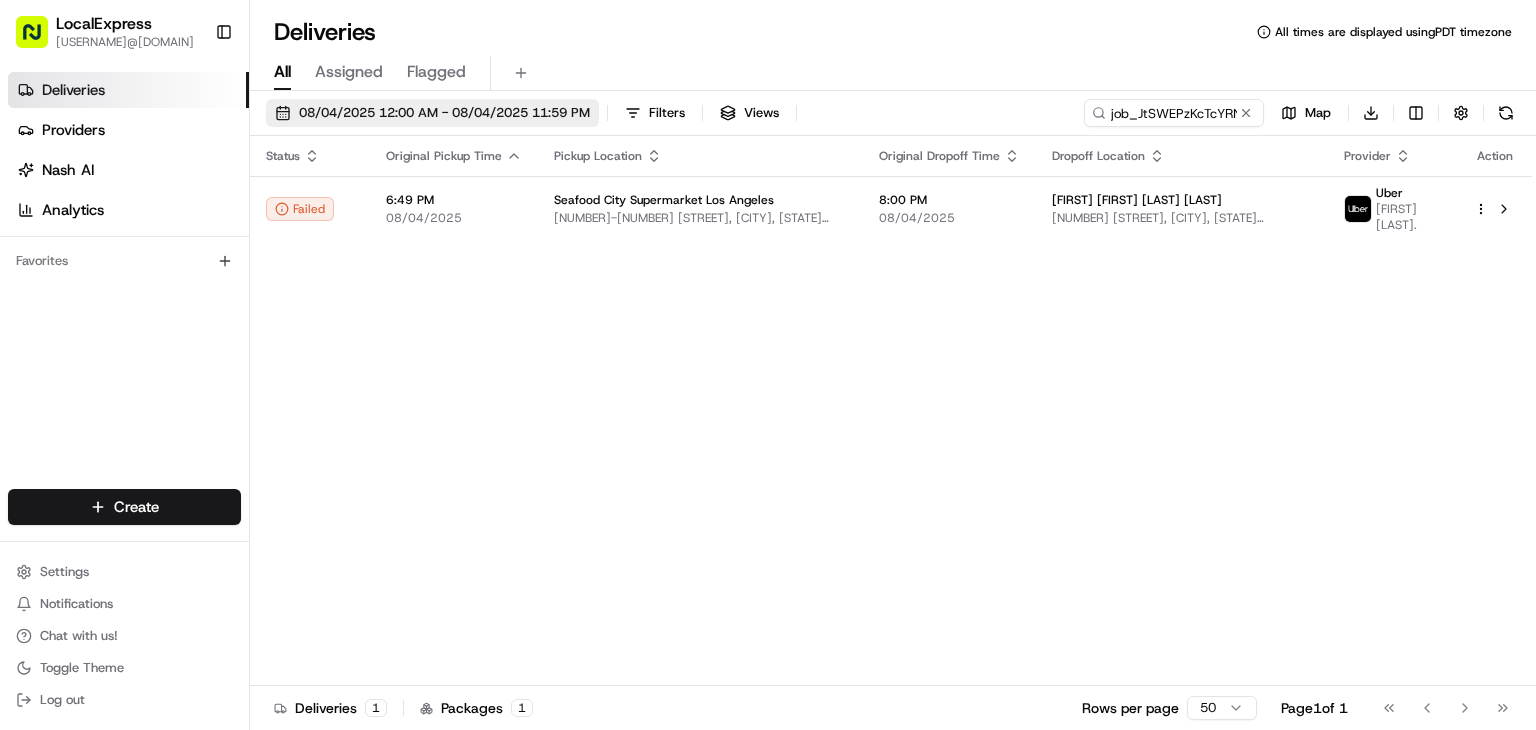 click on "08/04/2025 12:00 AM - 08/04/2025 11:59 PM" at bounding box center [444, 113] 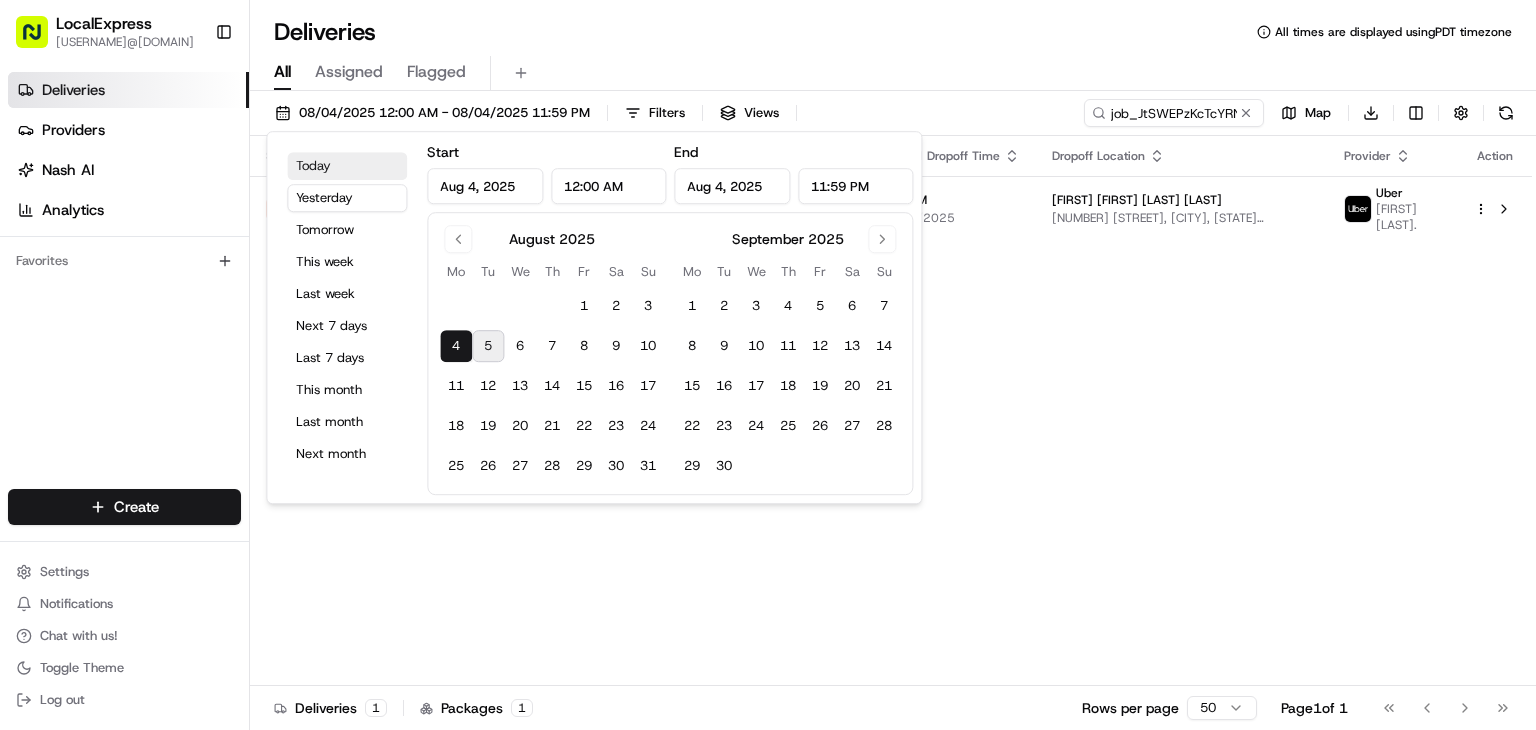 click on "Today" at bounding box center [347, 166] 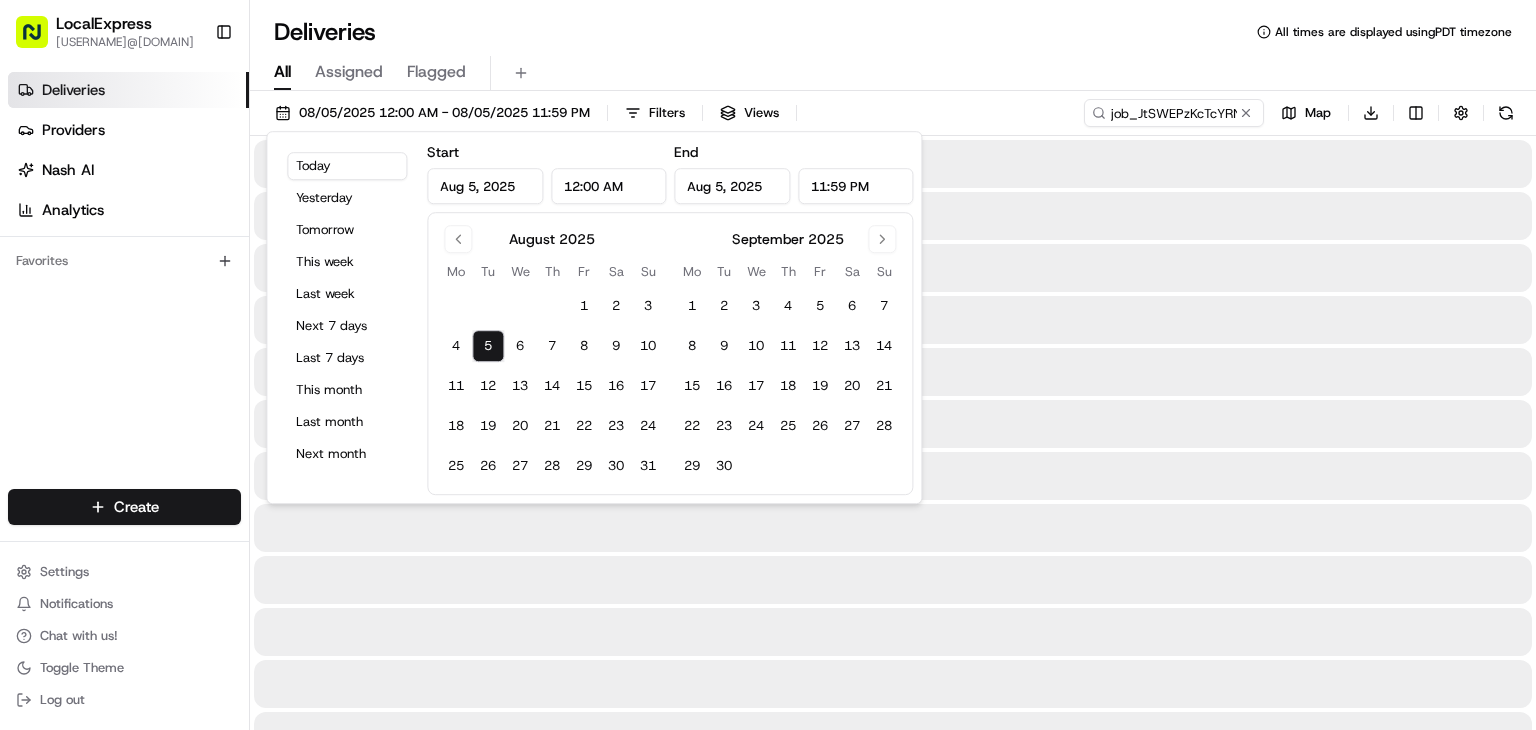 type on "Aug 5, 2025" 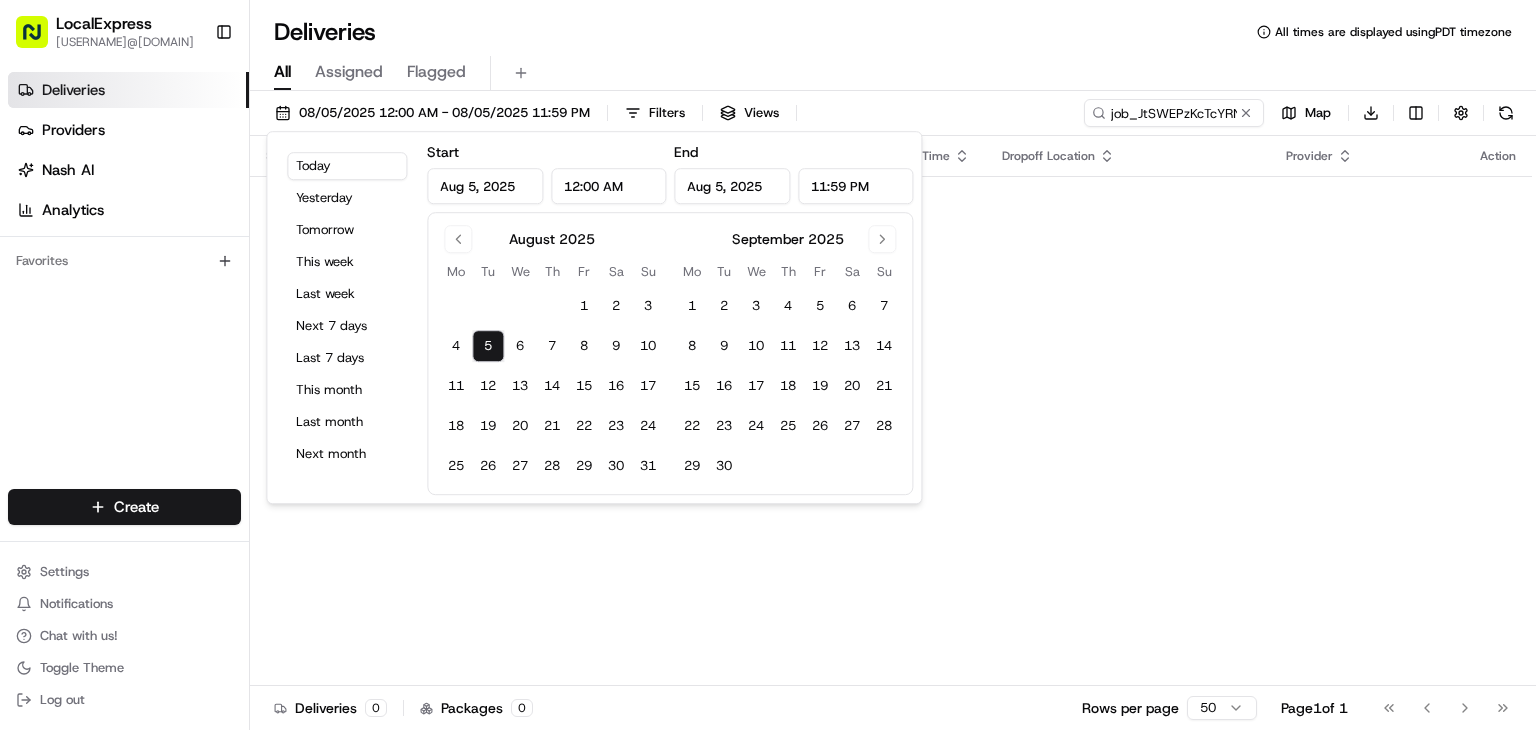 click on "Status Original Pickup Time Pickup Location Original Dropoff Time Dropoff Location Provider Action No results." at bounding box center (891, 411) 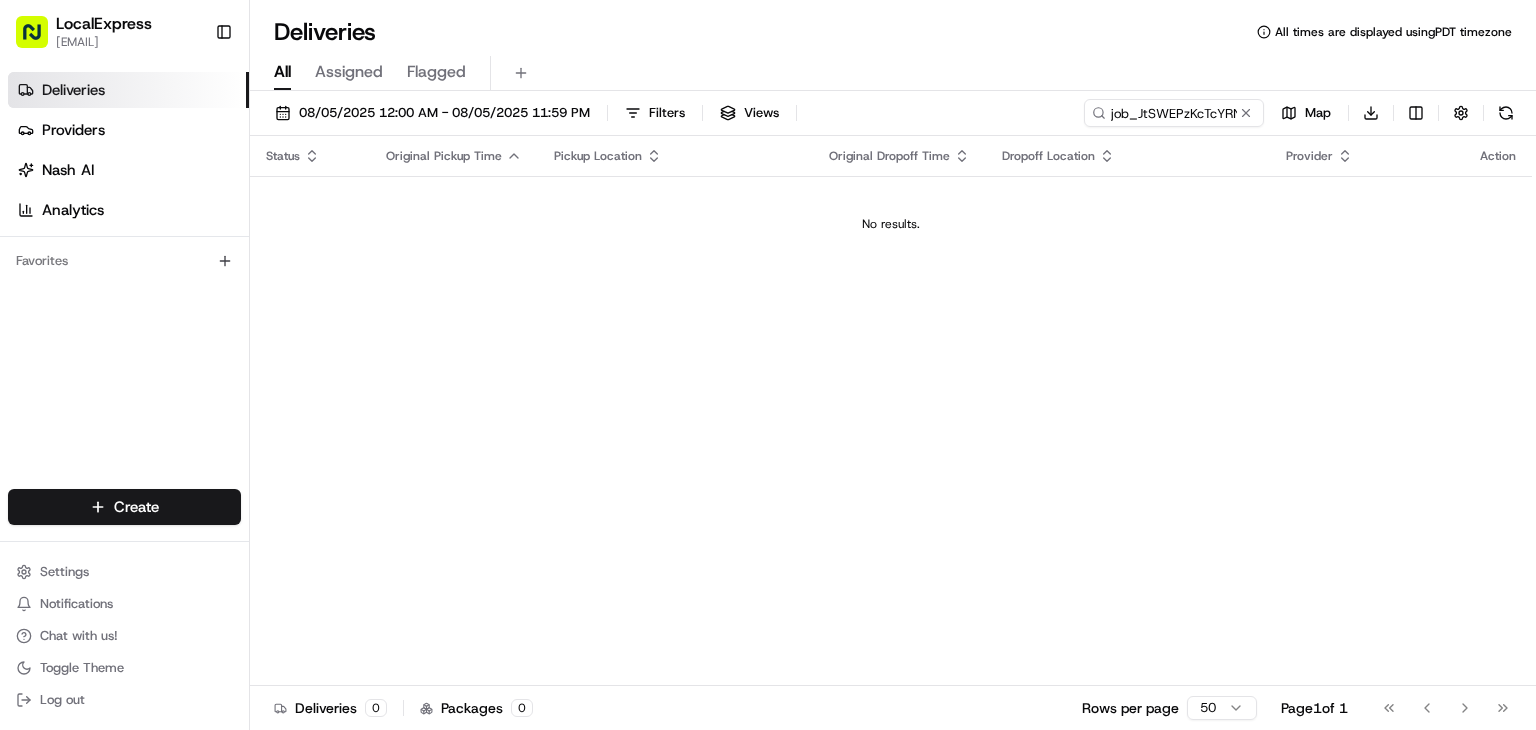 scroll, scrollTop: 0, scrollLeft: 0, axis: both 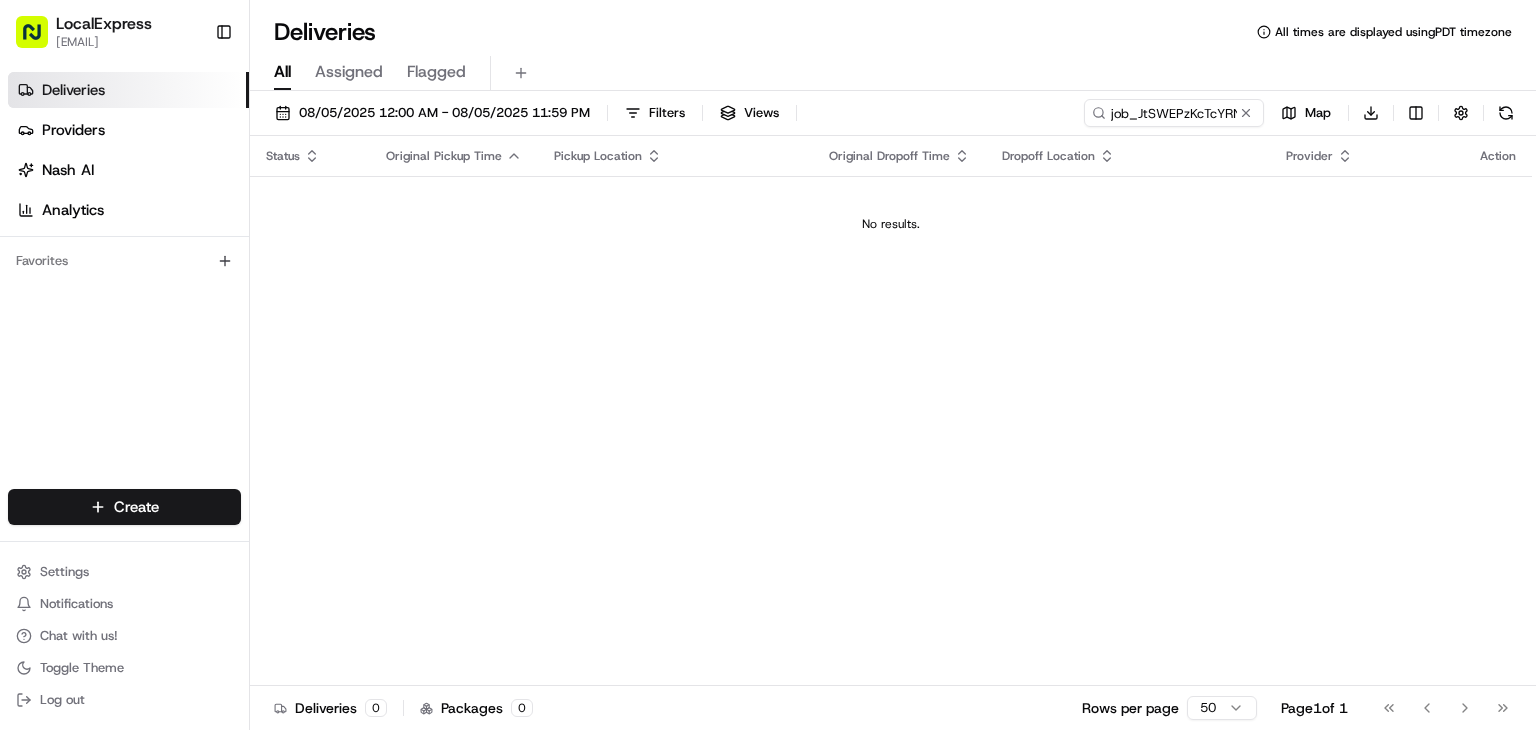 click on "LocalExpress" at bounding box center (104, 24) 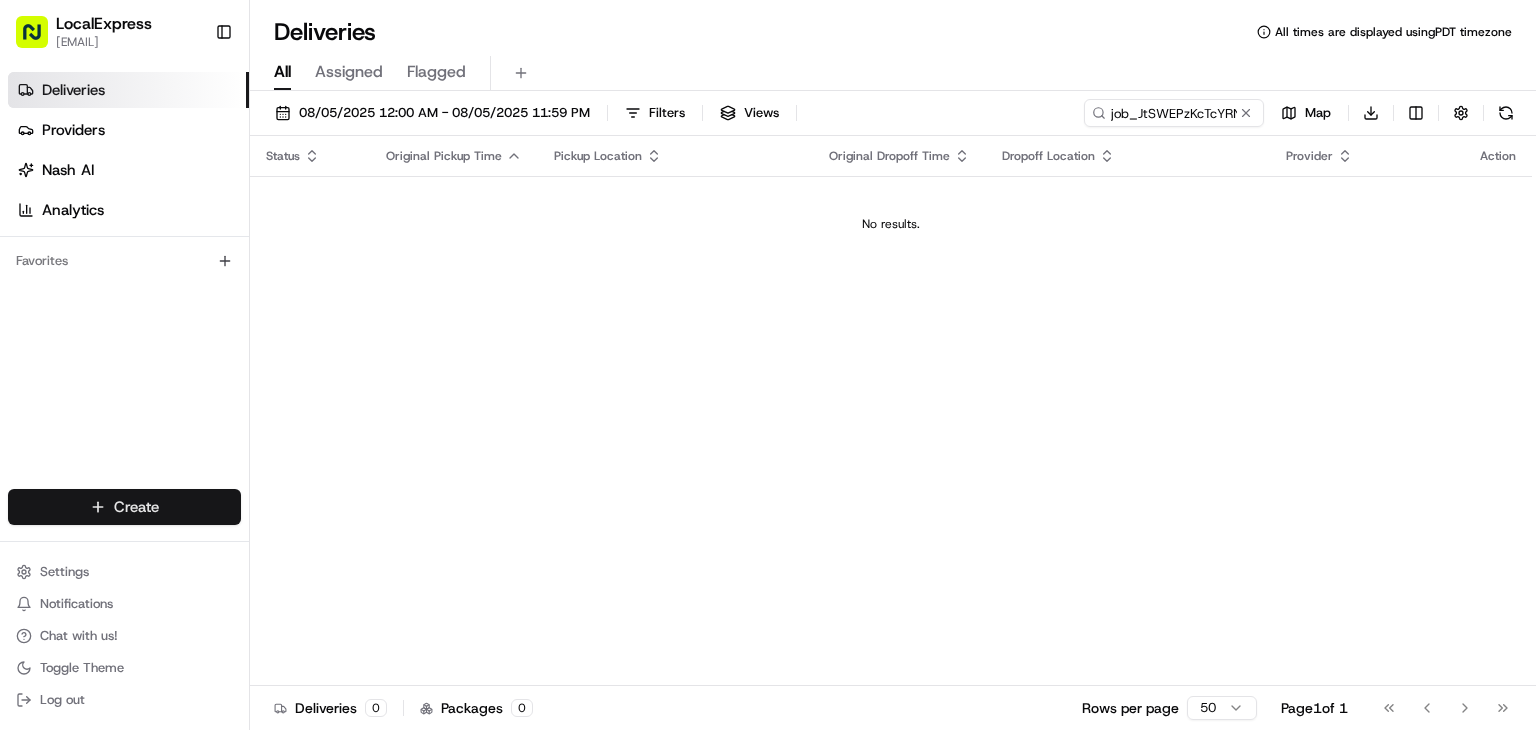 click on "LocalExpress davidt@localexpress.io Toggle Sidebar Deliveries Providers Nash AI Analytics Favorites Main Menu Members & Organization Organization Users Roles Preferences Customization Tracking Orchestration Automations Dispatch Strategy Locations Pickup Locations Dropoff Locations Billing Billing Refund Requests Integrations Notification Triggers Webhooks API Keys Request Logs Create Settings Notifications Chat with us! Toggle Theme Log out Deliveries All times are displayed using  PDT   timezone All Assigned Flagged 08/05/2025 12:00 AM - 08/05/2025 11:59 PM Filters Views job_JtSWEPzKcTcYRNmSAxcsdc Map Download Status Original Pickup Time Pickup Location Original Dropoff Time Dropoff Location Provider Action No results. Deliveries 0 Packages 0 Rows per page 50 Page  1  of   1 Go to first page Go to previous page Go to next page Go to last page
Create Create" at bounding box center [768, 365] 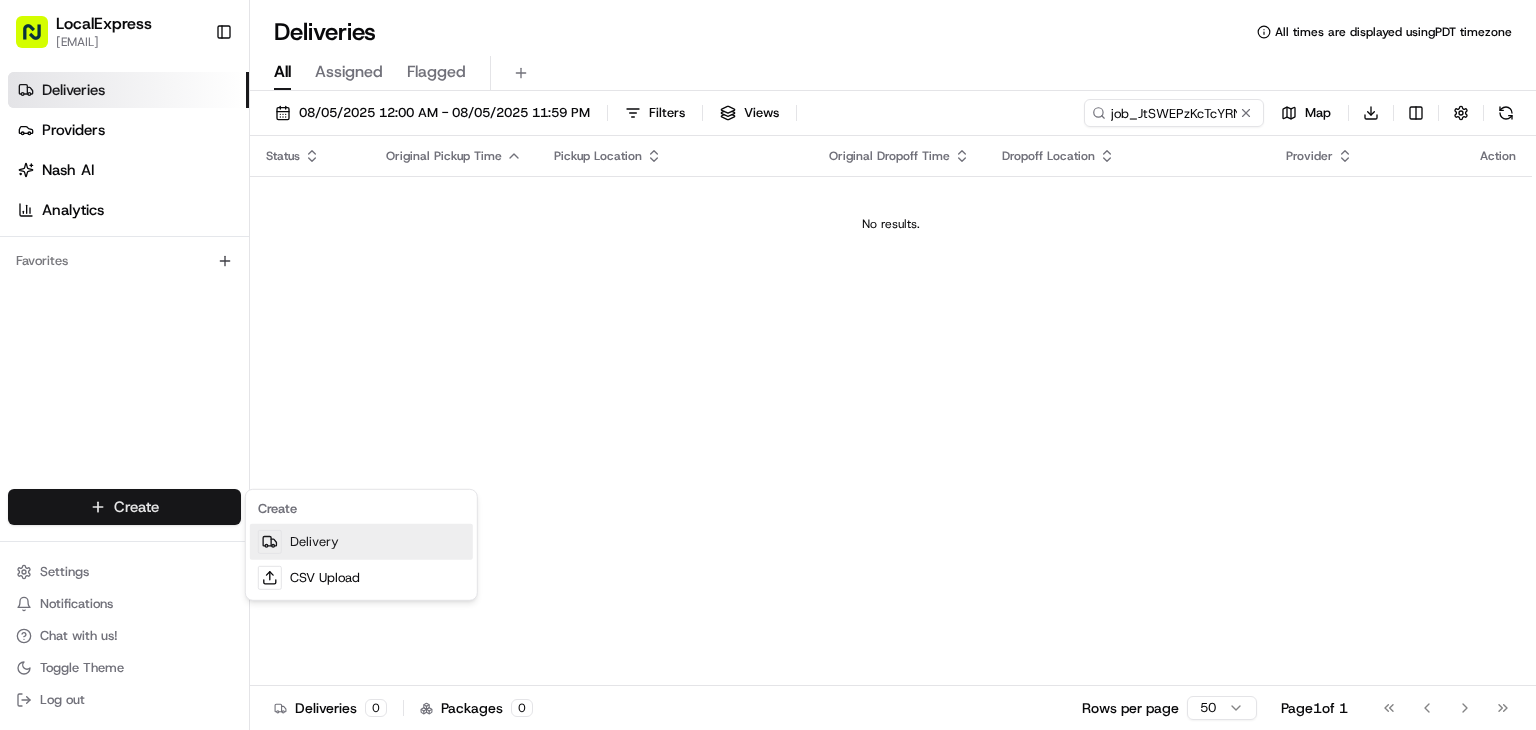 click on "Delivery" at bounding box center [361, 542] 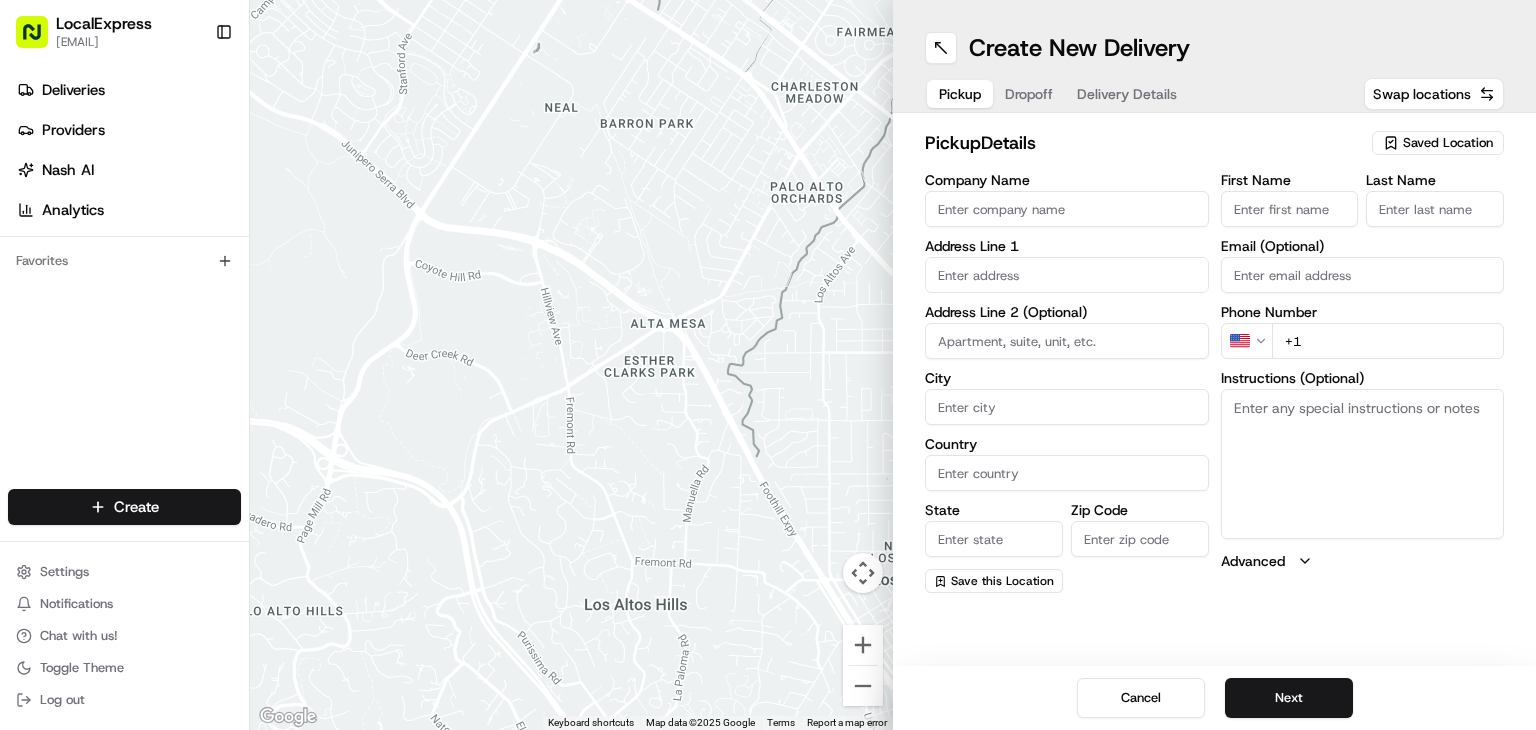 click on "Saved Location" at bounding box center [1448, 143] 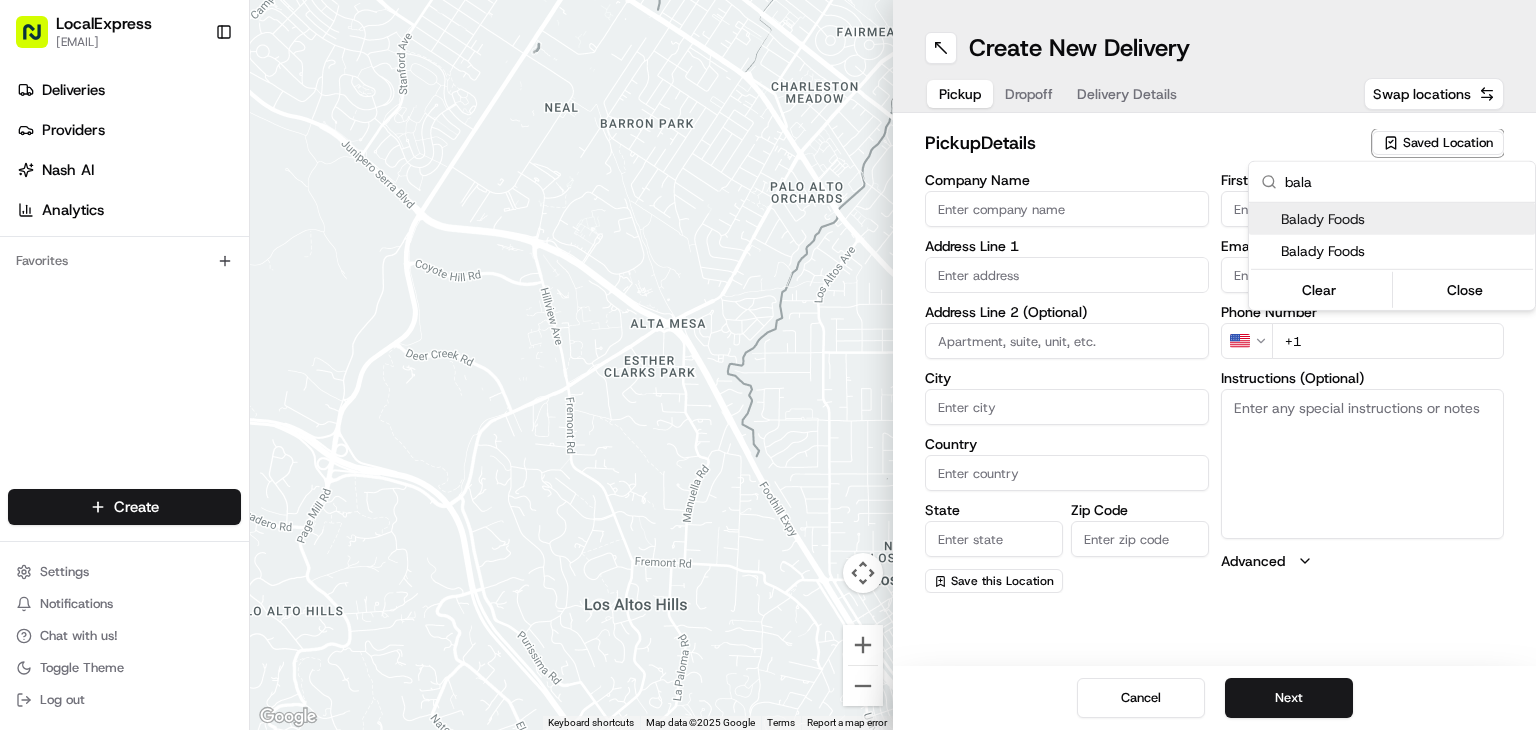 type on "bala" 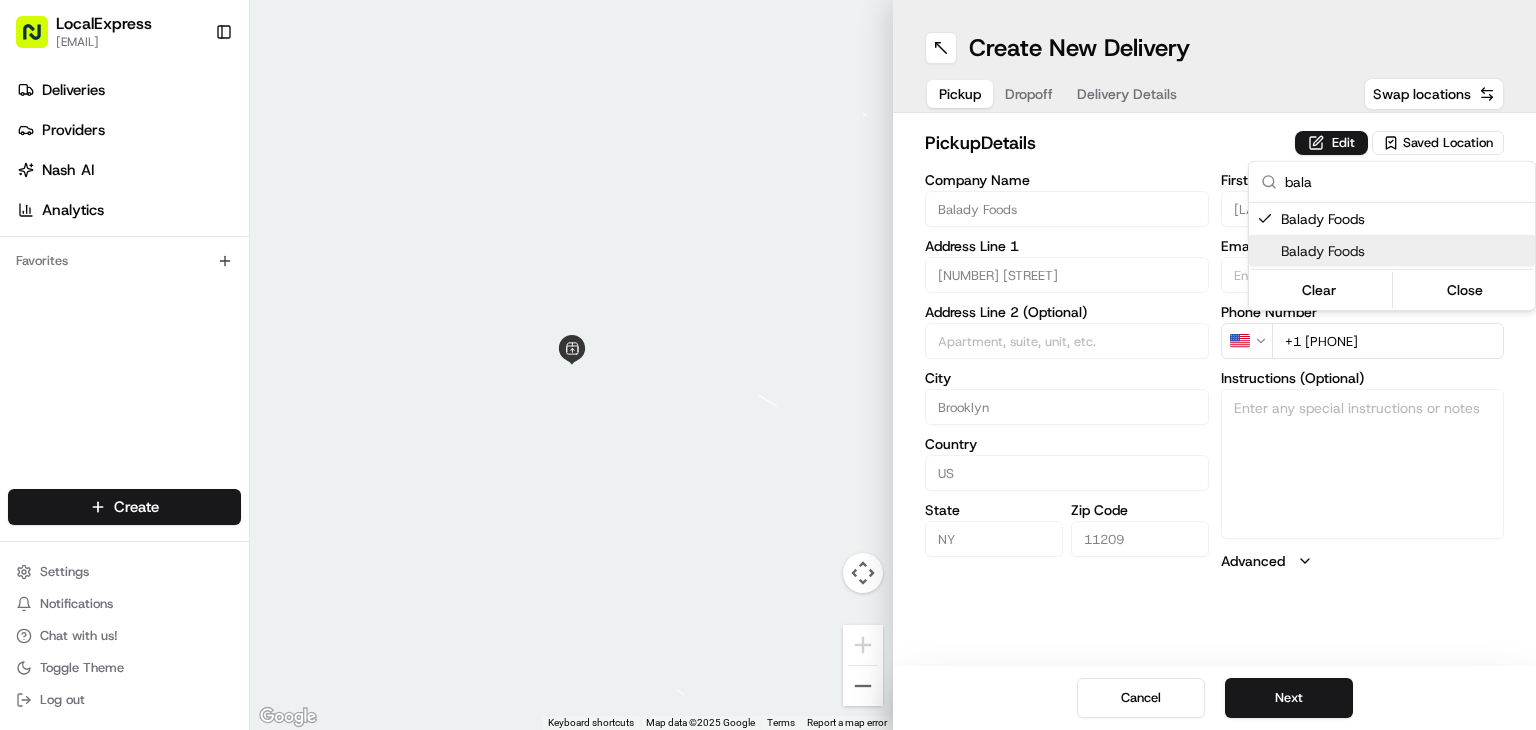 click on "LocalExpress davidt@localexpress.io Toggle Sidebar Deliveries Providers Nash AI Analytics Favorites Main Menu Members & Organization Organization Users Roles Preferences Customization Tracking Orchestration Automations Dispatch Strategy Locations Pickup Locations Dropoff Locations Billing Billing Refund Requests Integrations Notification Triggers Webhooks API Keys Request Logs Create Settings Notifications Chat with us! Toggle Theme Log out ← Move left → Move right ↑ Move up ↓ Move down + Zoom in - Zoom out Home Jump left by 75% End Jump right by 75% Page Up Jump up by 75% Page Down Jump down by 75% Keyboard shortcuts Map Data Map data ©2025 Google Map data ©2025 Google 2 m  Click to toggle between metric and imperial units Terms Report a map error Create New Delivery Pickup Dropoff Delivery Details Swap locations pickup  Details  Edit Saved Location Company Name Balady Foods Address Line 1 7128 5th Ave Address Line 2 (Optional) City Brooklyn Country US State NY Zip Code 11209 Mosa" at bounding box center [768, 365] 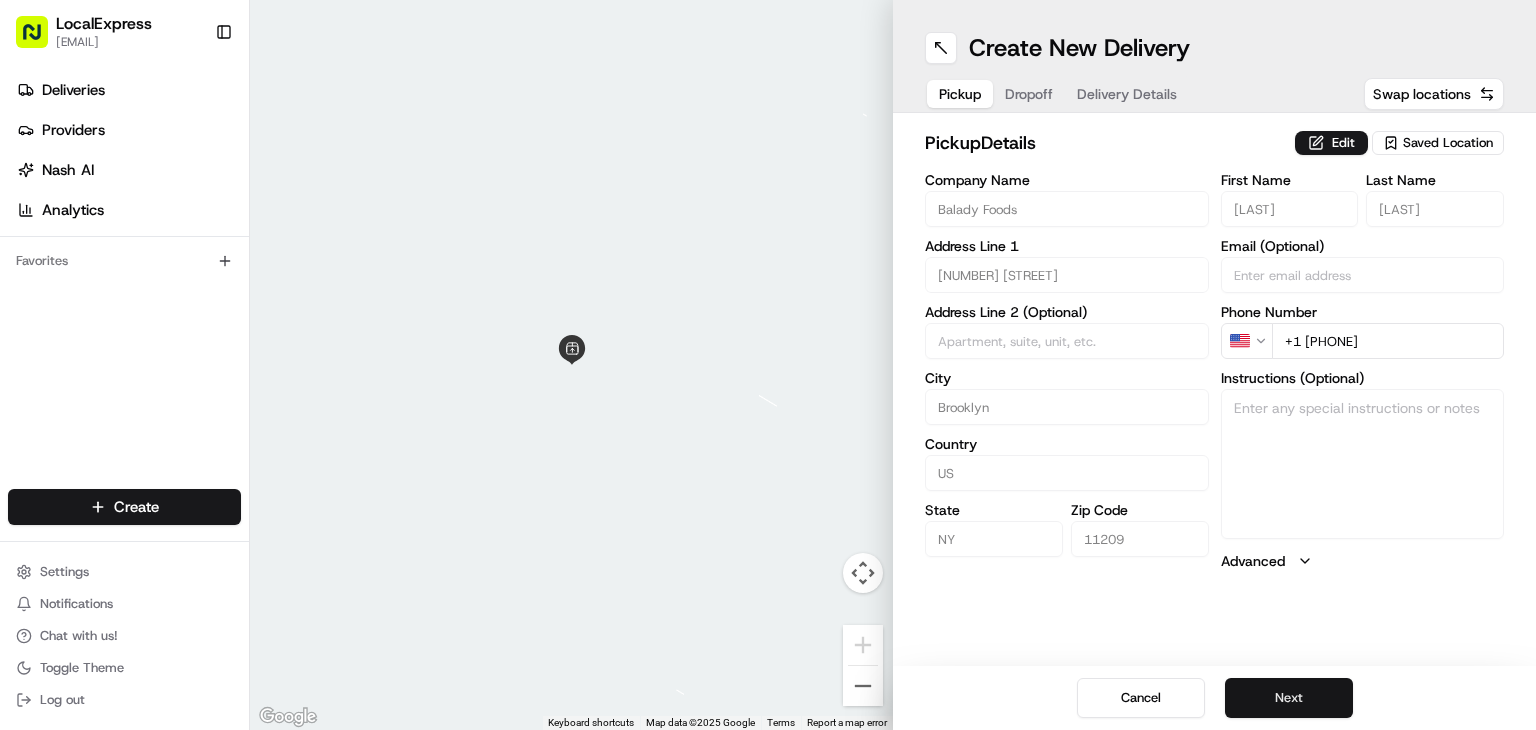 click on "Next" at bounding box center [1289, 698] 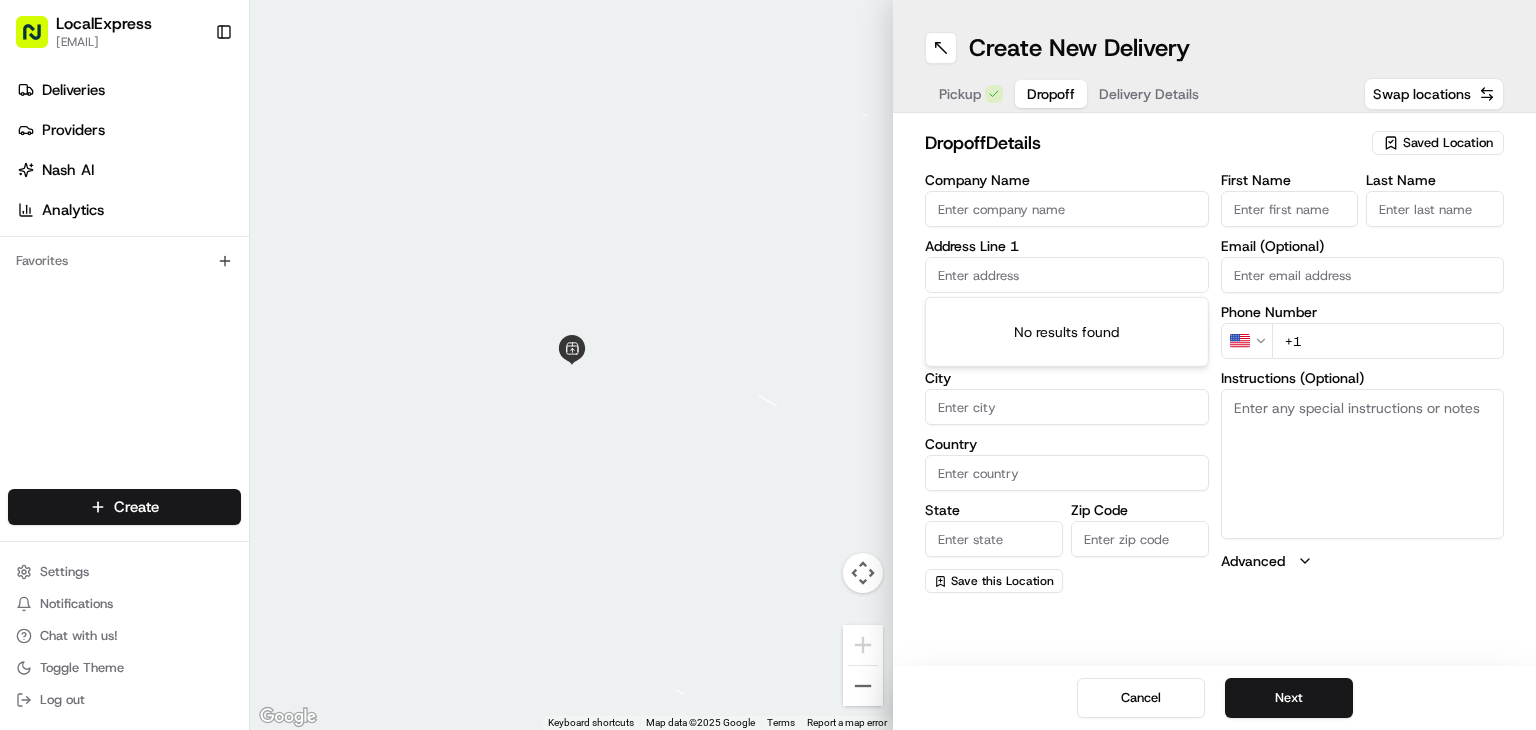 click at bounding box center [1067, 275] 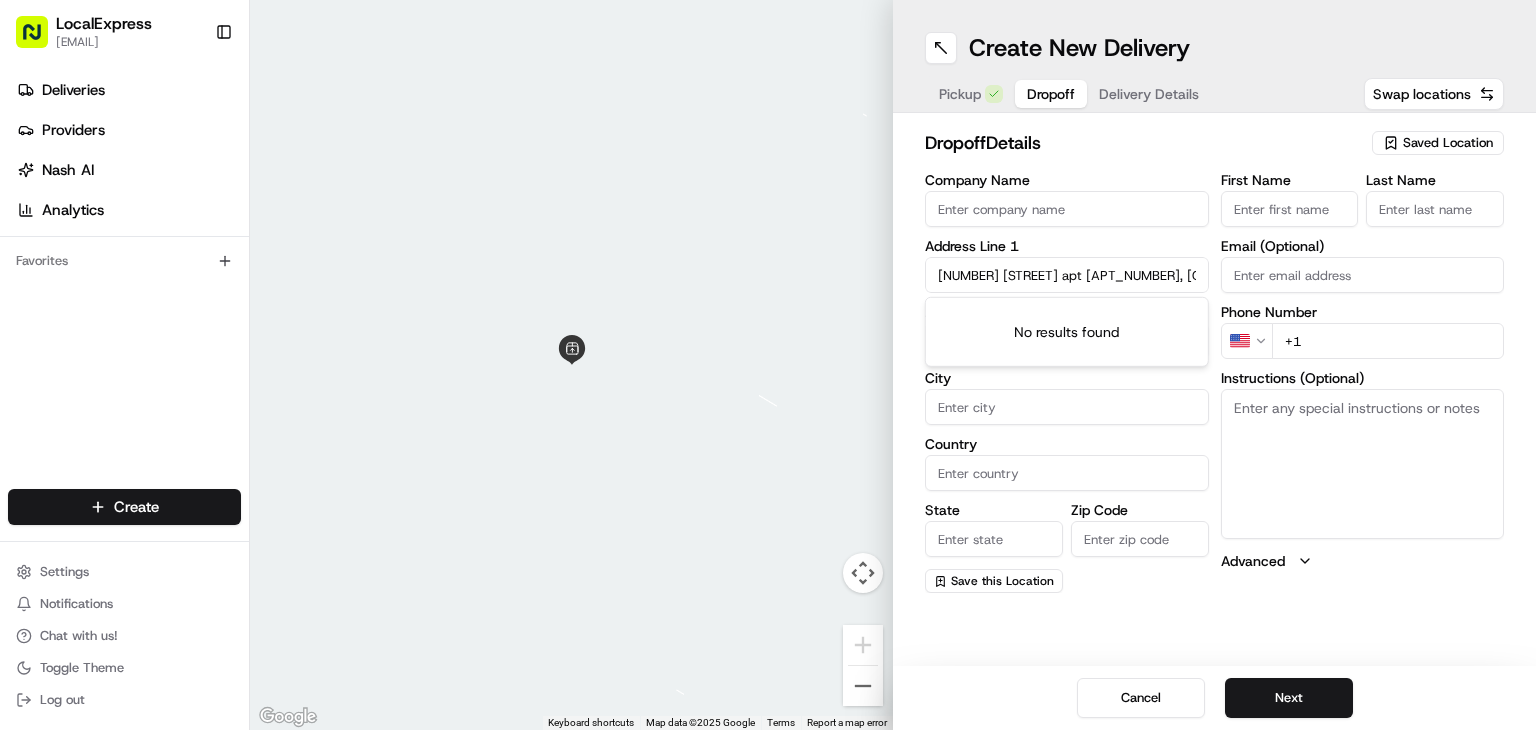 scroll, scrollTop: 0, scrollLeft: 39, axis: horizontal 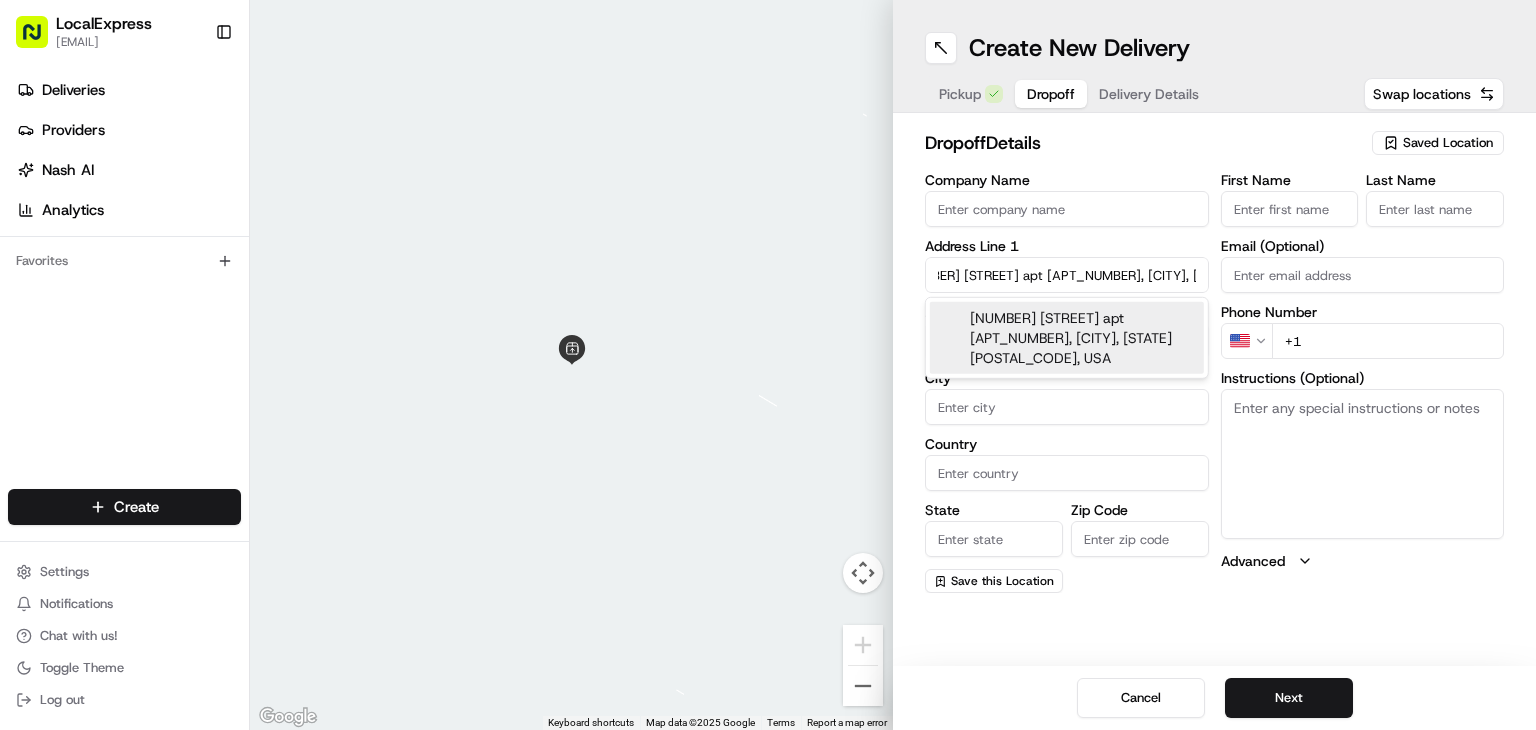 click on "1650 Selwyn Ave apt 16f, Bronx, NY 10457, USA" at bounding box center (1067, 338) 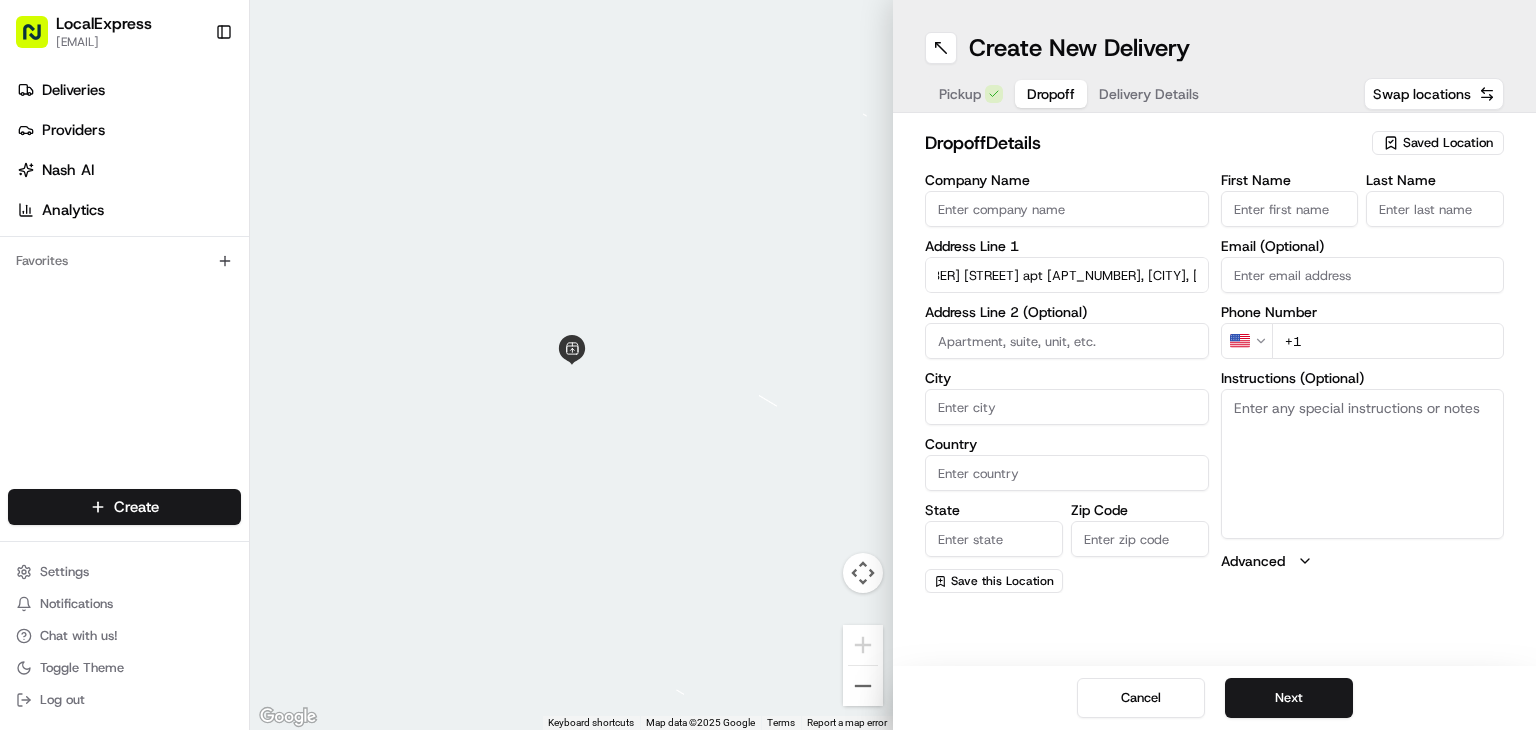 type on "1650 Selwyn Ave #16f, Bronx, NY 10457, USA" 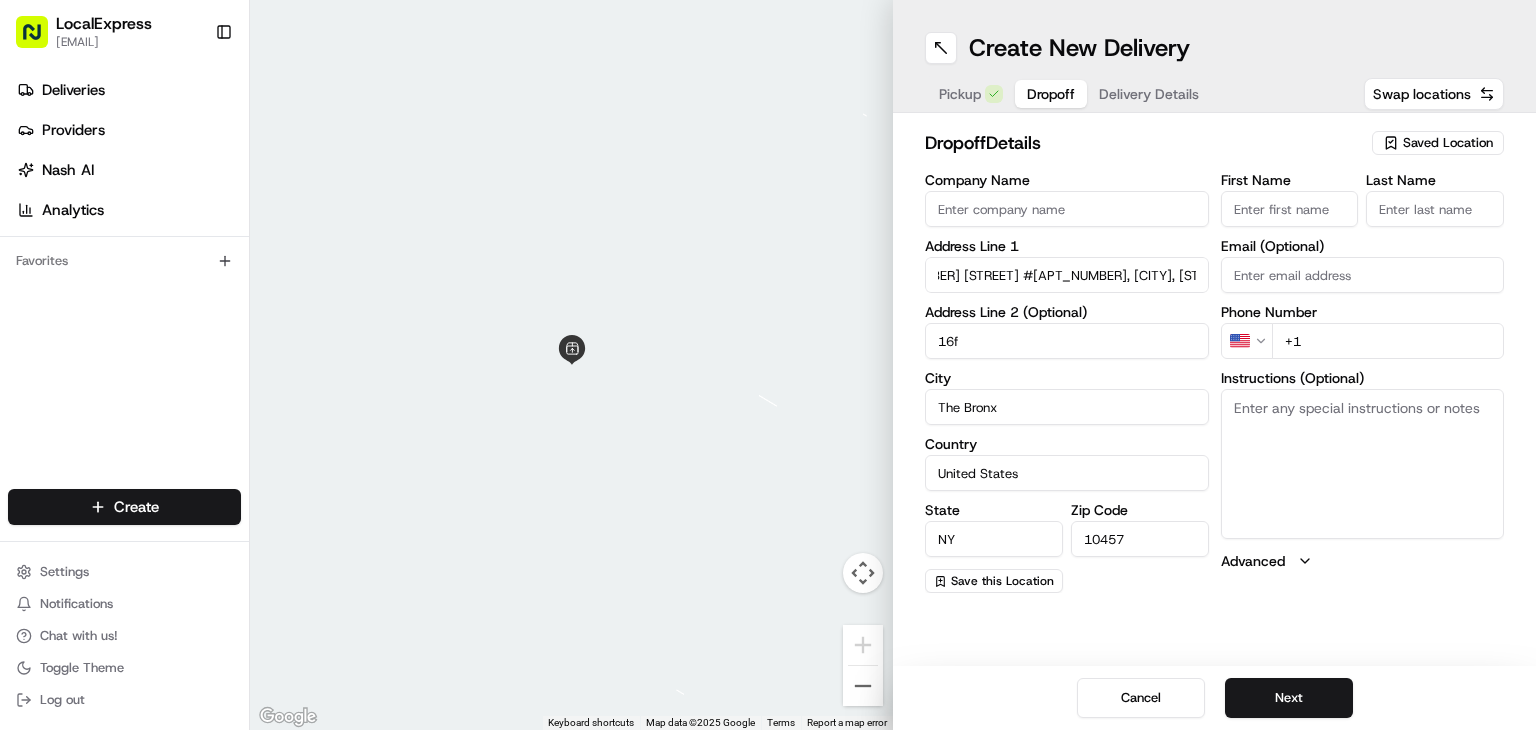 type on "1650 Selwyn Avenue" 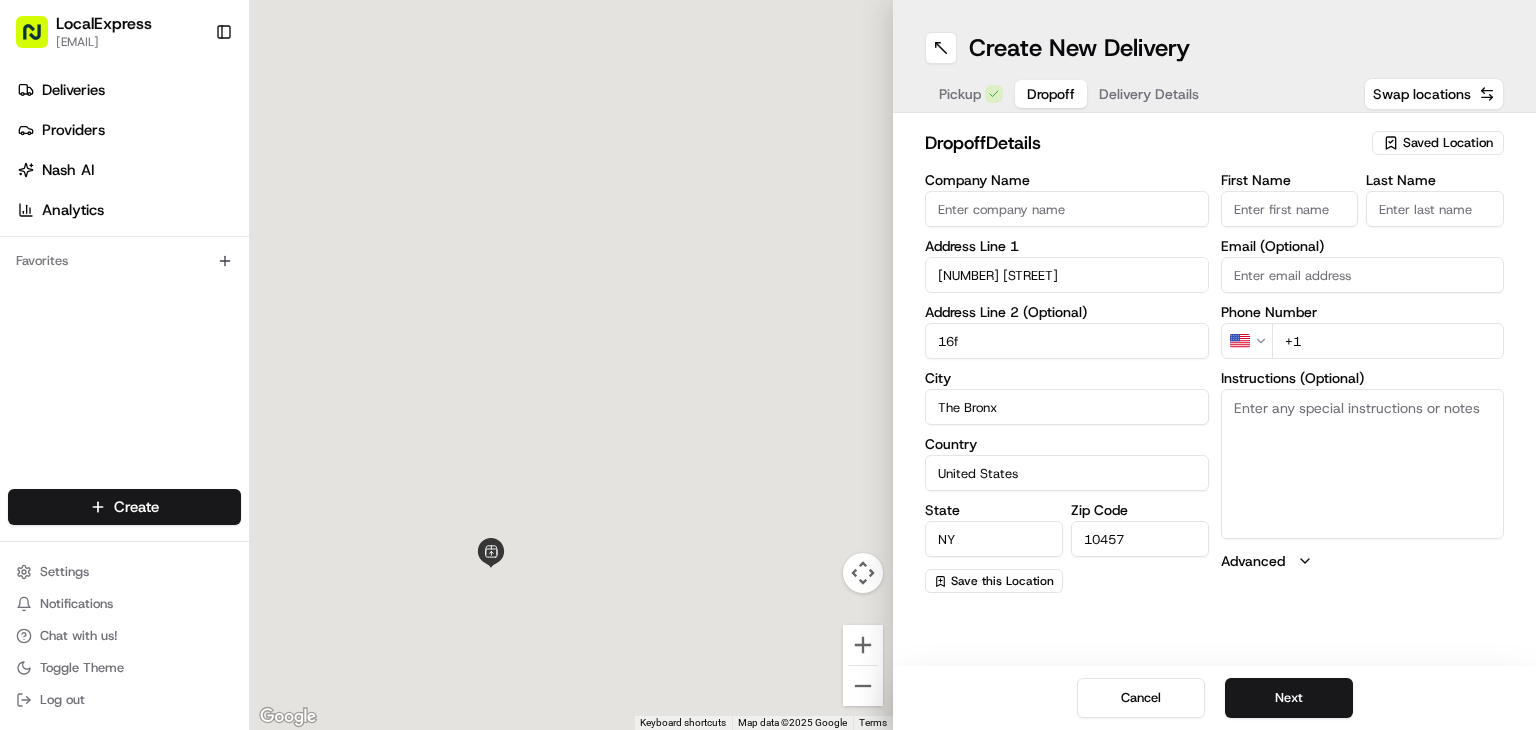 scroll, scrollTop: 0, scrollLeft: 0, axis: both 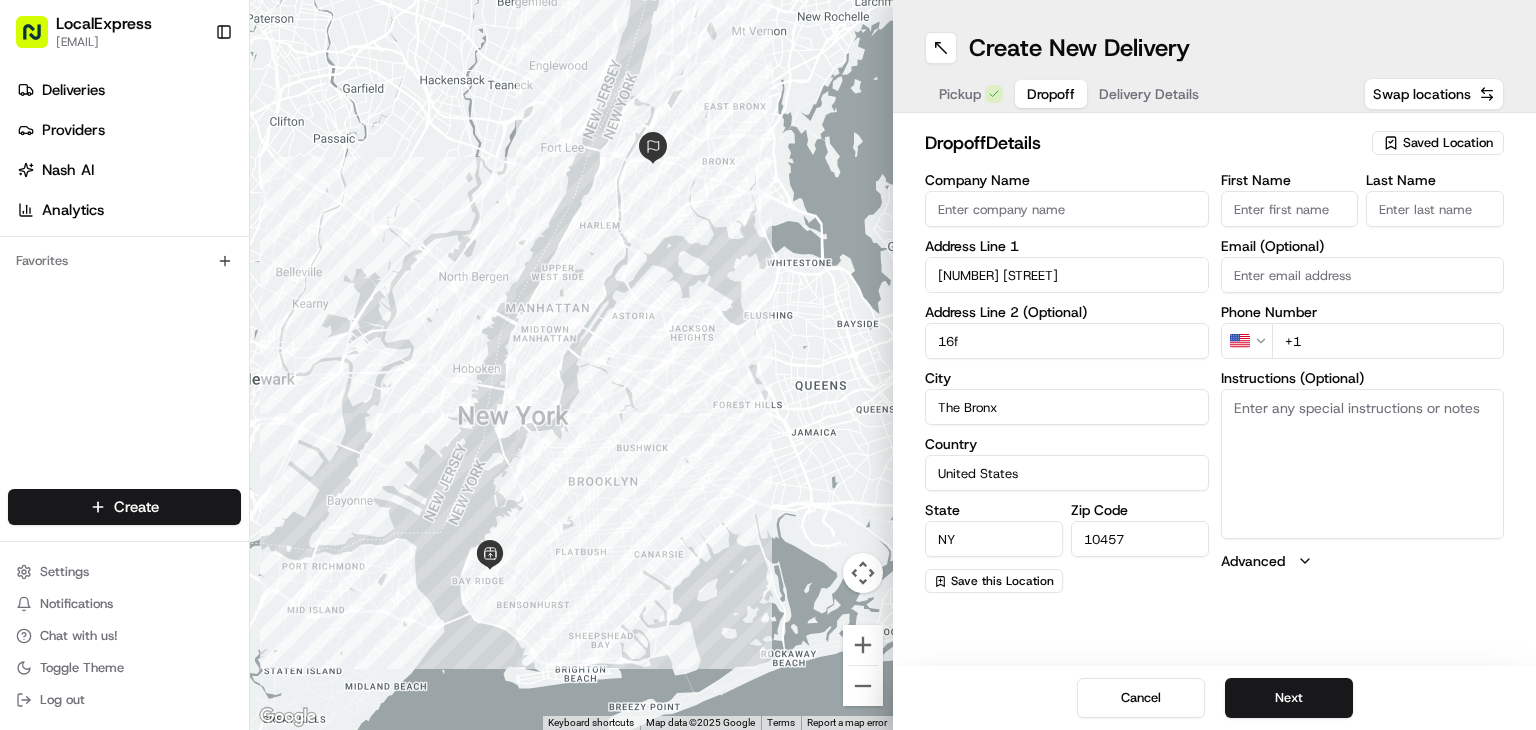 click on "Email (Optional)" at bounding box center (1363, 275) 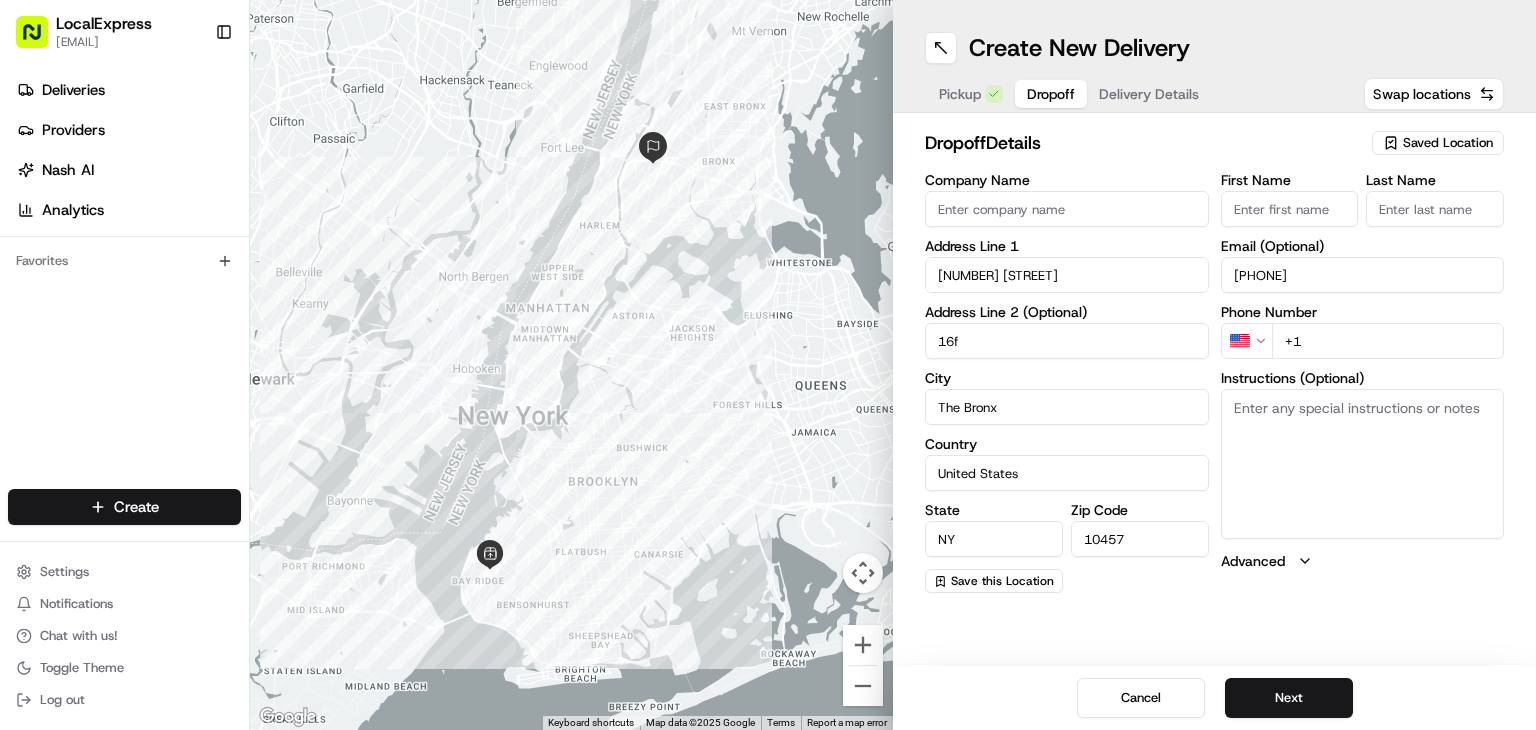 drag, startPoint x: 1364, startPoint y: 277, endPoint x: 1160, endPoint y: 292, distance: 204.55072 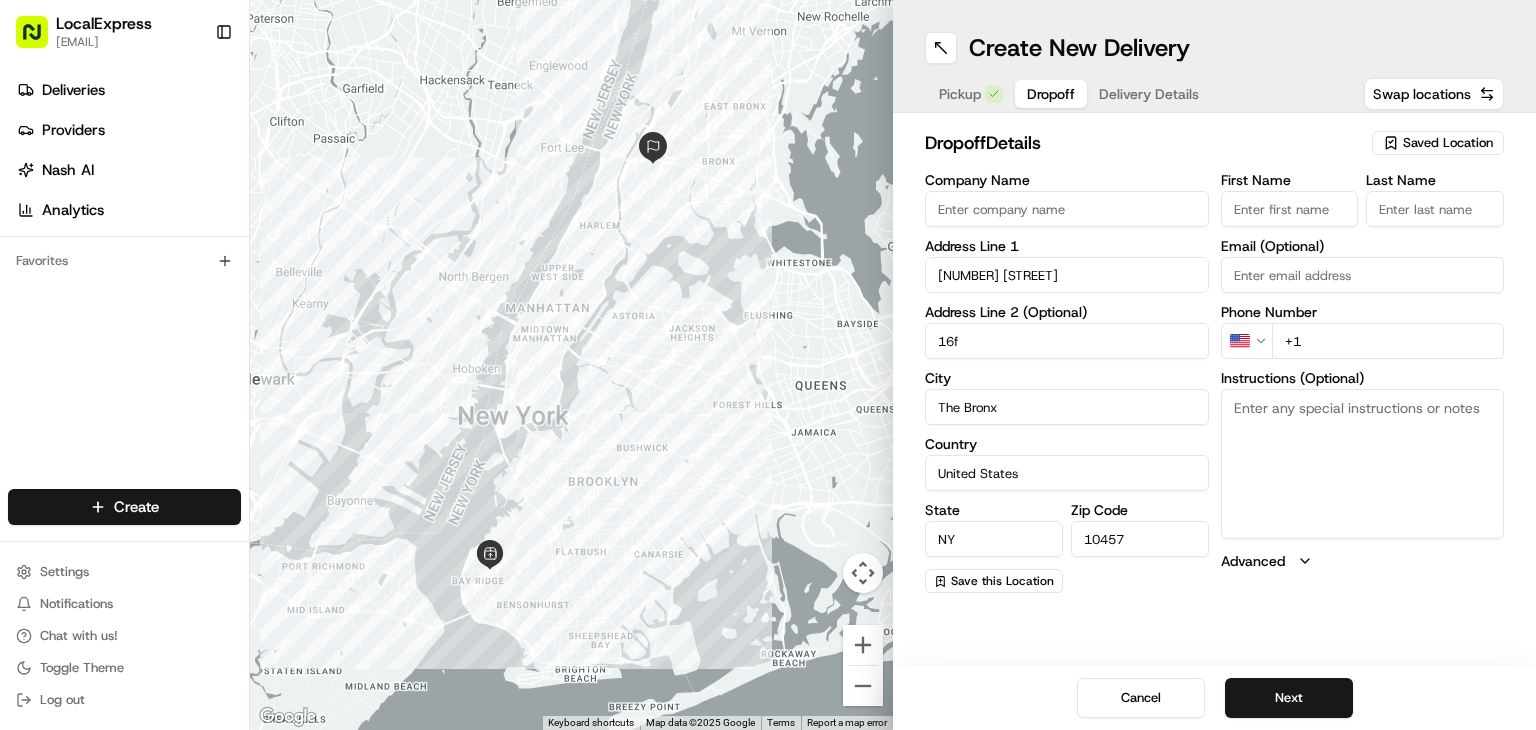 click on "+1" at bounding box center [1388, 341] 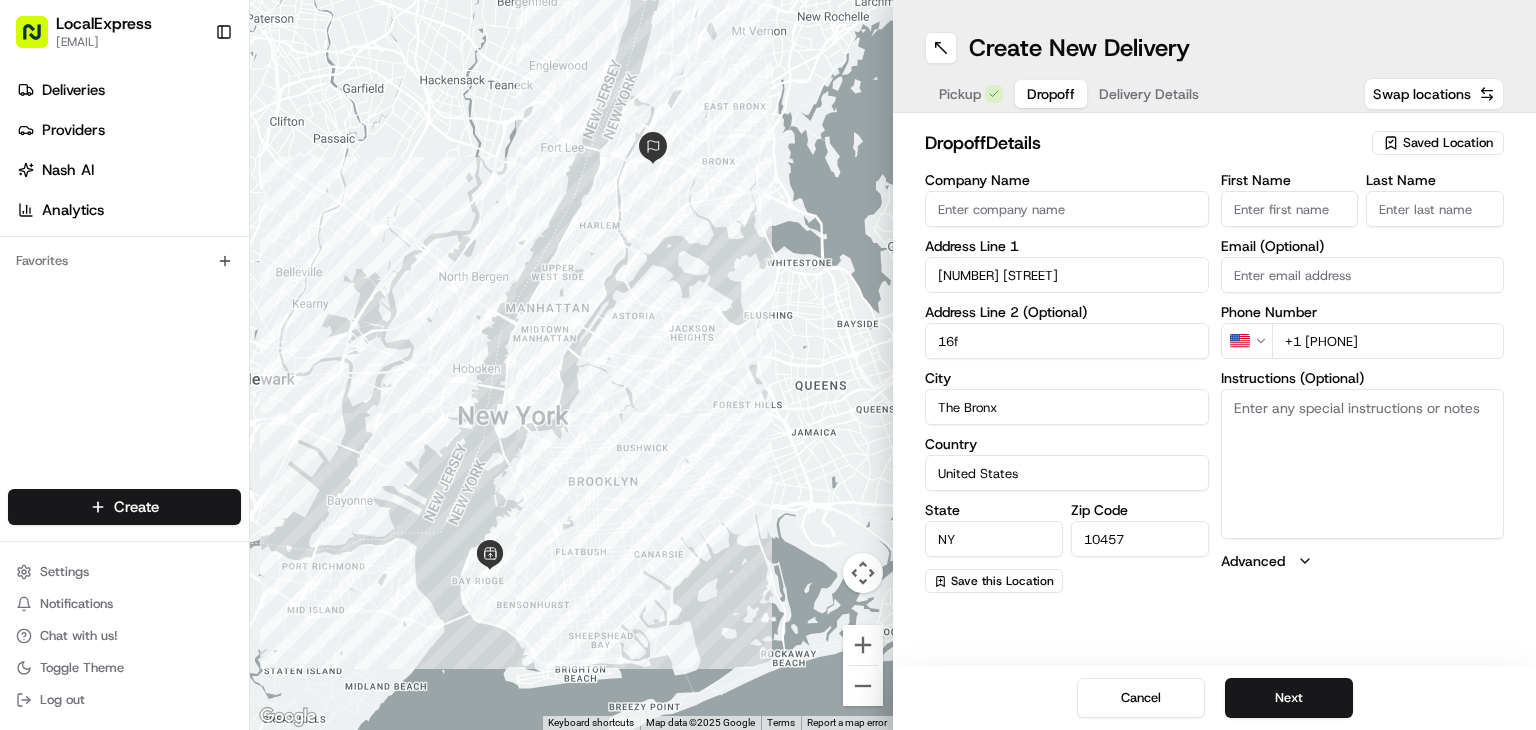 type on "+1 347 366 0450" 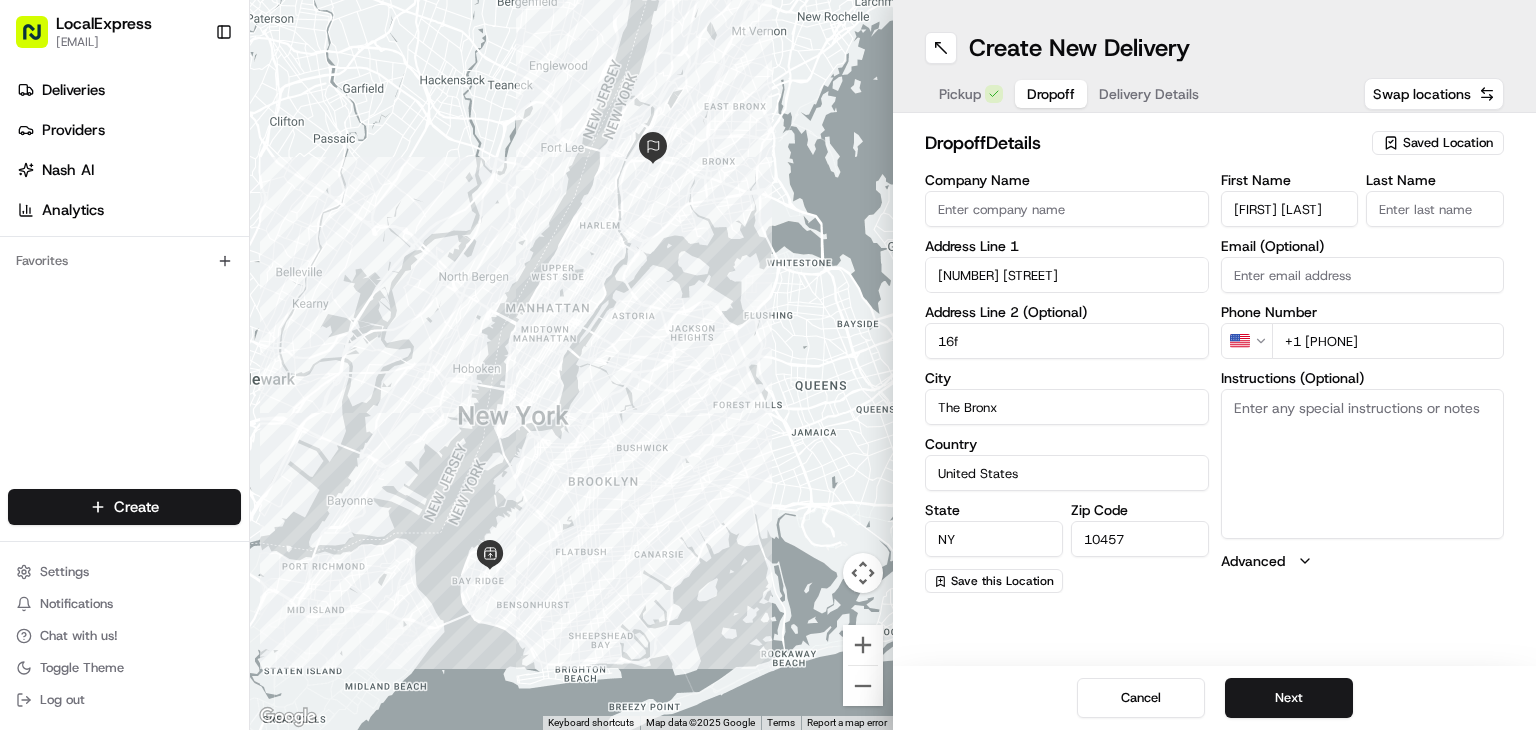 drag, startPoint x: 1329, startPoint y: 211, endPoint x: 1274, endPoint y: 217, distance: 55.326305 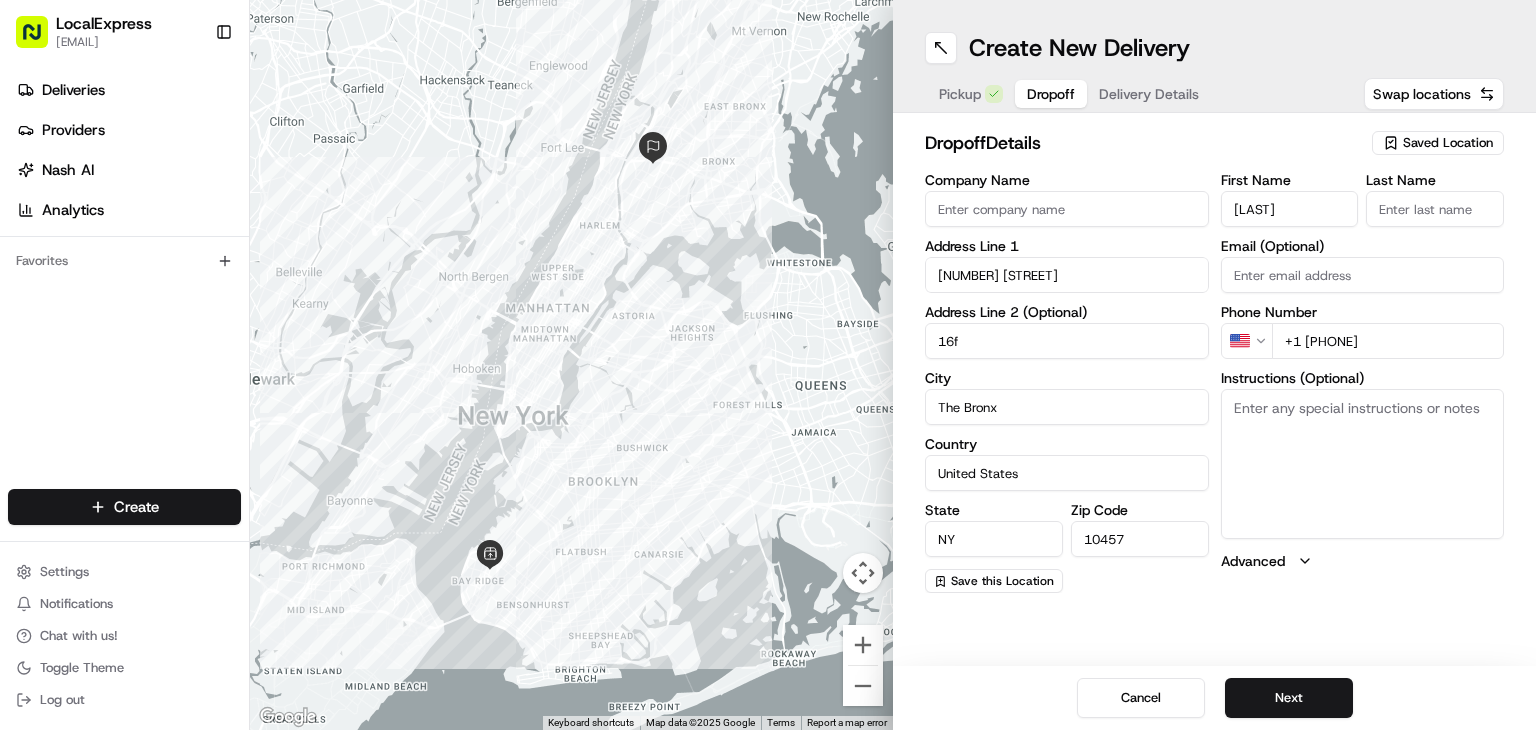 type on "Nehal" 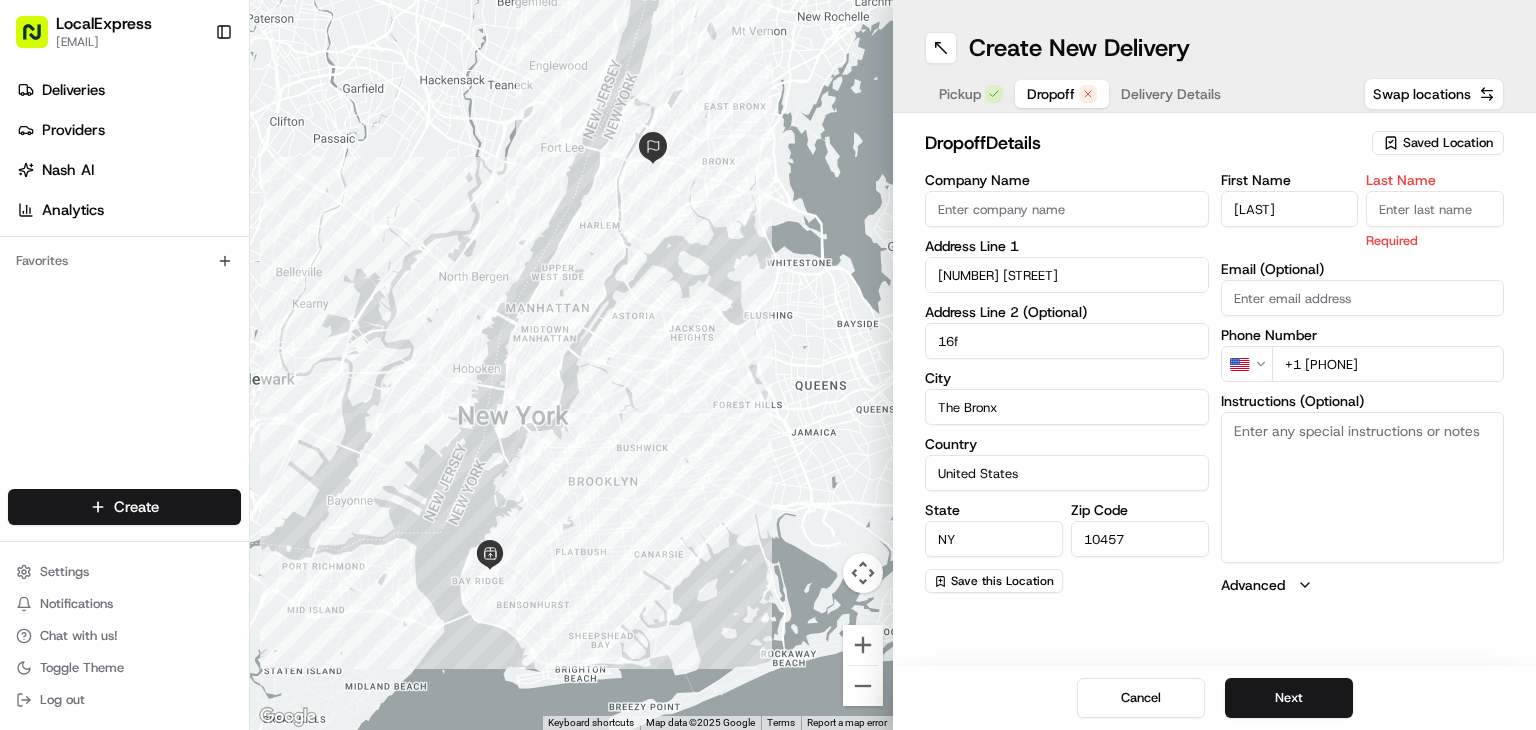 paste on "Moustafa" 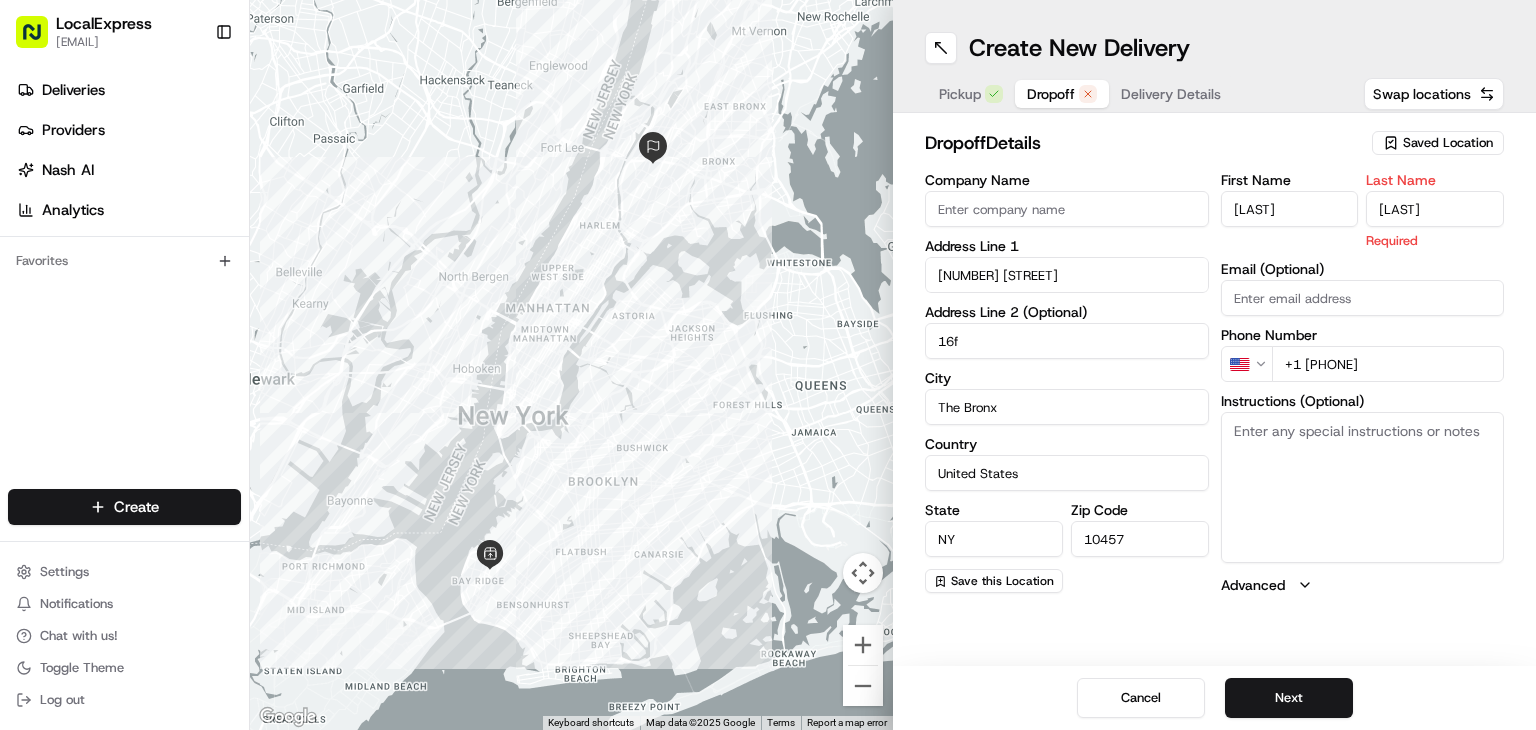 type on "Moustafa" 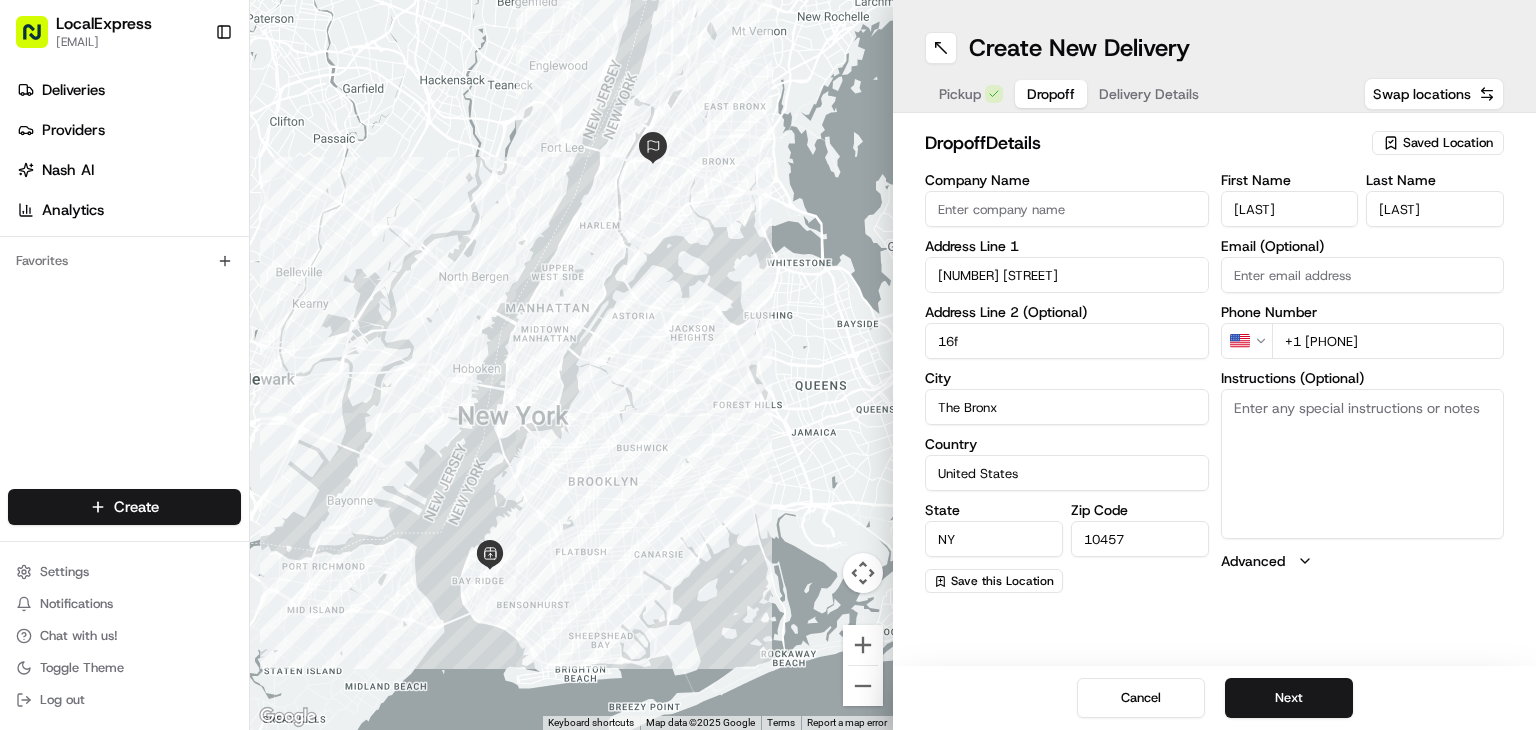 drag, startPoint x: 1309, startPoint y: 276, endPoint x: 1288, endPoint y: 272, distance: 21.377558 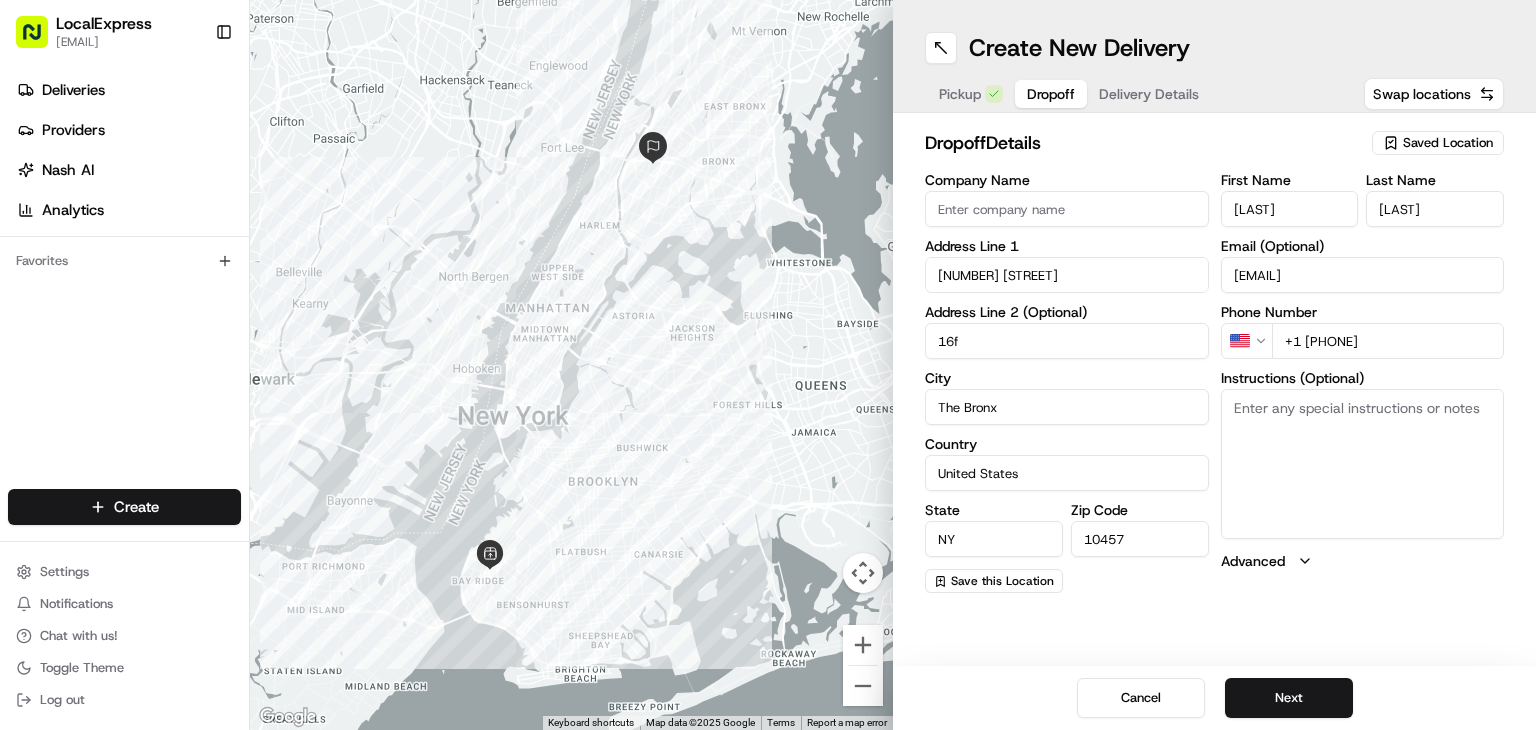 type on "mariamzewila@gmail.com" 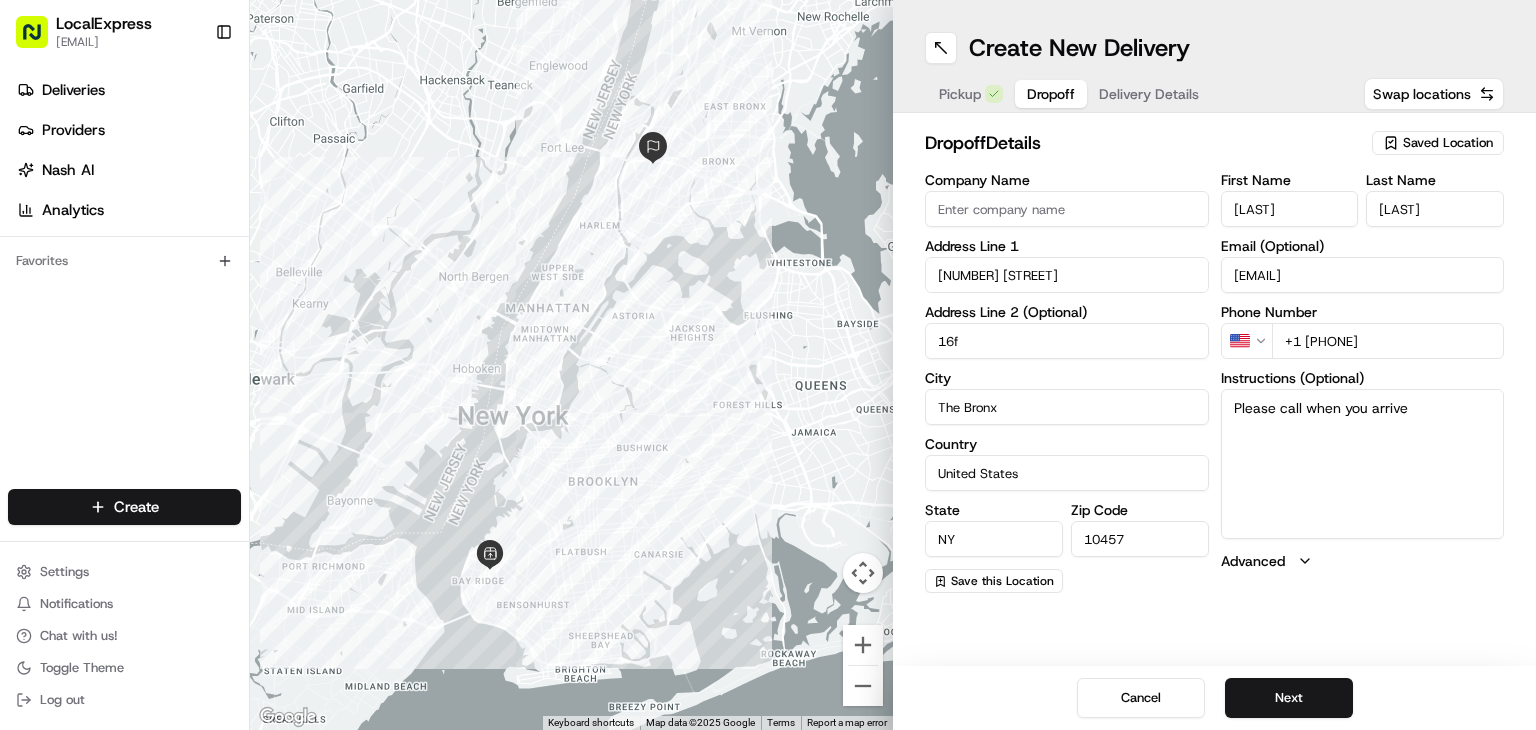 type on "Please call when you arrive" 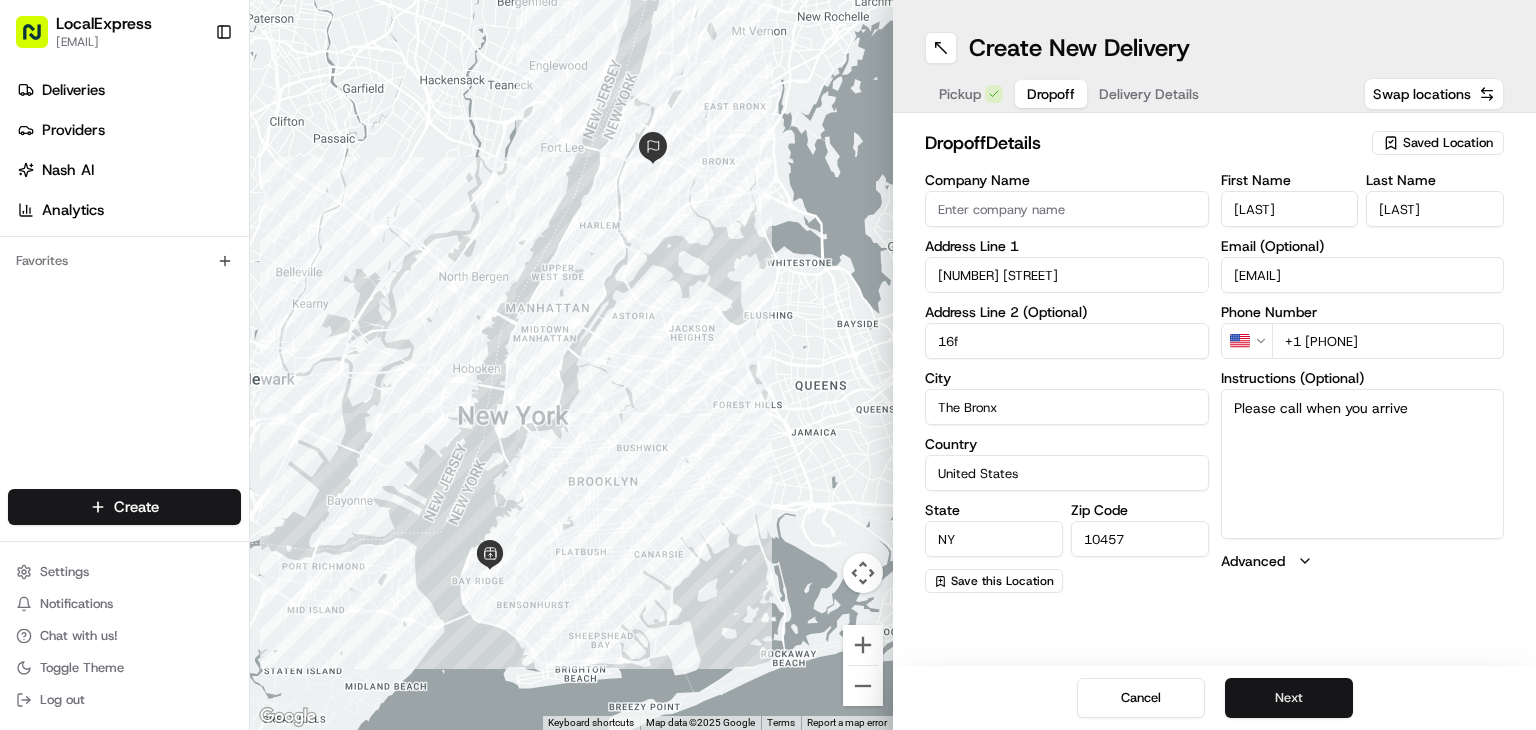 click on "Next" at bounding box center [1289, 698] 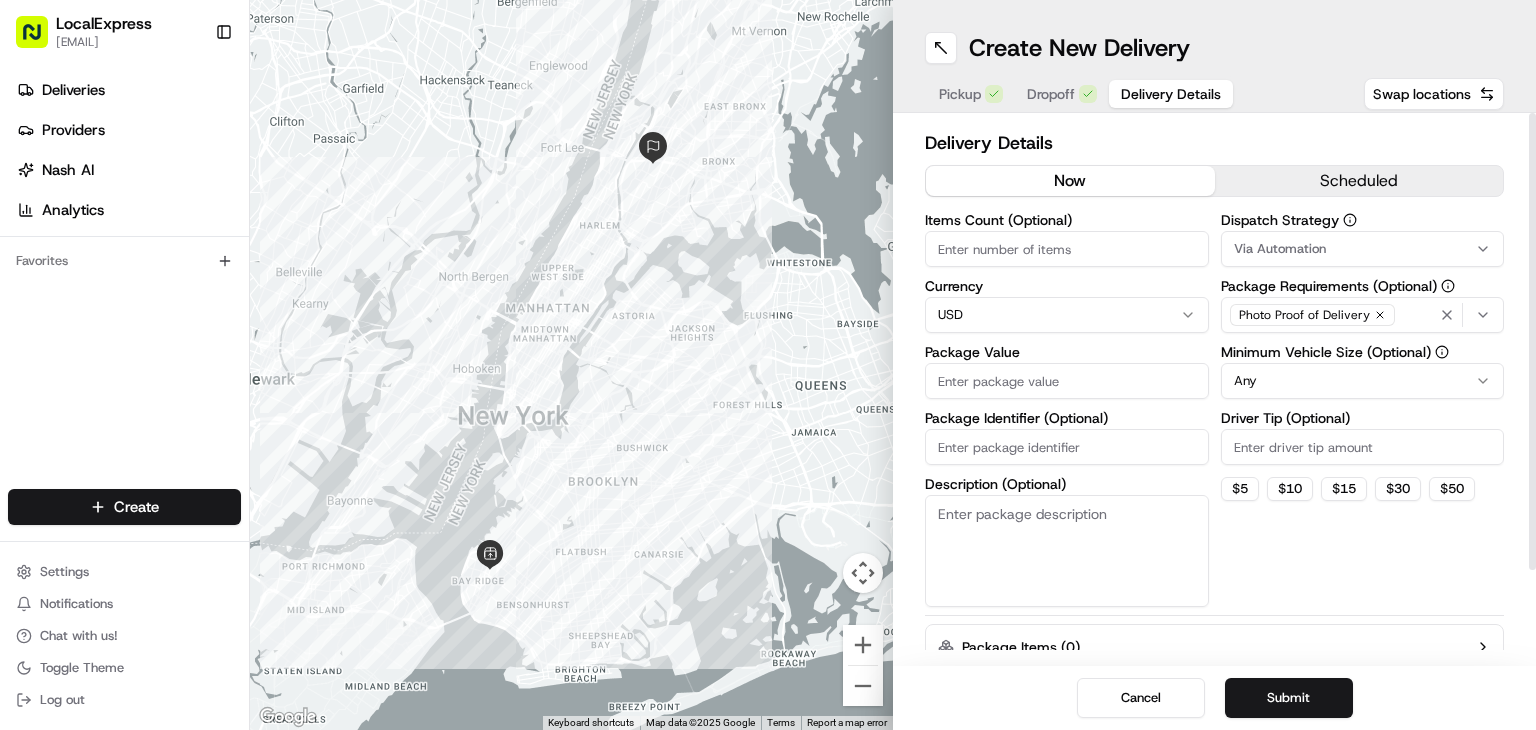click on "Items Count (Optional)" at bounding box center [1067, 249] 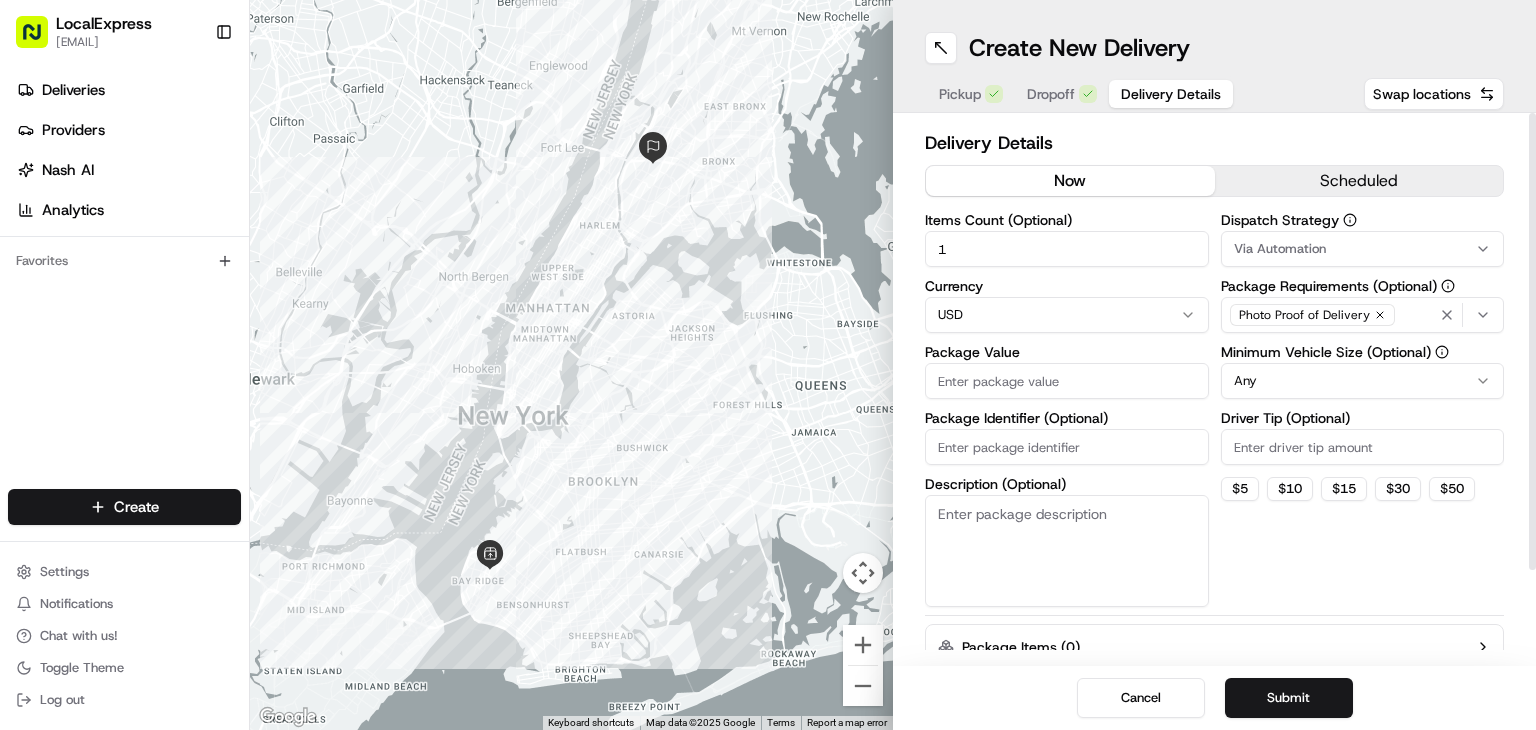type on "1" 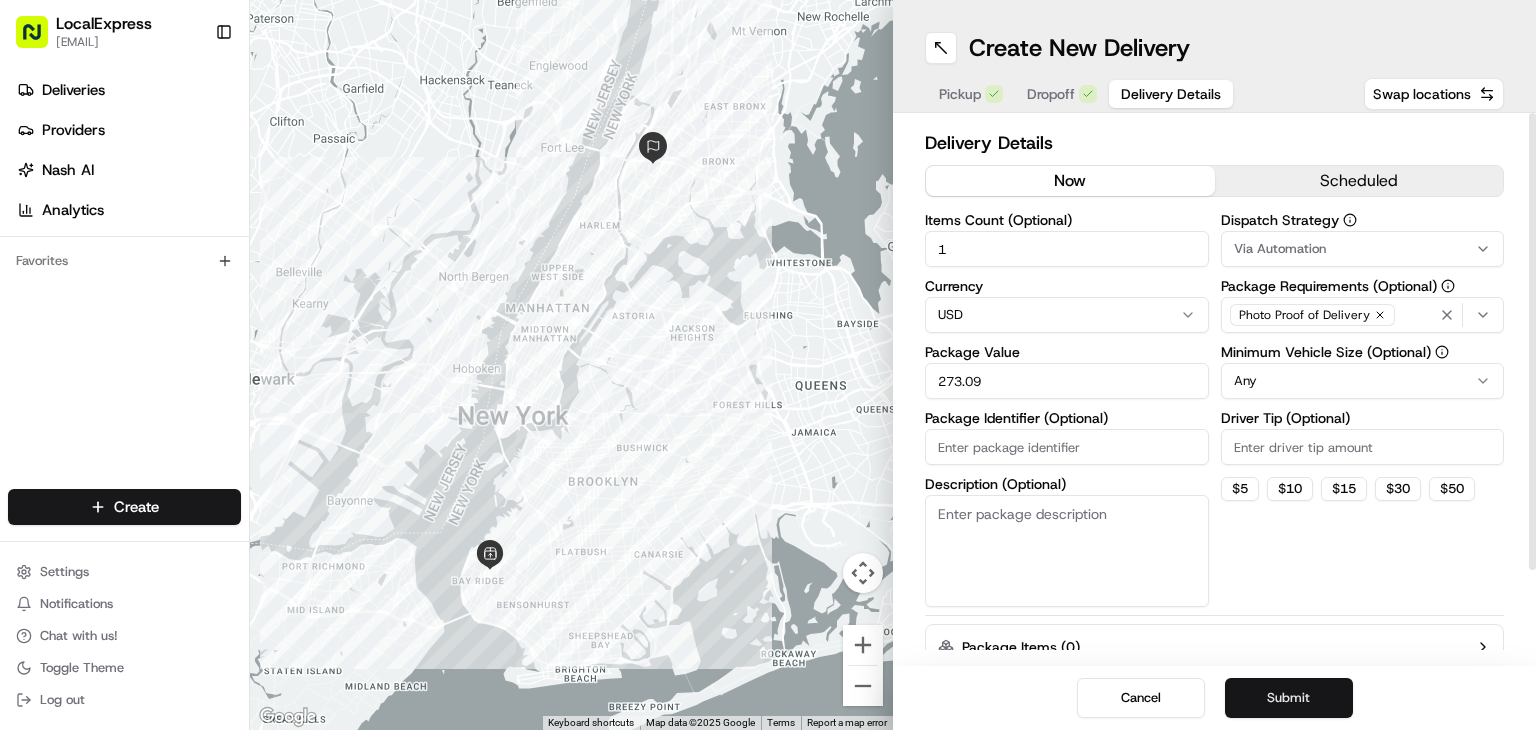 type on "273.09" 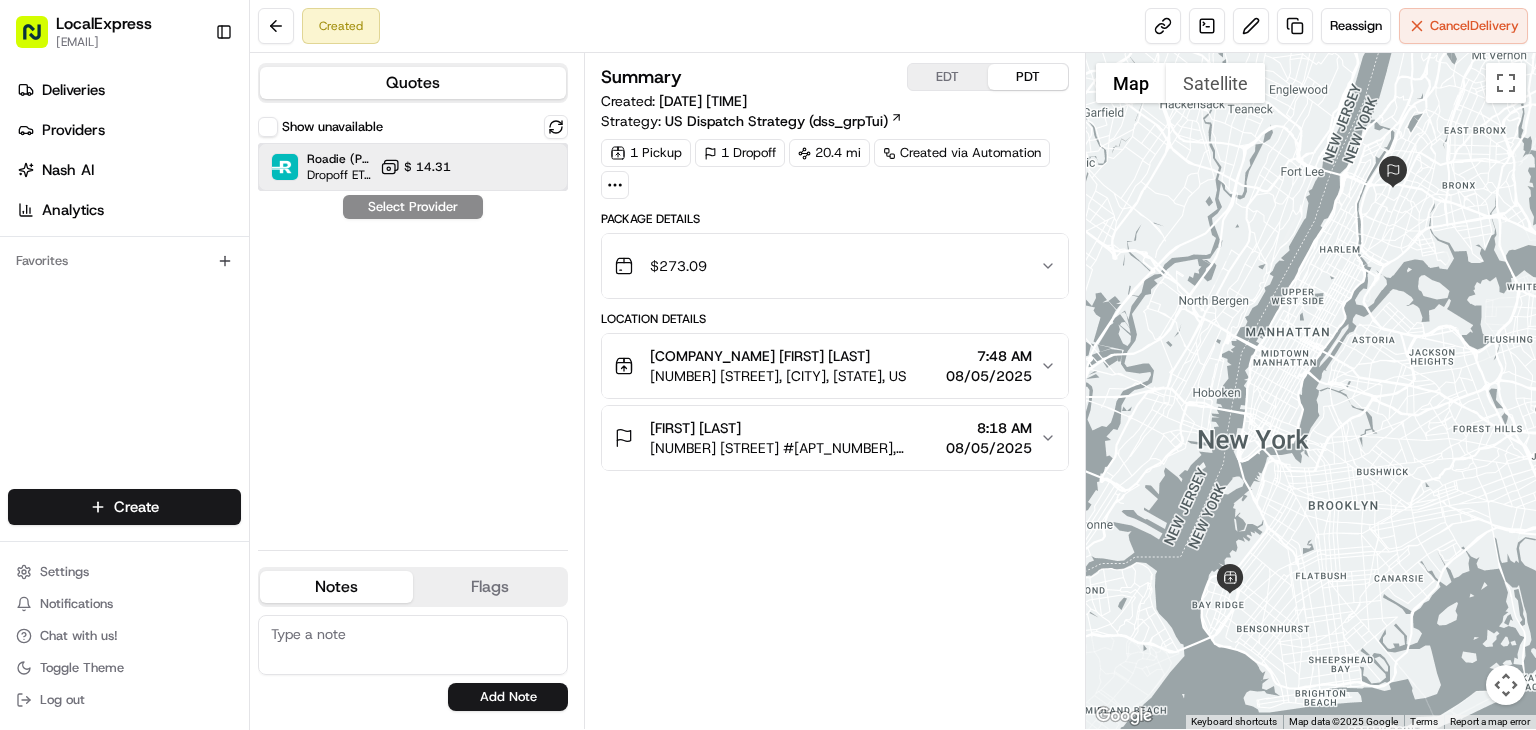 click on "Roadie (P2P) Dropoff ETA   - $   14.31" at bounding box center (413, 167) 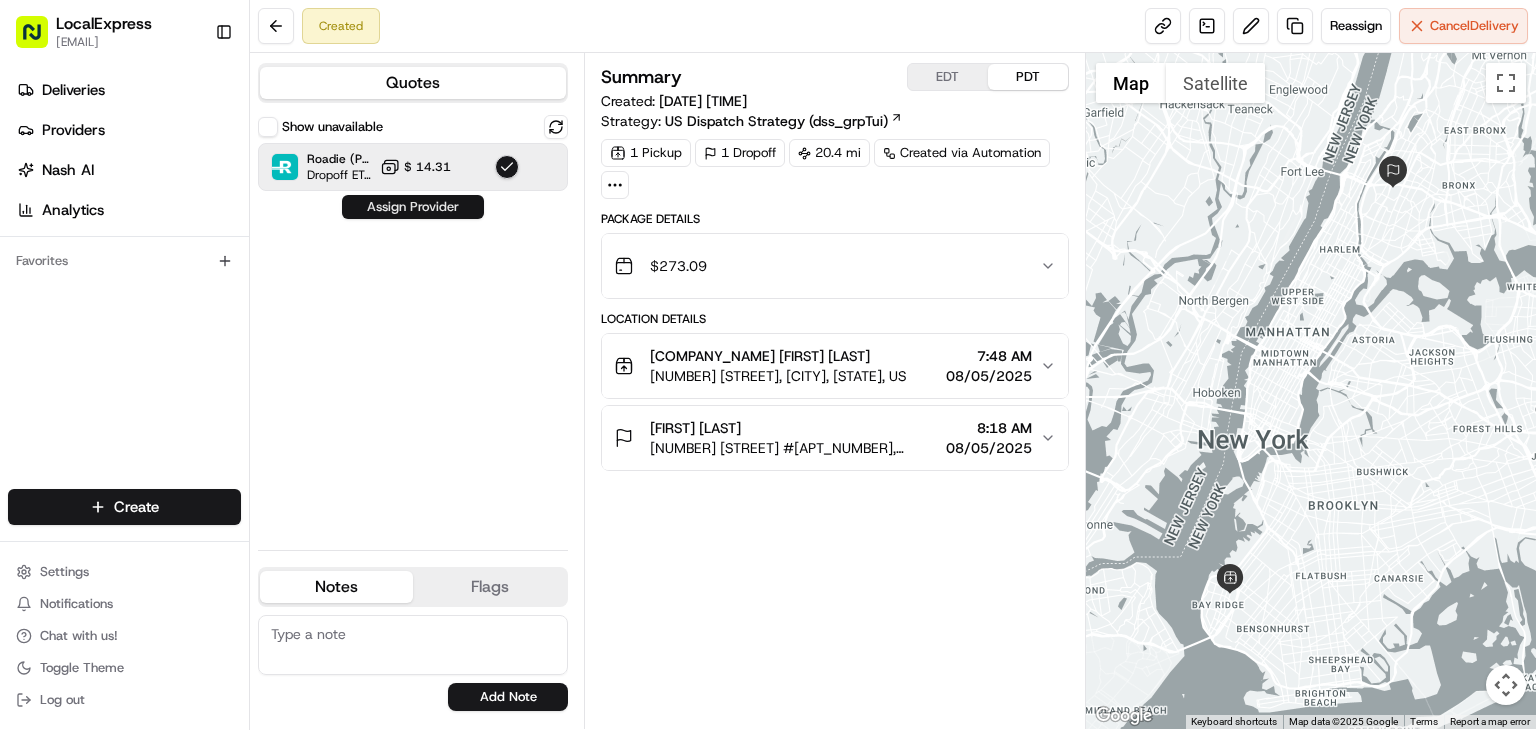 click on "Assign Provider" at bounding box center (413, 207) 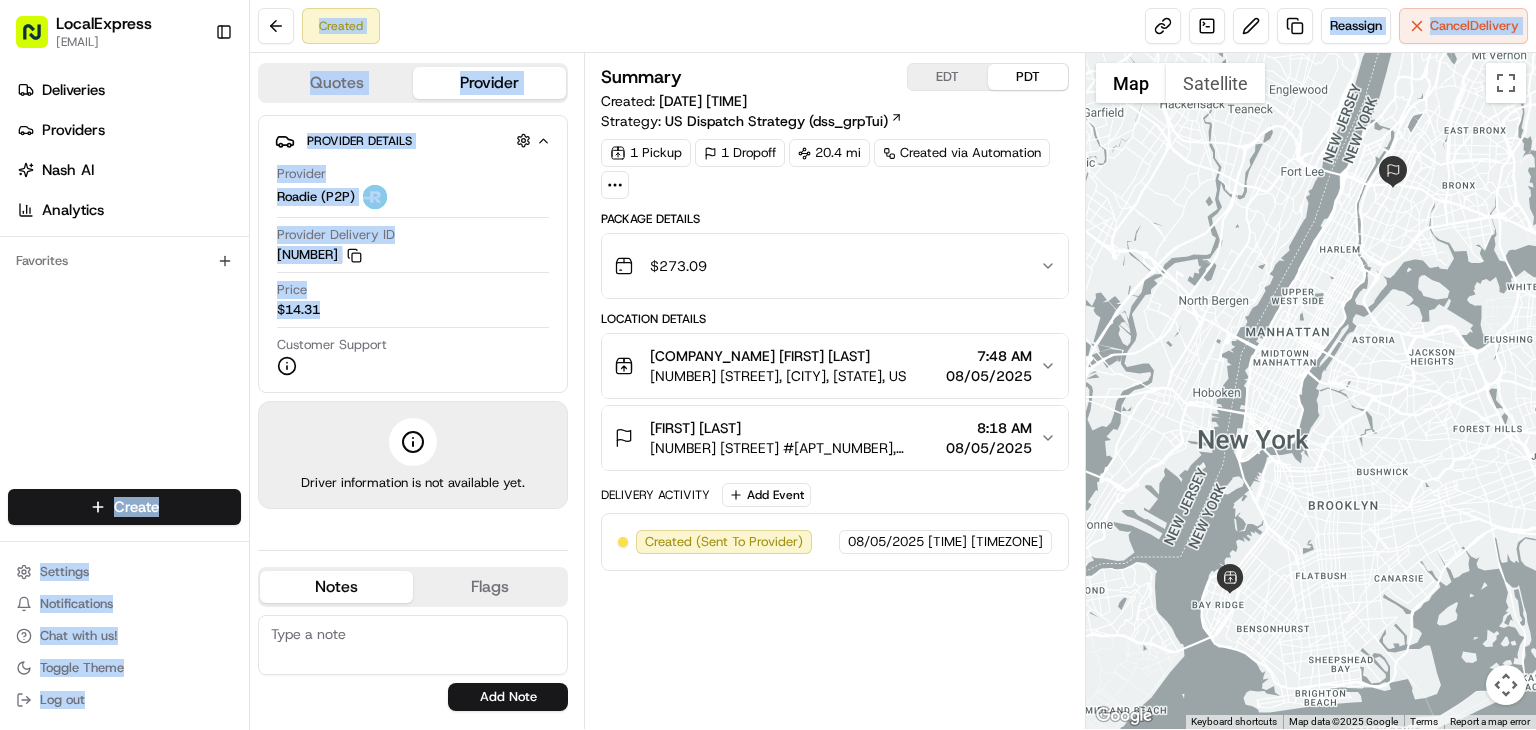 drag, startPoint x: 330, startPoint y: 301, endPoint x: 247, endPoint y: 316, distance: 84.34453 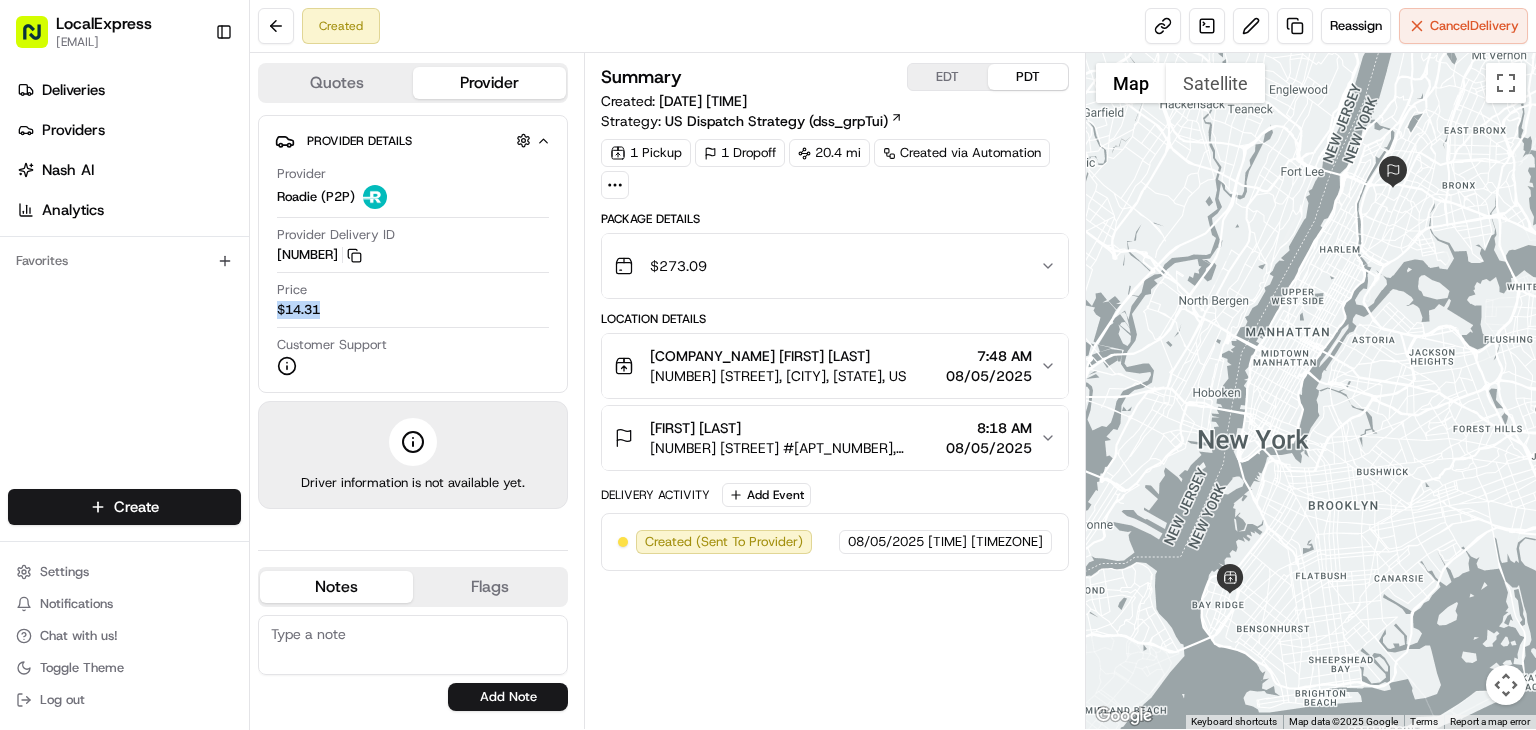 drag, startPoint x: 340, startPoint y: 309, endPoint x: 270, endPoint y: 313, distance: 70.11419 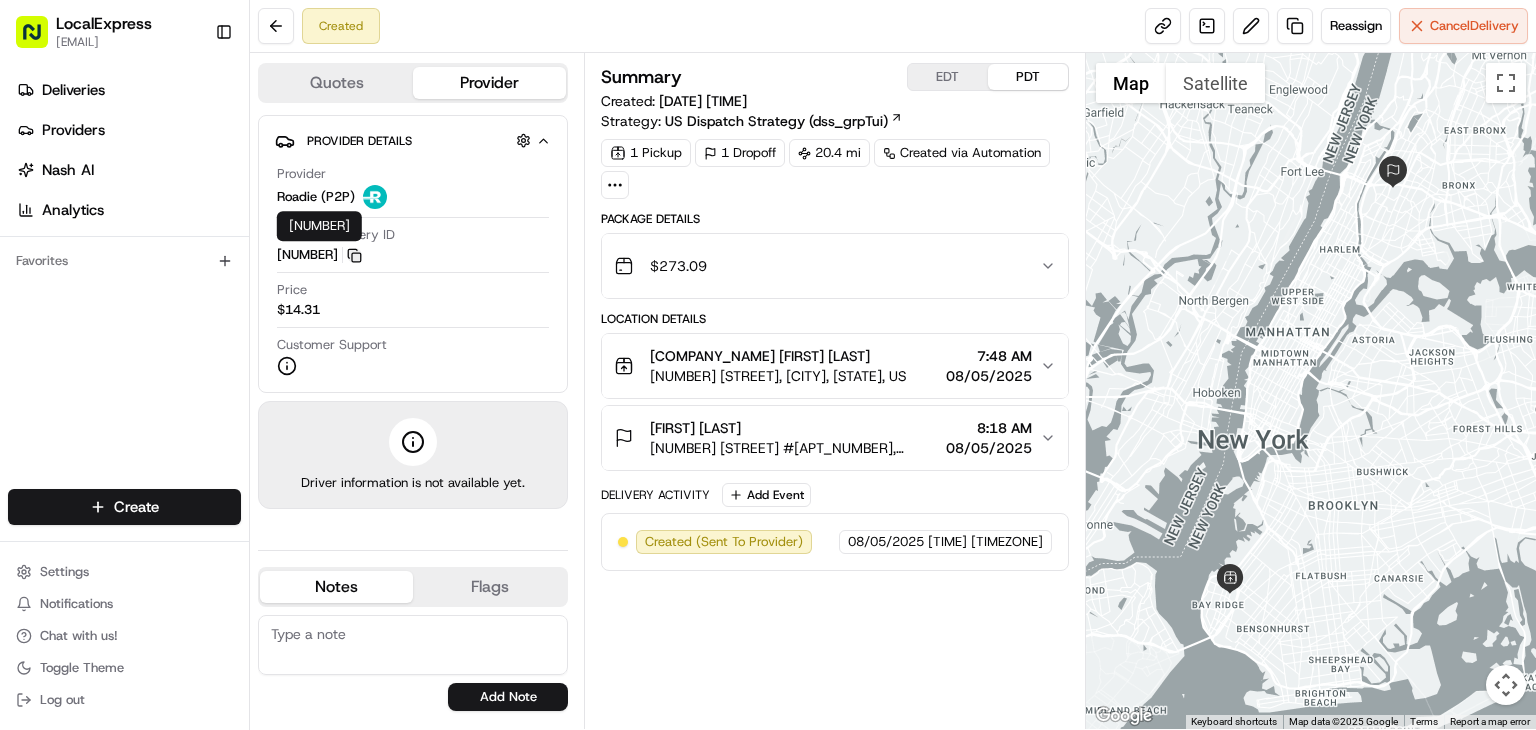 click 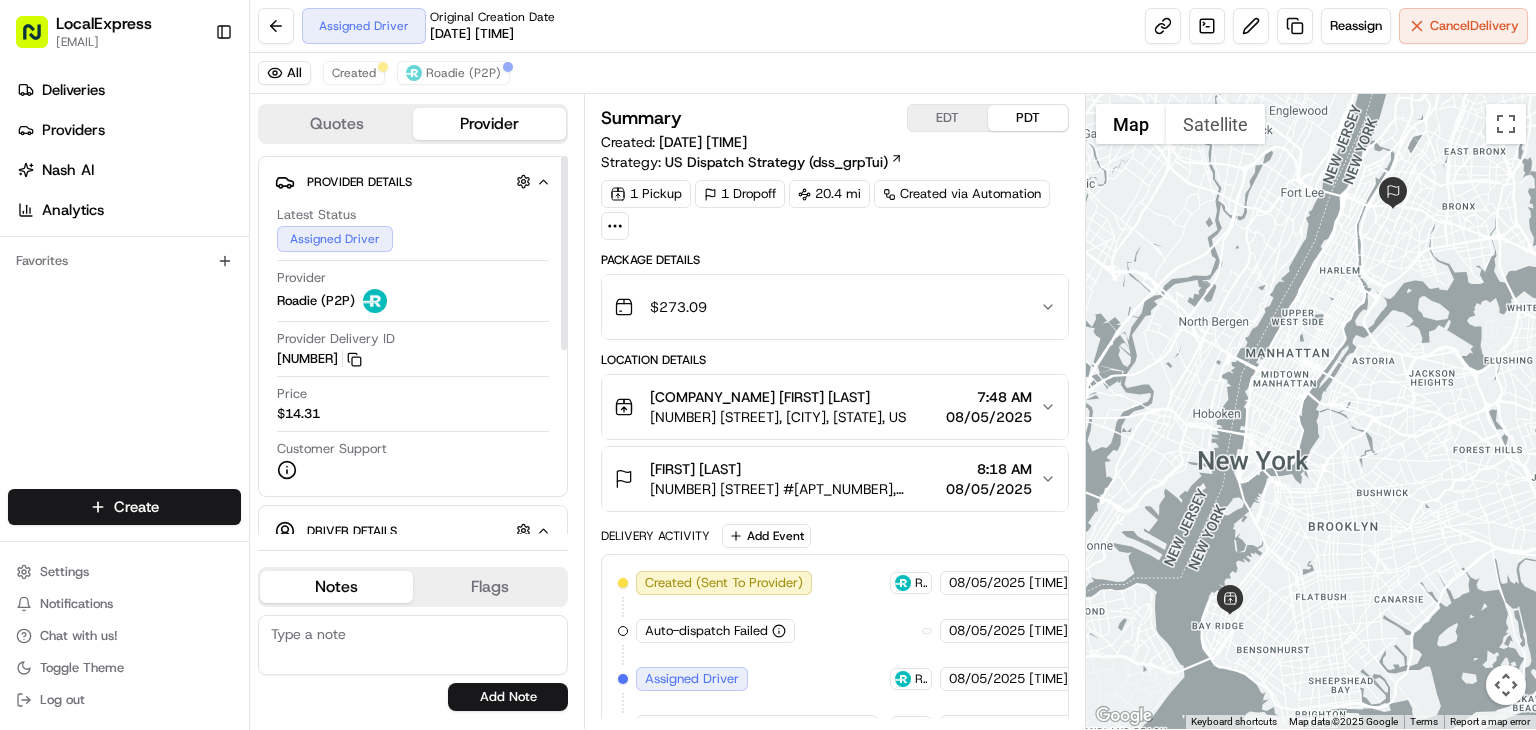 scroll, scrollTop: 33, scrollLeft: 0, axis: vertical 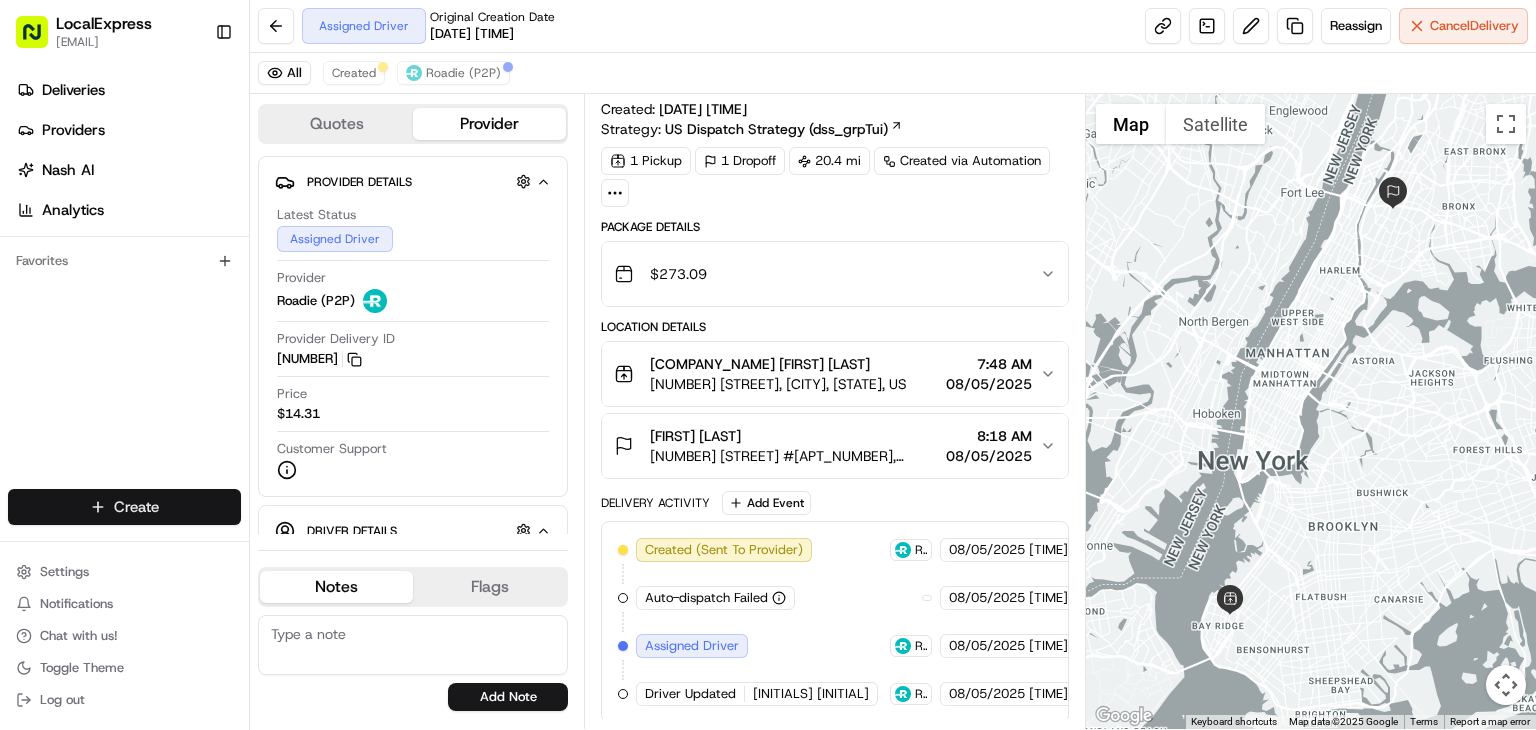 click on "LocalExpress davidt@localexpress.io Toggle Sidebar Deliveries Providers Nash AI Analytics Favorites Main Menu Members & Organization Organization Users Roles Preferences Customization Tracking Orchestration Automations Dispatch Strategy Locations Pickup Locations Dropoff Locations Billing Billing Refund Requests Integrations Notification Triggers Webhooks API Keys Request Logs Create Settings Notifications Chat with us! Toggle Theme Log out Assigned Driver Original Creation Date 08/05/2025 07:43 AM Reassign Cancel  Delivery All Created Roadie (P2P) Quotes Provider Provider Details Hidden ( 3 ) Latest Status Assigned Driver Provider Roadie (P2P)   Provider Delivery ID 98687455 Copy  98687455 Price $14.31 Customer Support Driver Details Hidden ( 7 ) Name Zakiyyah J. Phone Number +1 984 352 7159 Tip $0.00 Make Compact Model SUV Color black Notes Flags davidt@localexpress.io ianav@localexpress.io dmitryk@localexpress.io veronikab@localexpress.io georgek@localexpress.io Add Note Add Flag Summary" at bounding box center [768, 365] 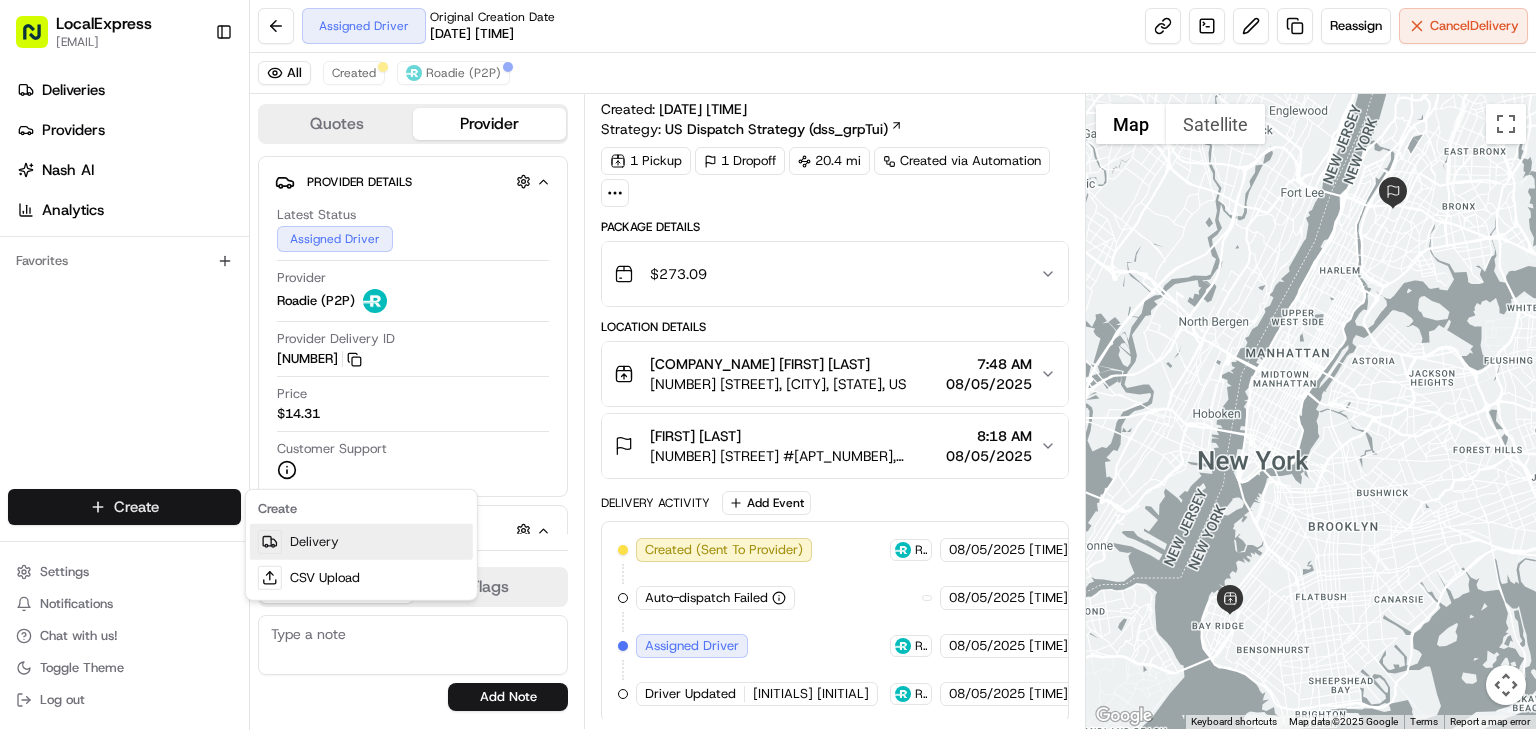 click on "Delivery" at bounding box center (361, 542) 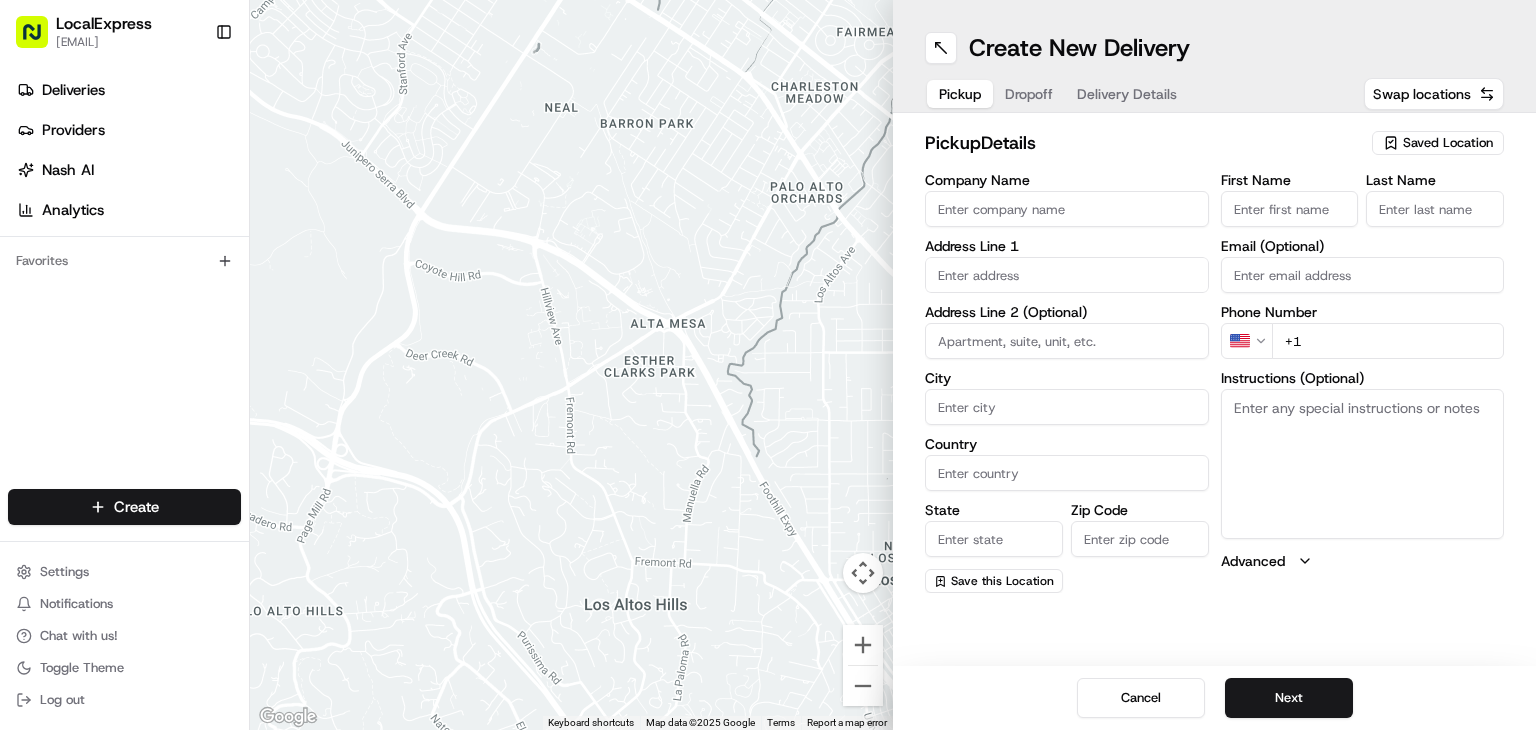click on "Saved Location" at bounding box center (1448, 143) 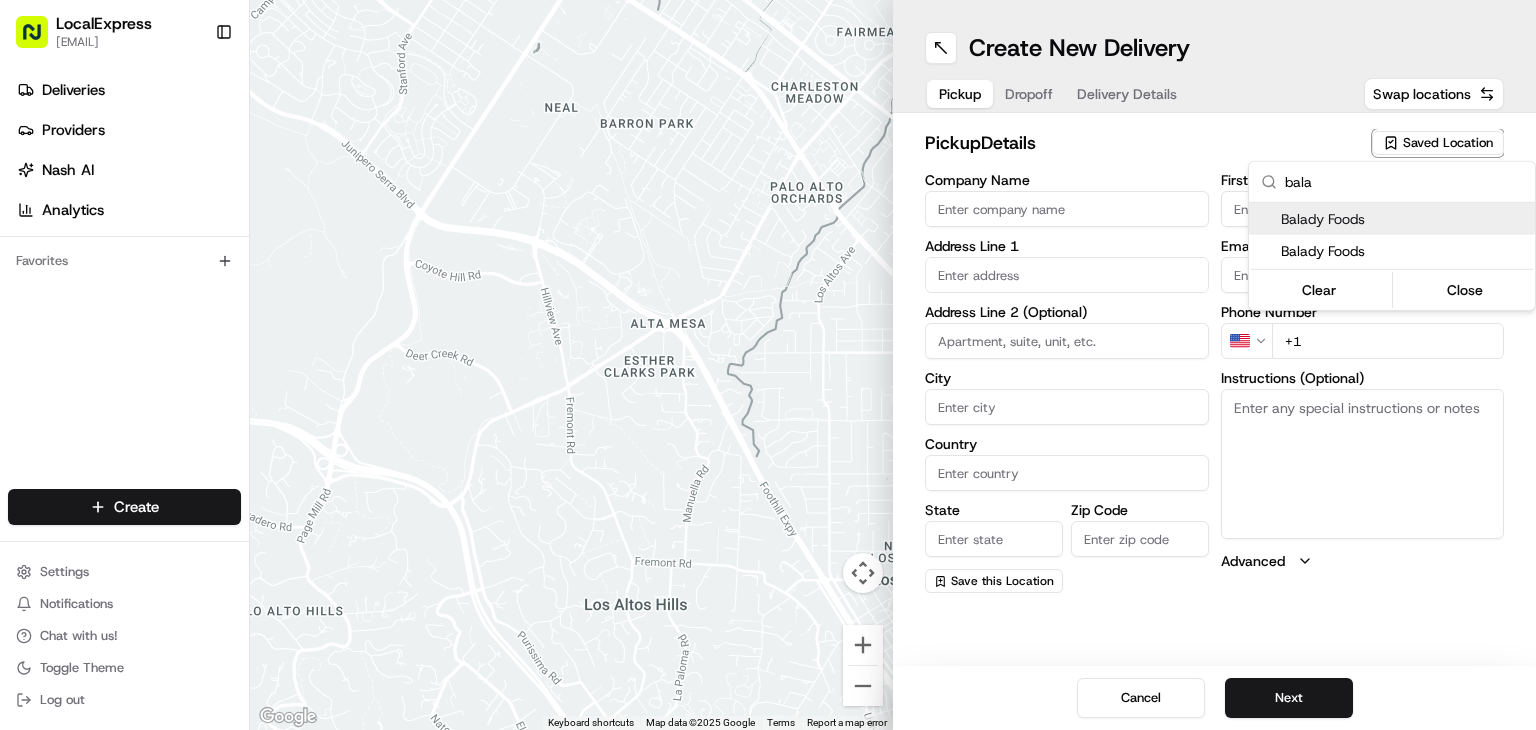 type on "bala" 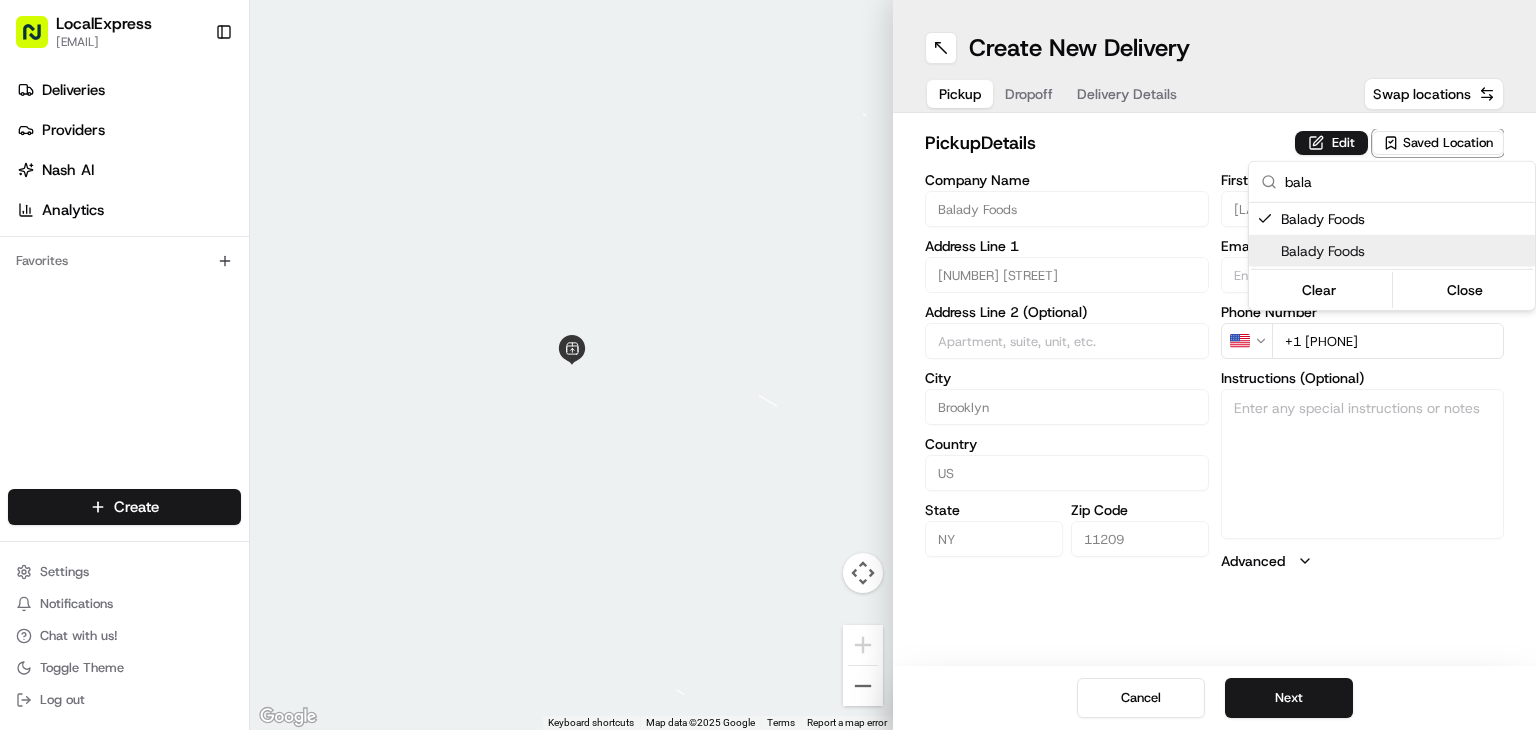 click on "LocalExpress davidt@localexpress.io Toggle Sidebar Deliveries Providers Nash AI Analytics Favorites Main Menu Members & Organization Organization Users Roles Preferences Customization Tracking Orchestration Automations Dispatch Strategy Locations Pickup Locations Dropoff Locations Billing Billing Refund Requests Integrations Notification Triggers Webhooks API Keys Request Logs Create Settings Notifications Chat with us! Toggle Theme Log out ← Move left → Move right ↑ Move up ↓ Move down + Zoom in - Zoom out Home Jump left by 75% End Jump right by 75% Page Up Jump up by 75% Page Down Jump down by 75% Keyboard shortcuts Map Data Map data ©2025 Google Map data ©2025 Google 2 m  Click to toggle between metric and imperial units Terms Report a map error Create New Delivery Pickup Dropoff Delivery Details Swap locations pickup  Details  Edit Saved Location Company Name Balady Foods Address Line 1 7128 5th Ave Address Line 2 (Optional) City Brooklyn Country US State NY Zip Code 11209 Mosa" at bounding box center [768, 365] 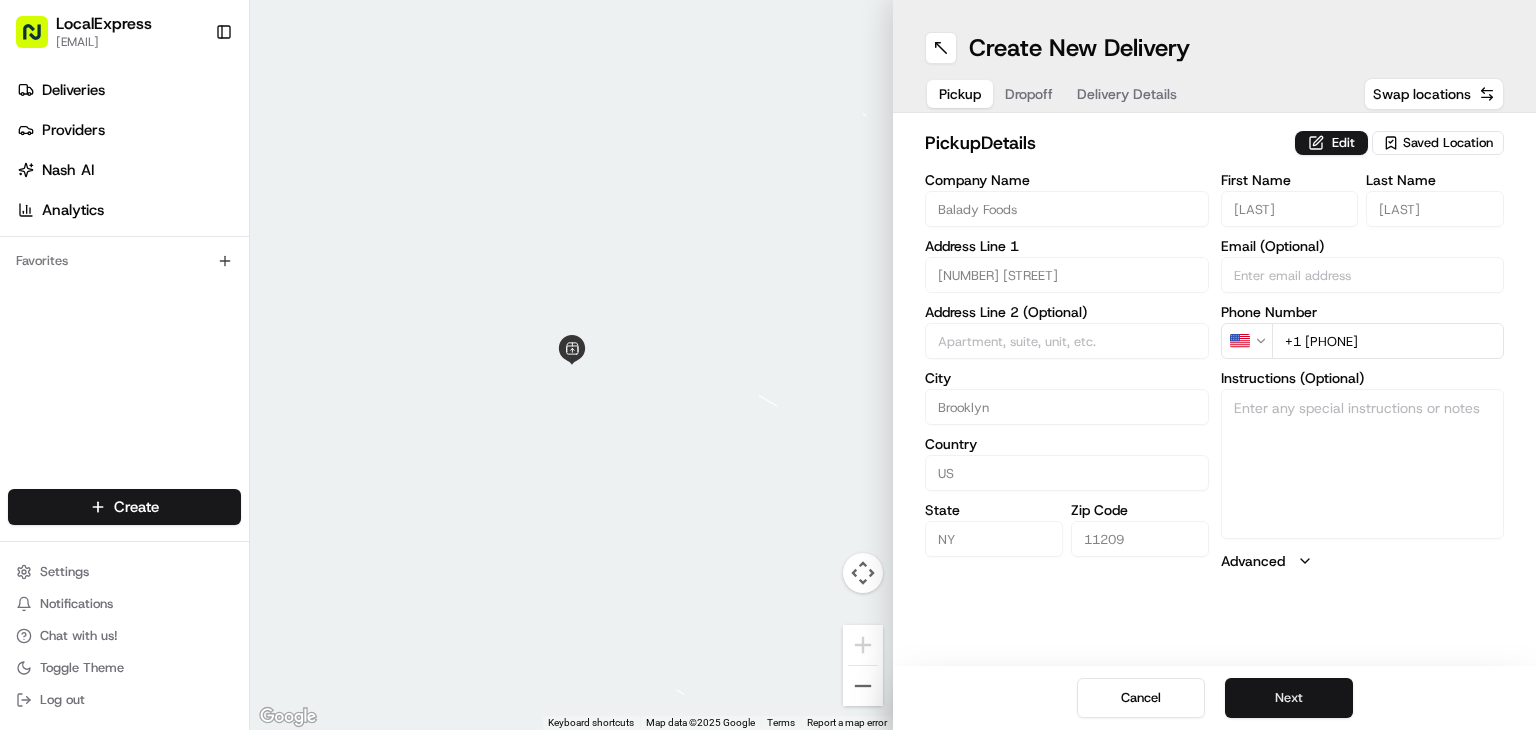 click on "Next" at bounding box center (1289, 698) 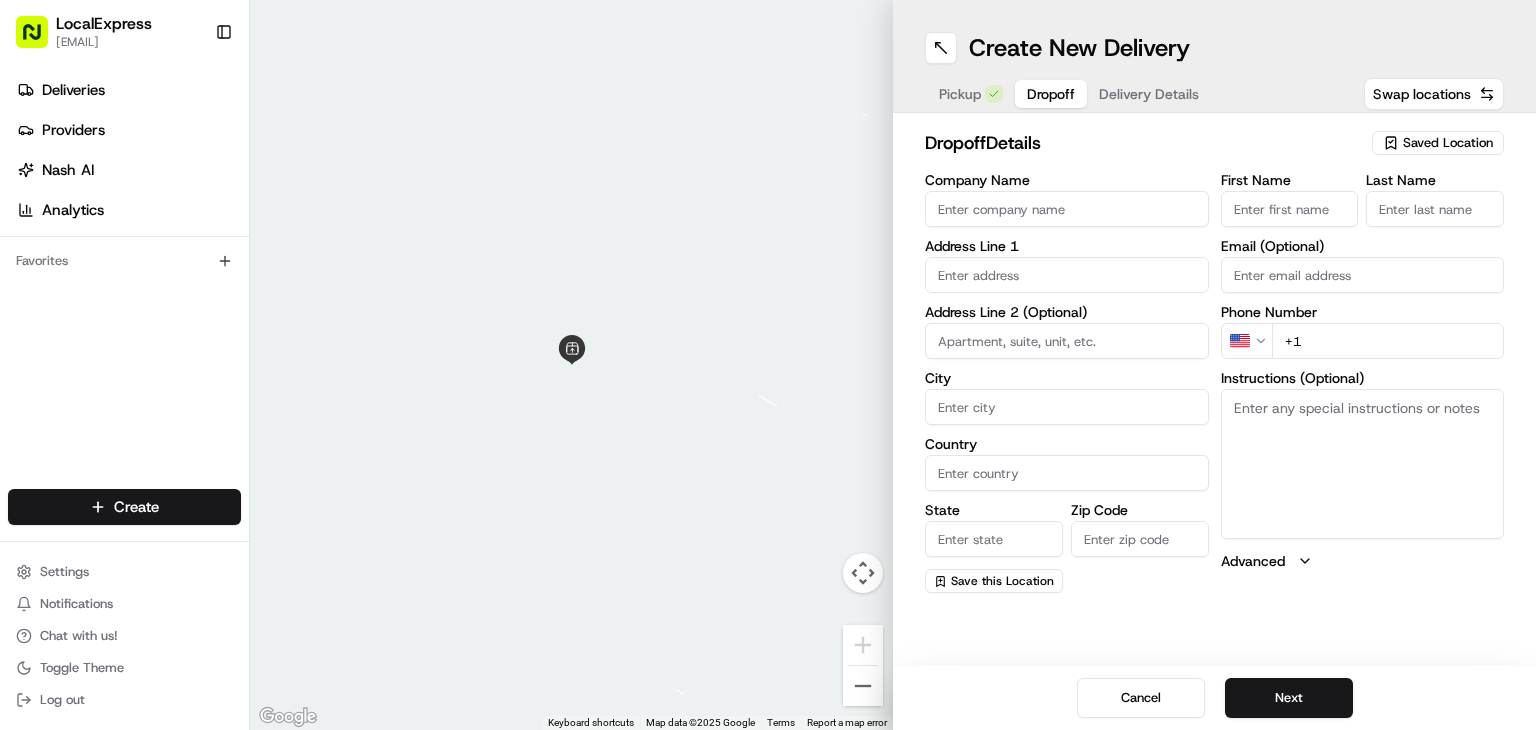 click on "First Name" at bounding box center [1290, 209] 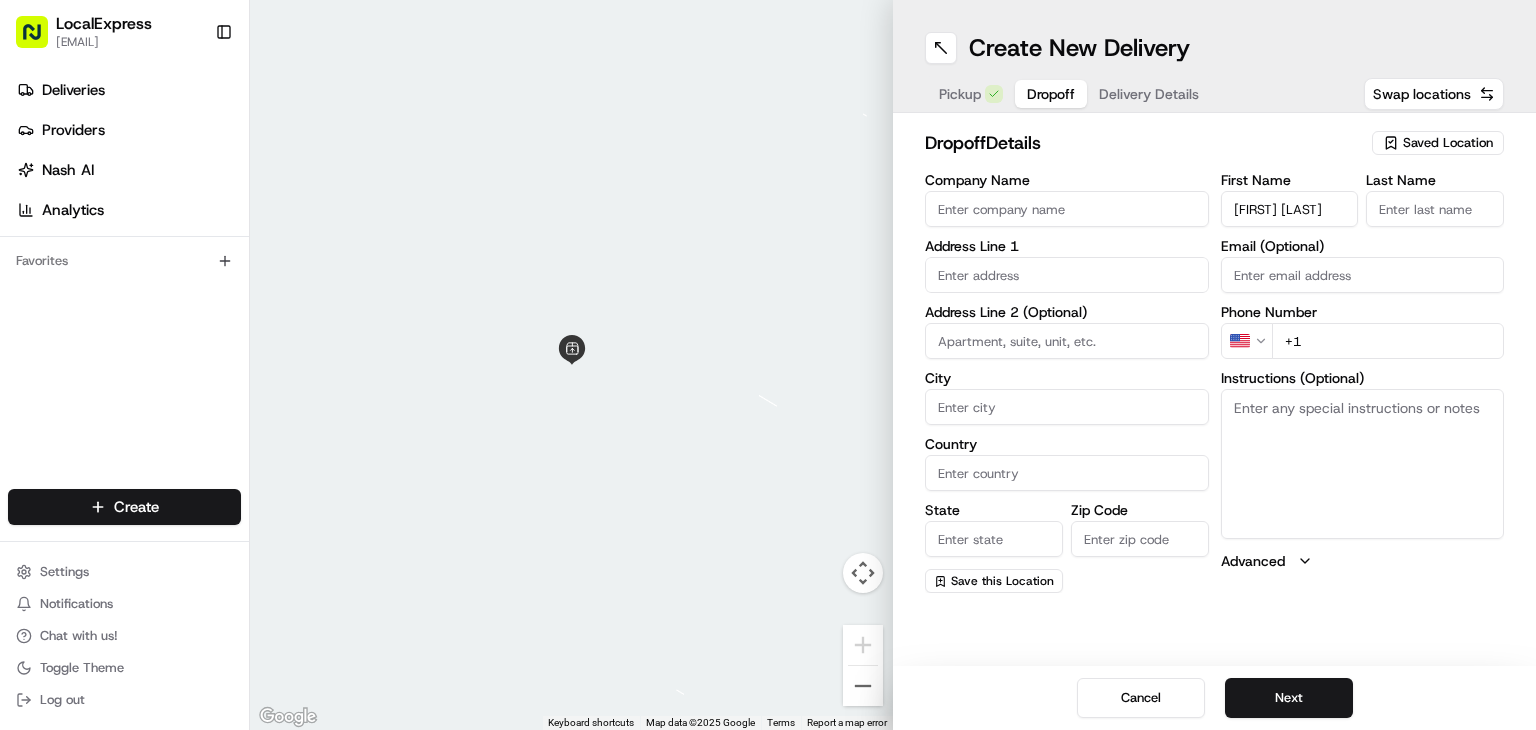 drag, startPoint x: 1308, startPoint y: 208, endPoint x: 1263, endPoint y: 214, distance: 45.39824 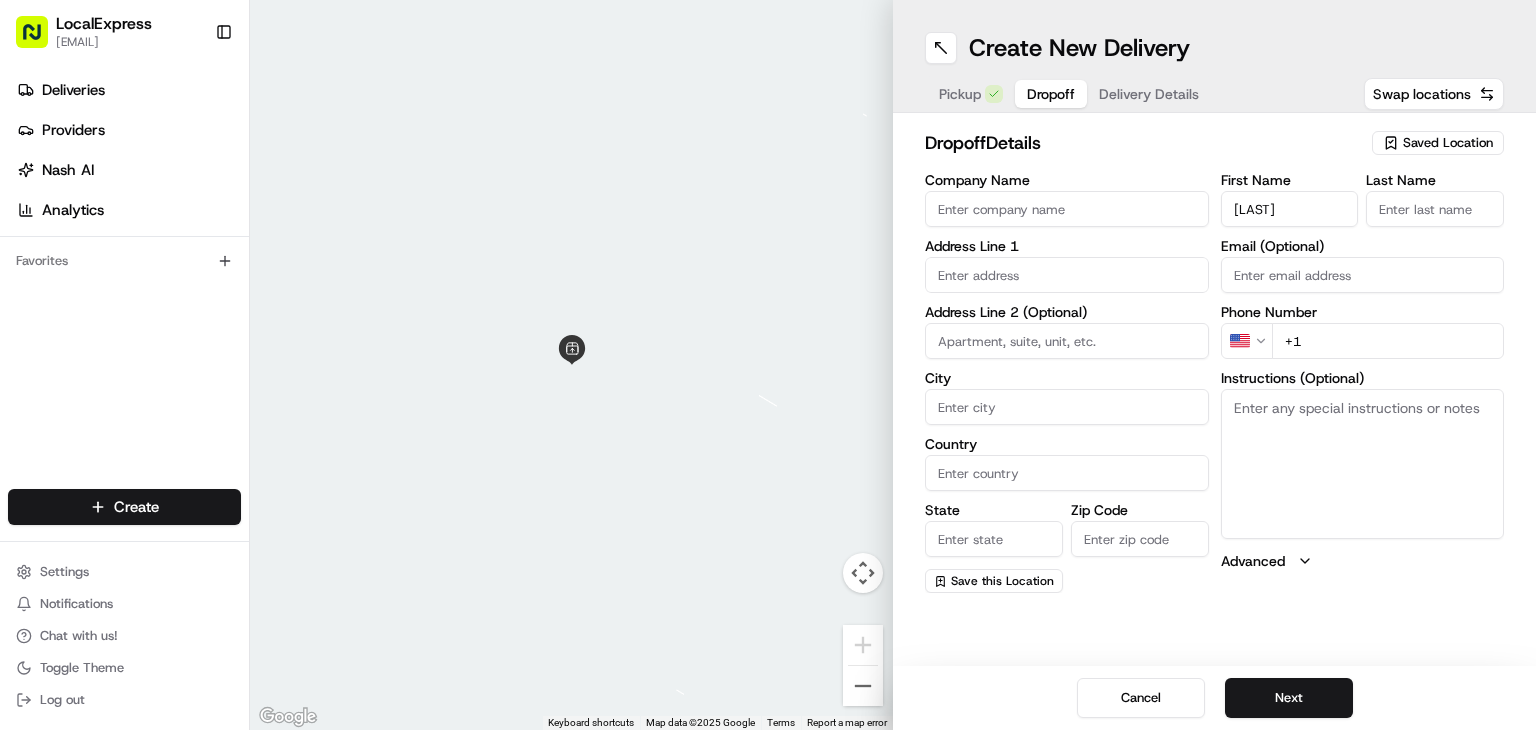 type on "Iqra" 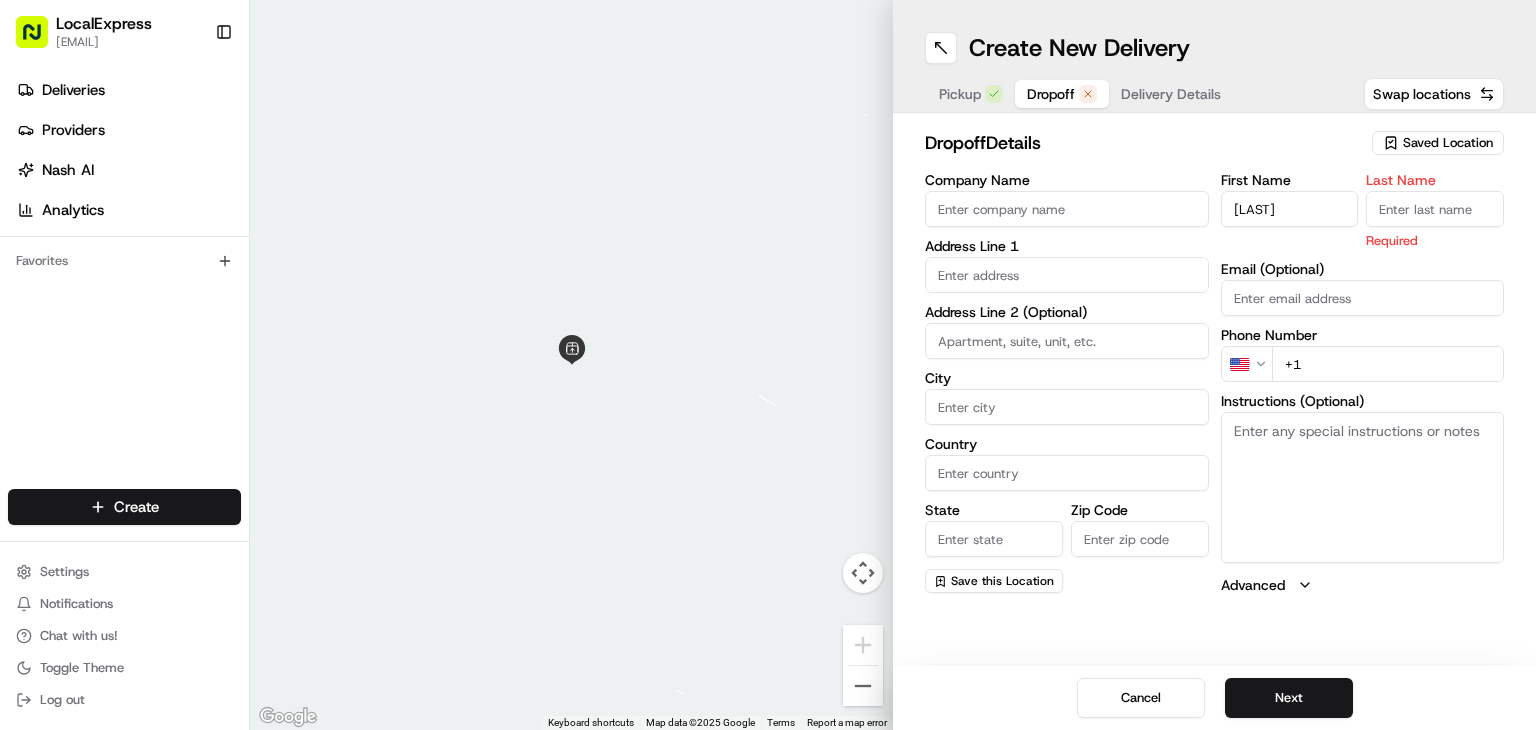 paste on "Babar" 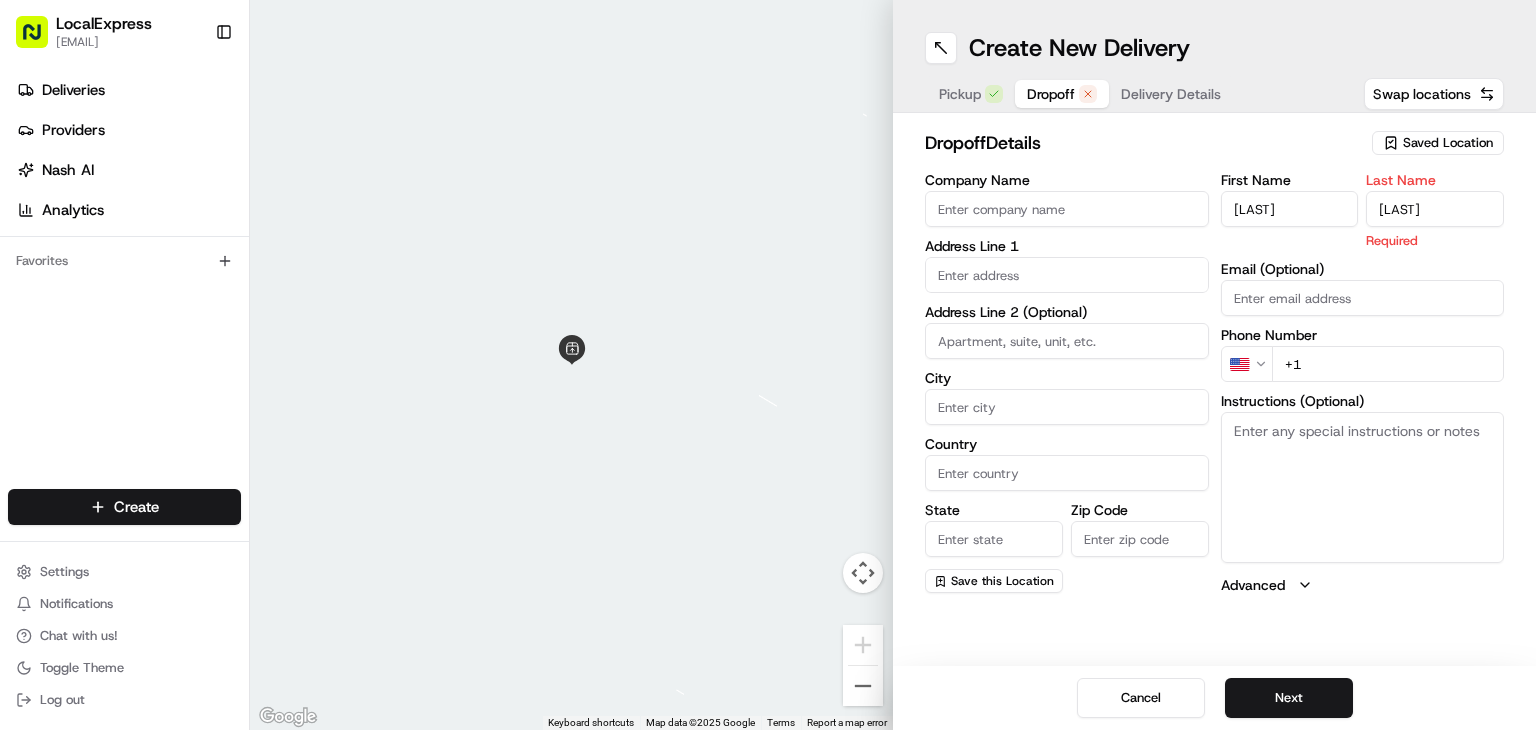 type on "Babar" 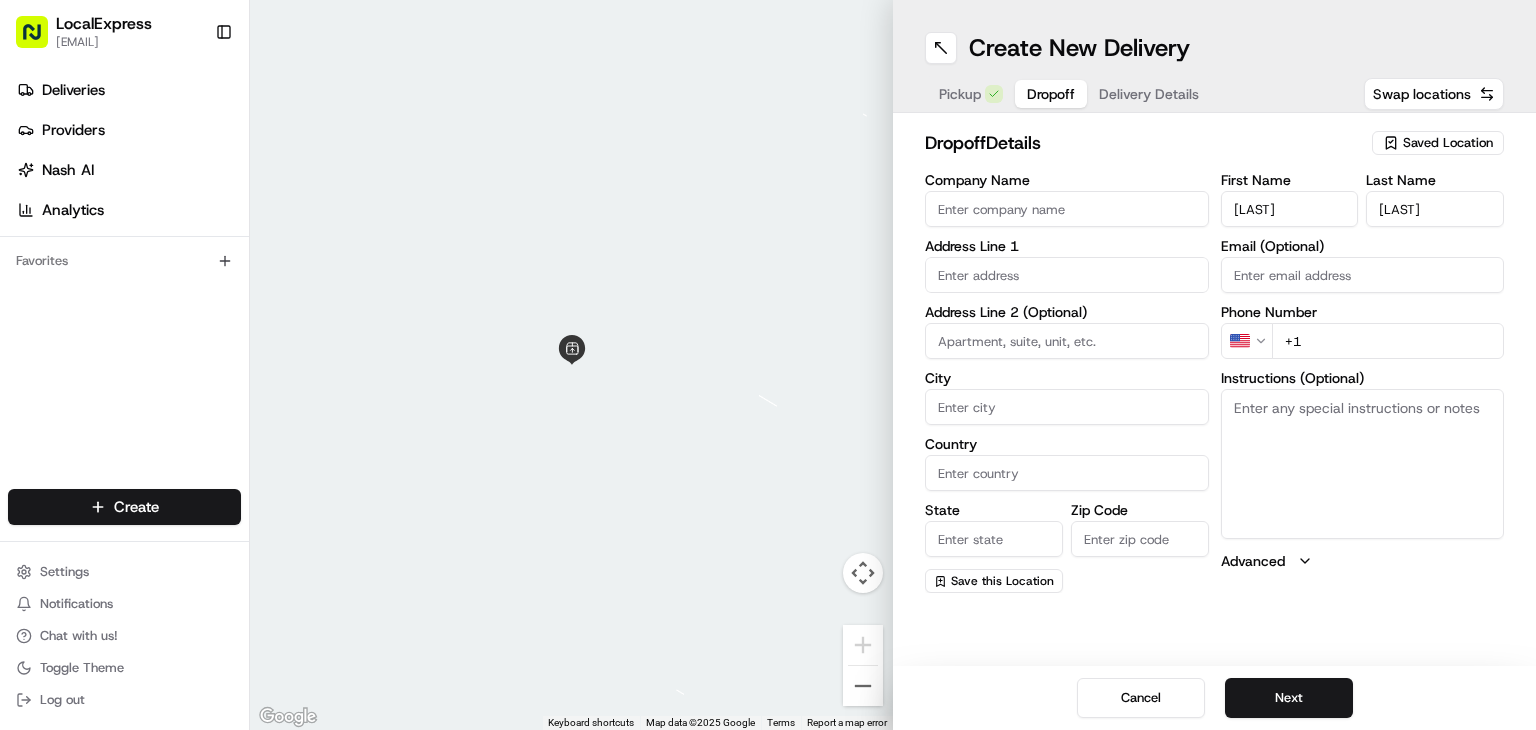 click at bounding box center [1067, 275] 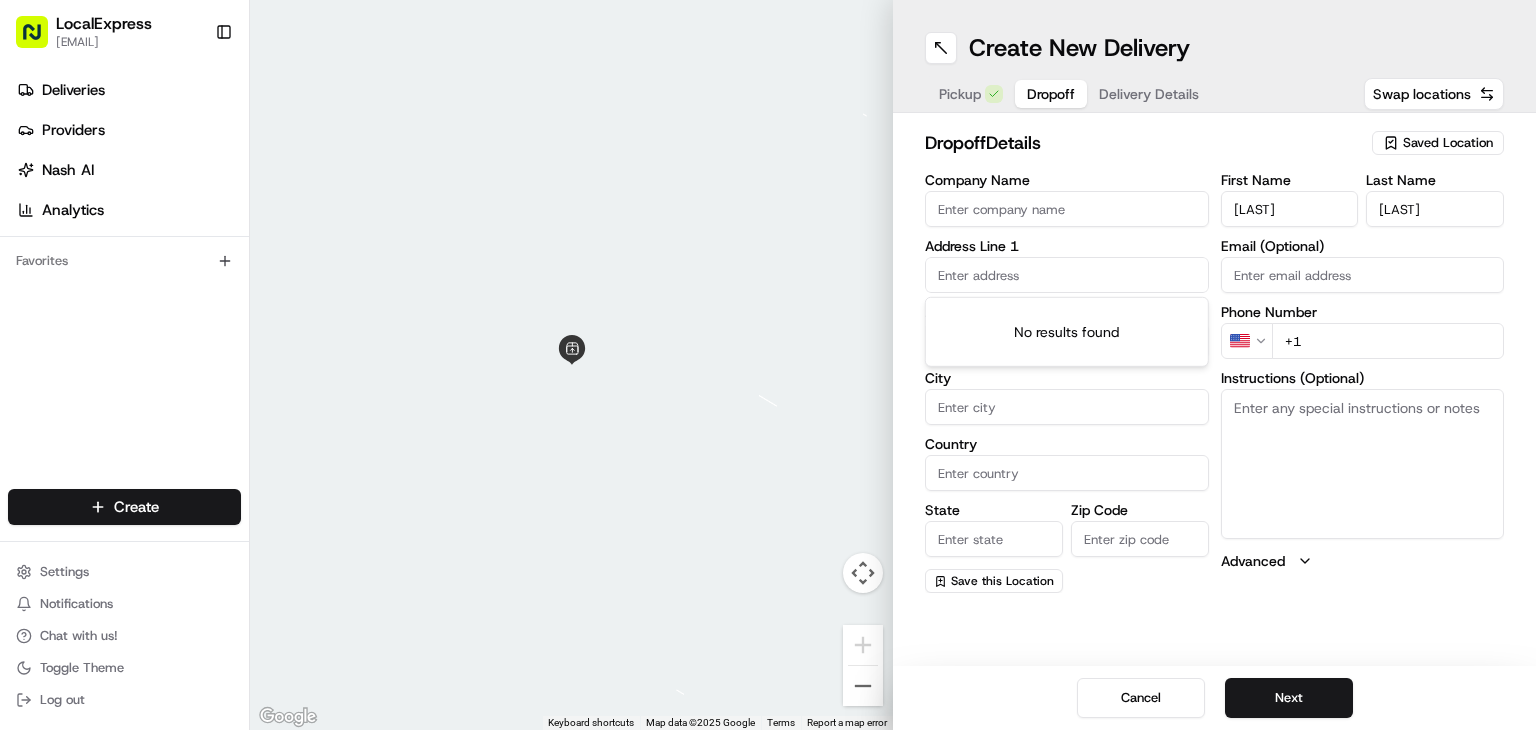 paste on "6920 15th Ave, Brooklyn, NY 11228, USA" 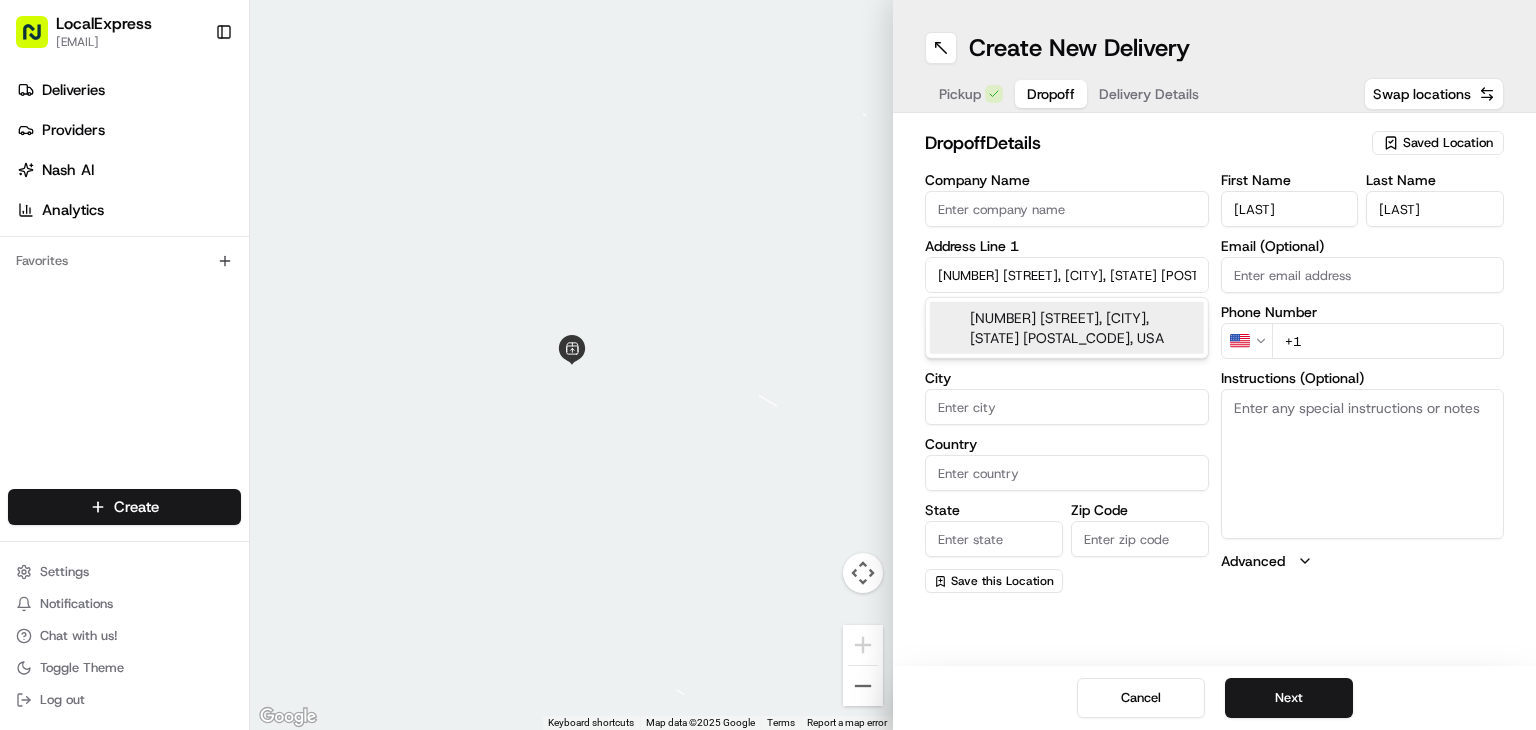 click on "6920 15th Ave, Brooklyn, NY 11228, USA" at bounding box center [1067, 328] 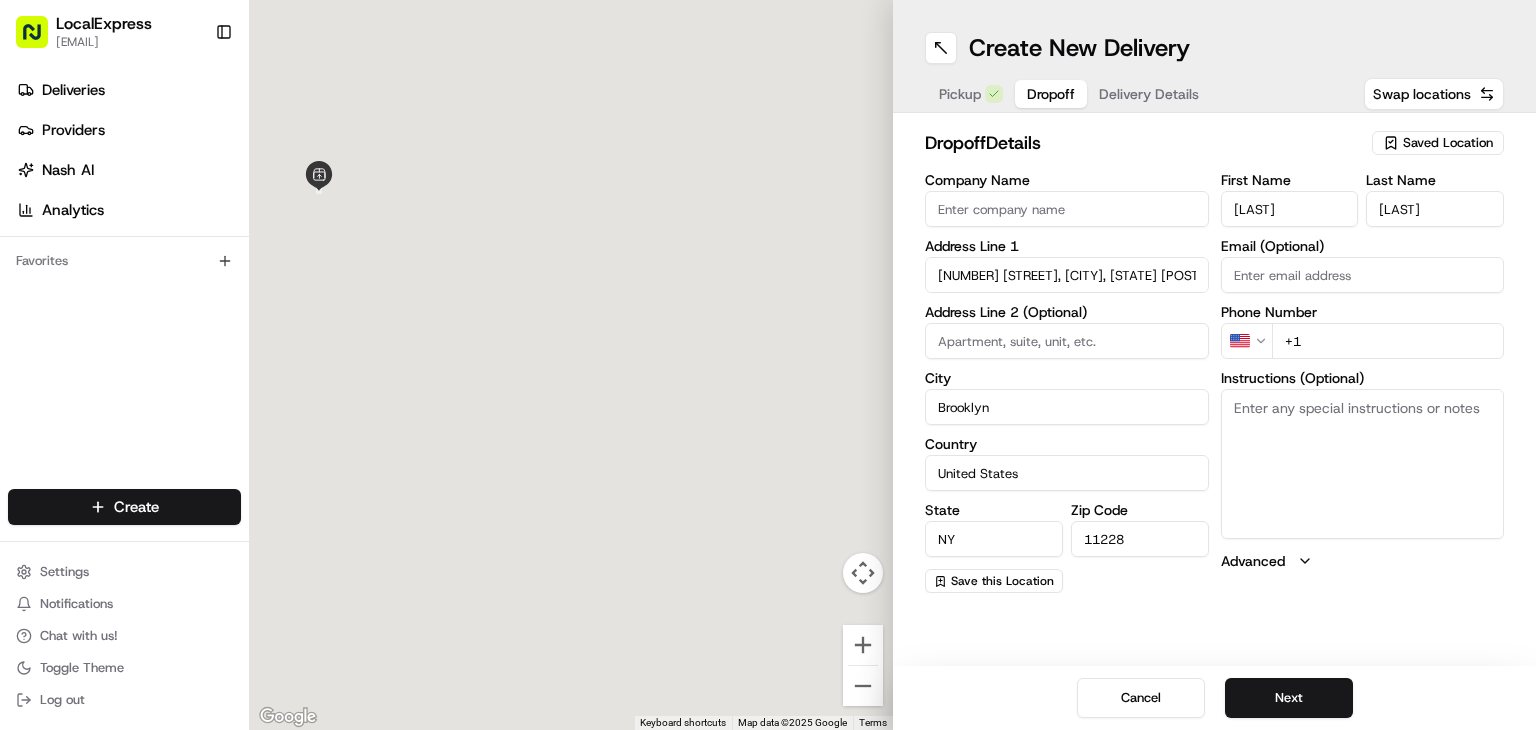type on "6920 15th Avenue" 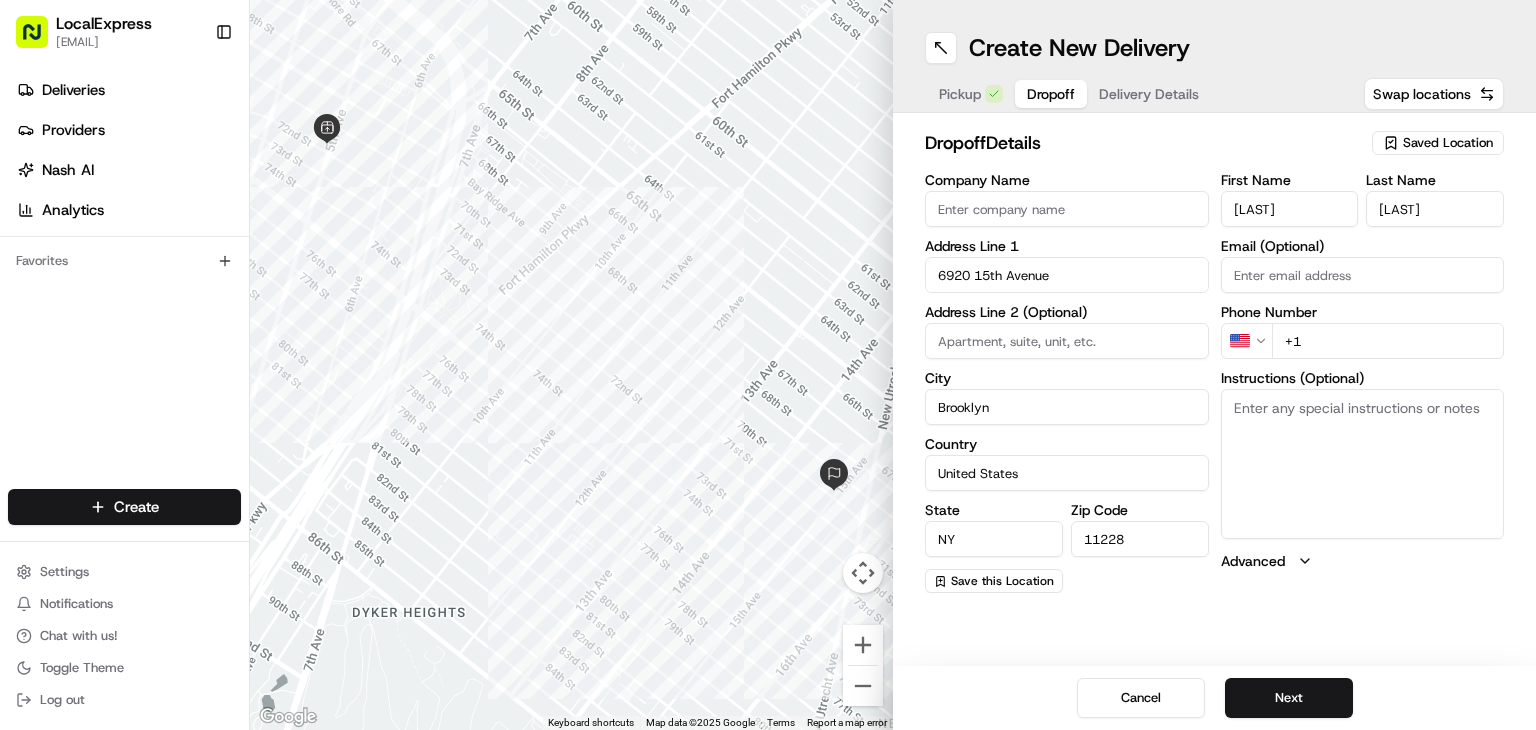 click on "+1" at bounding box center (1388, 341) 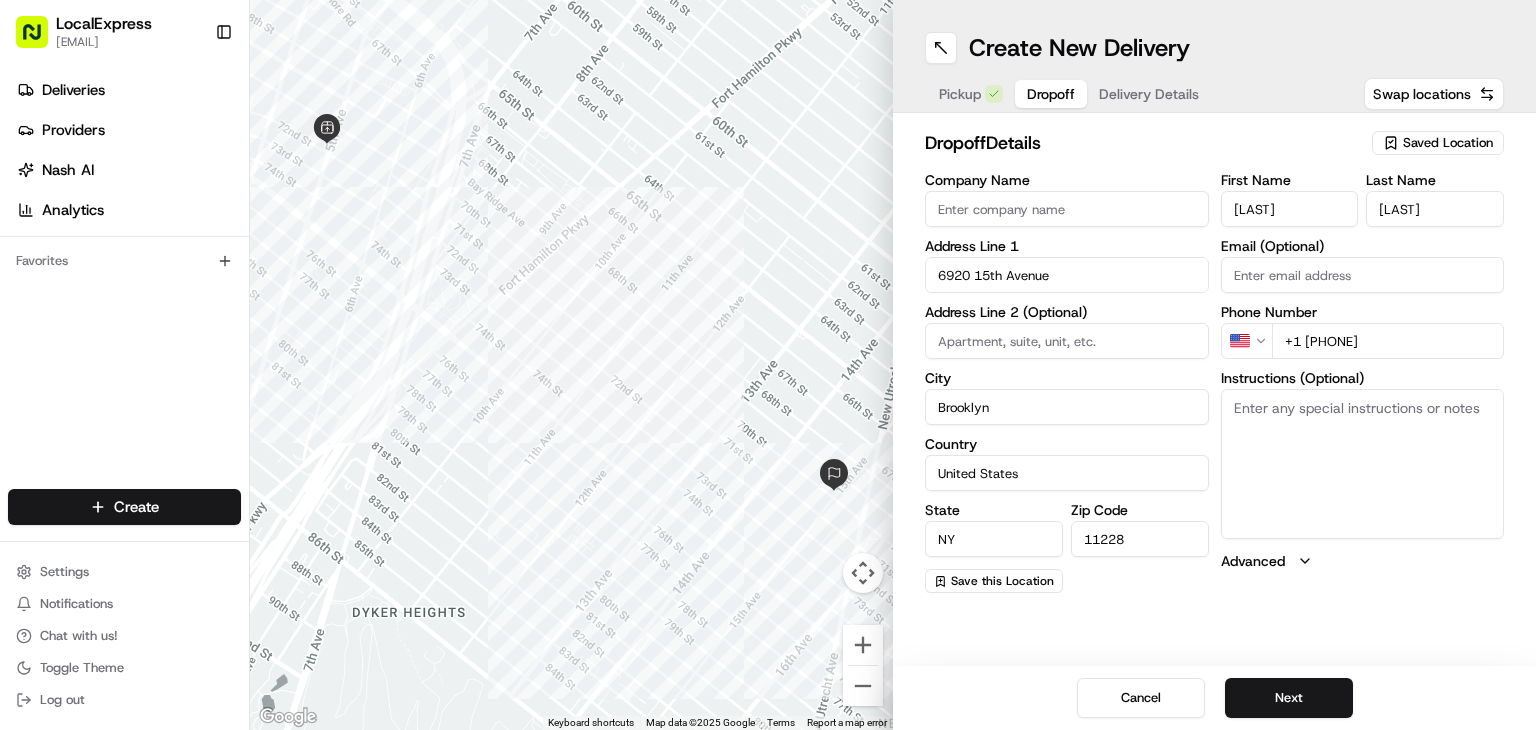 type on "+1 513 477 3989" 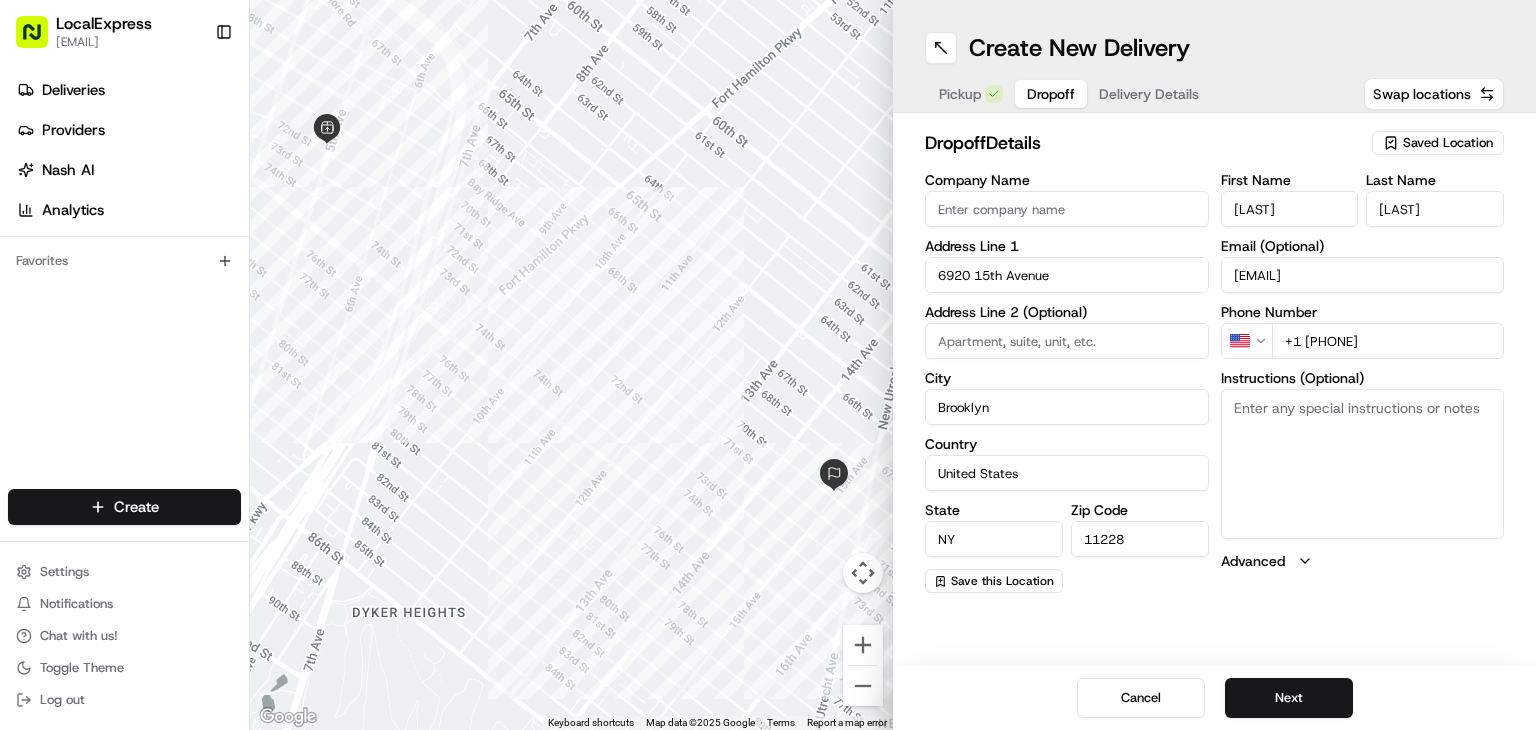 type on "Iqrababar91@gmail.com" 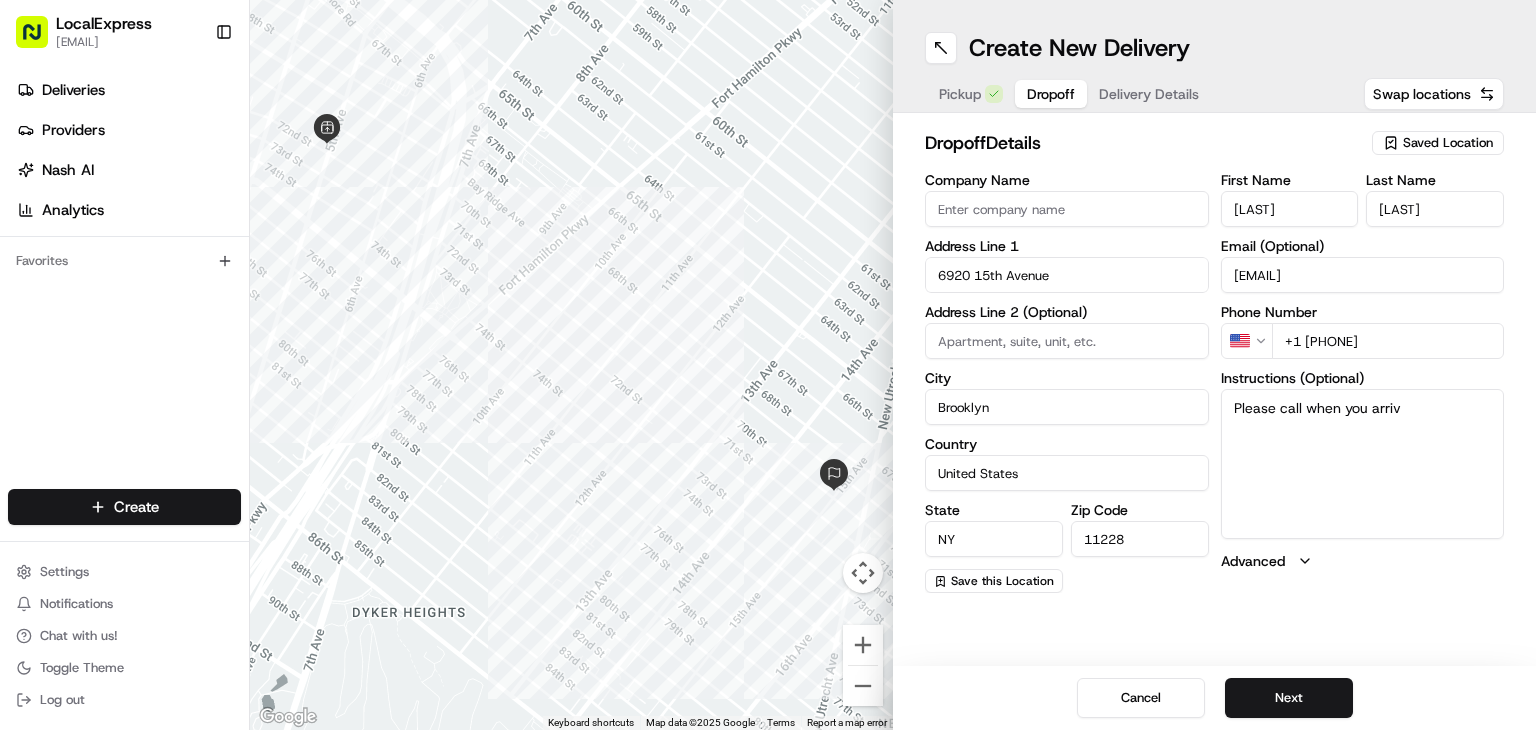 type on "Please call when you arrive" 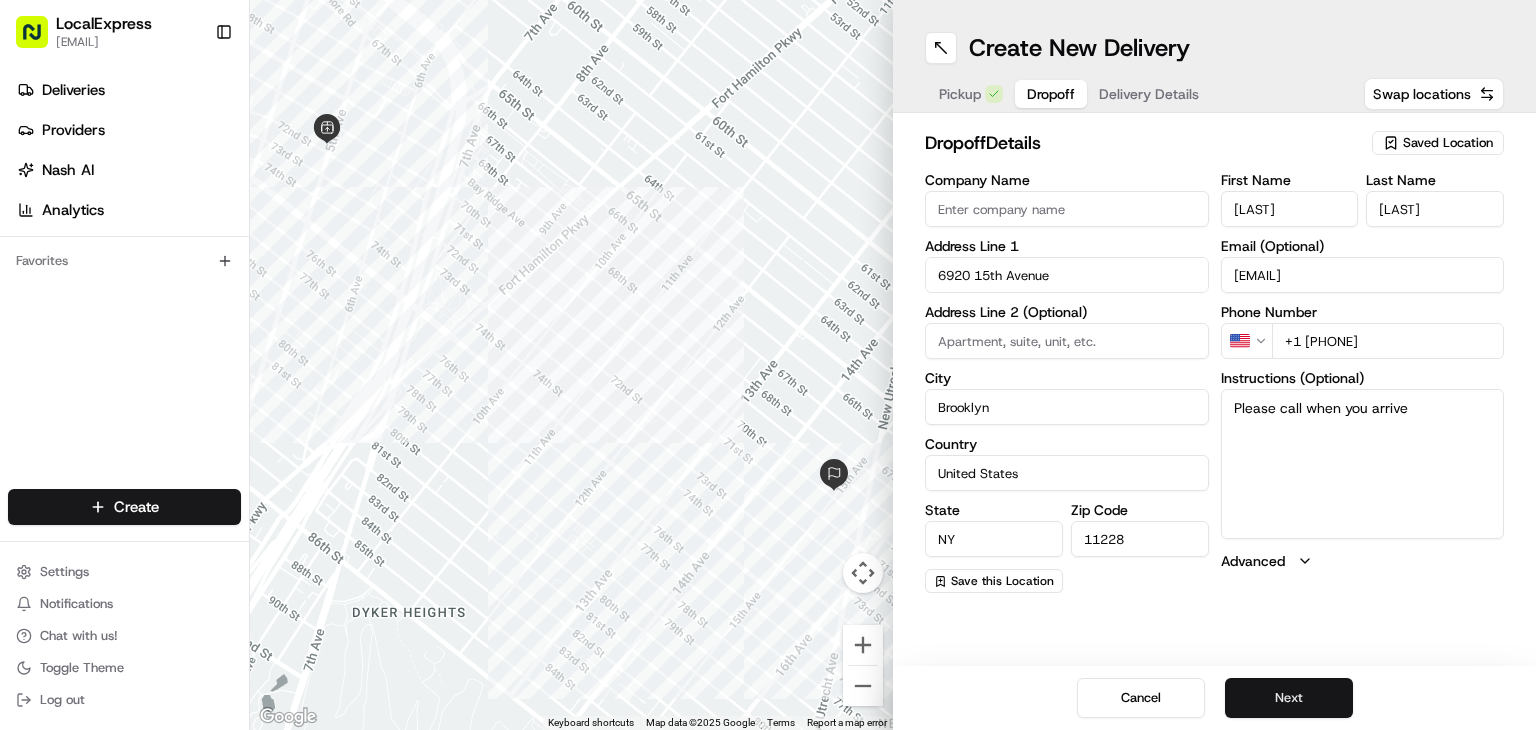 click on "Next" at bounding box center [1289, 698] 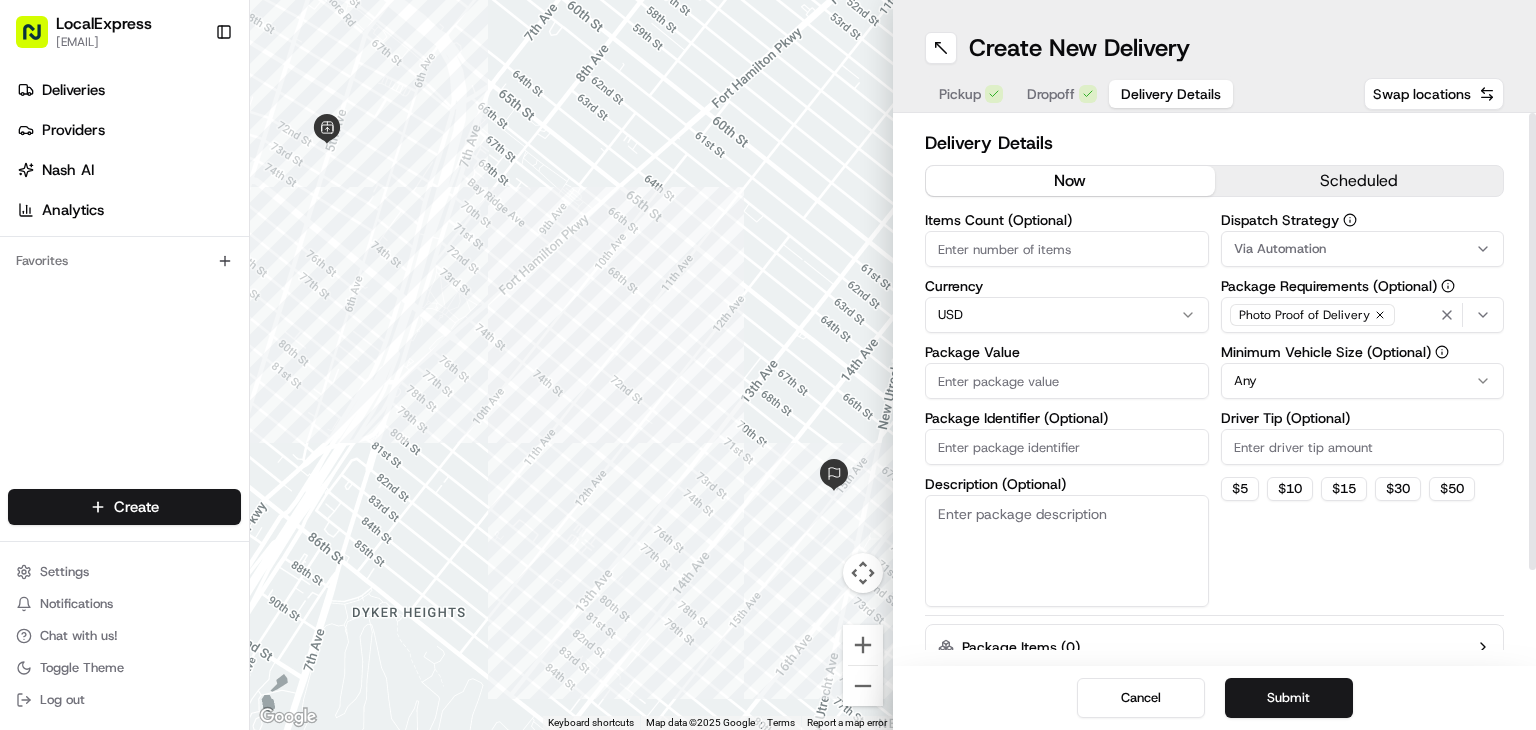 click on "Items Count (Optional)" at bounding box center (1067, 249) 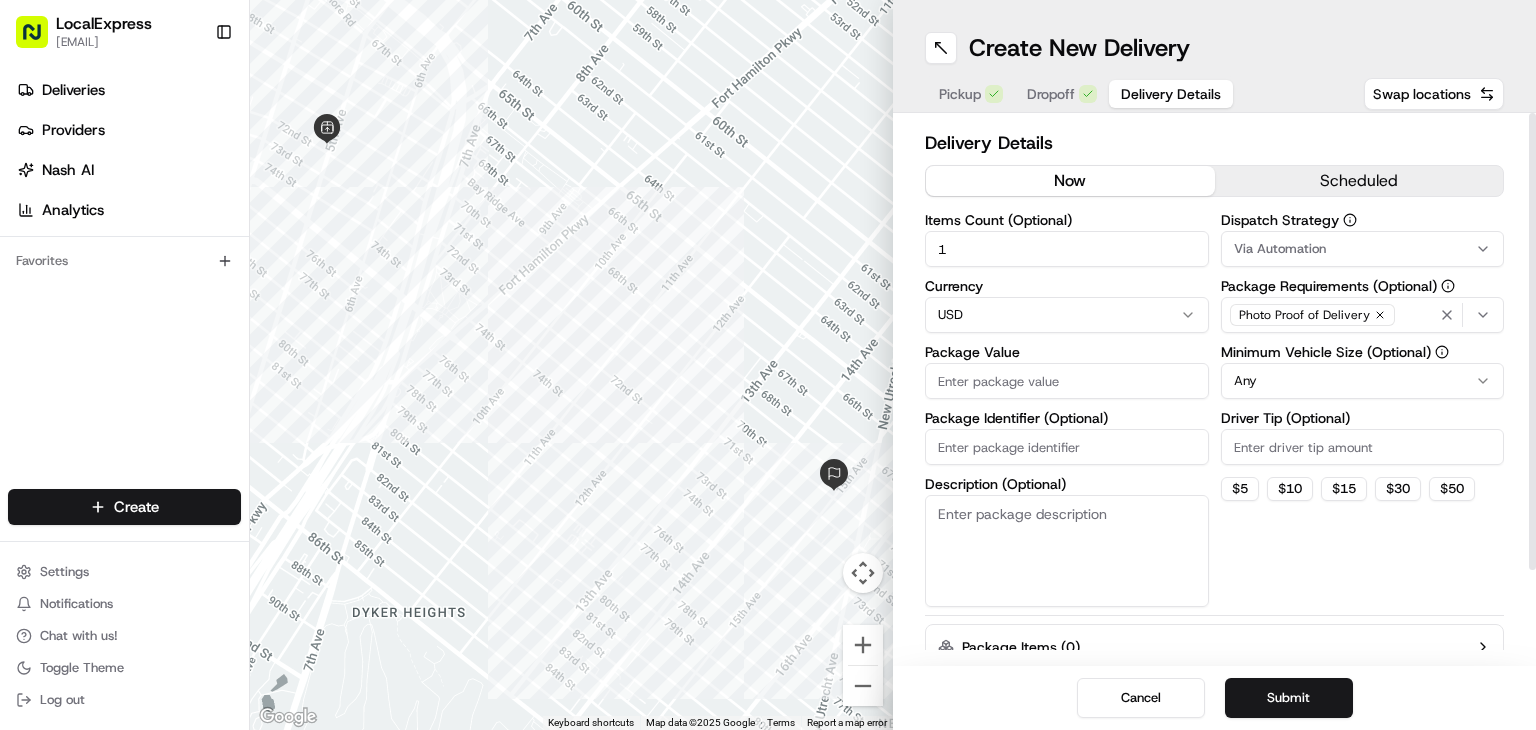 type on "1" 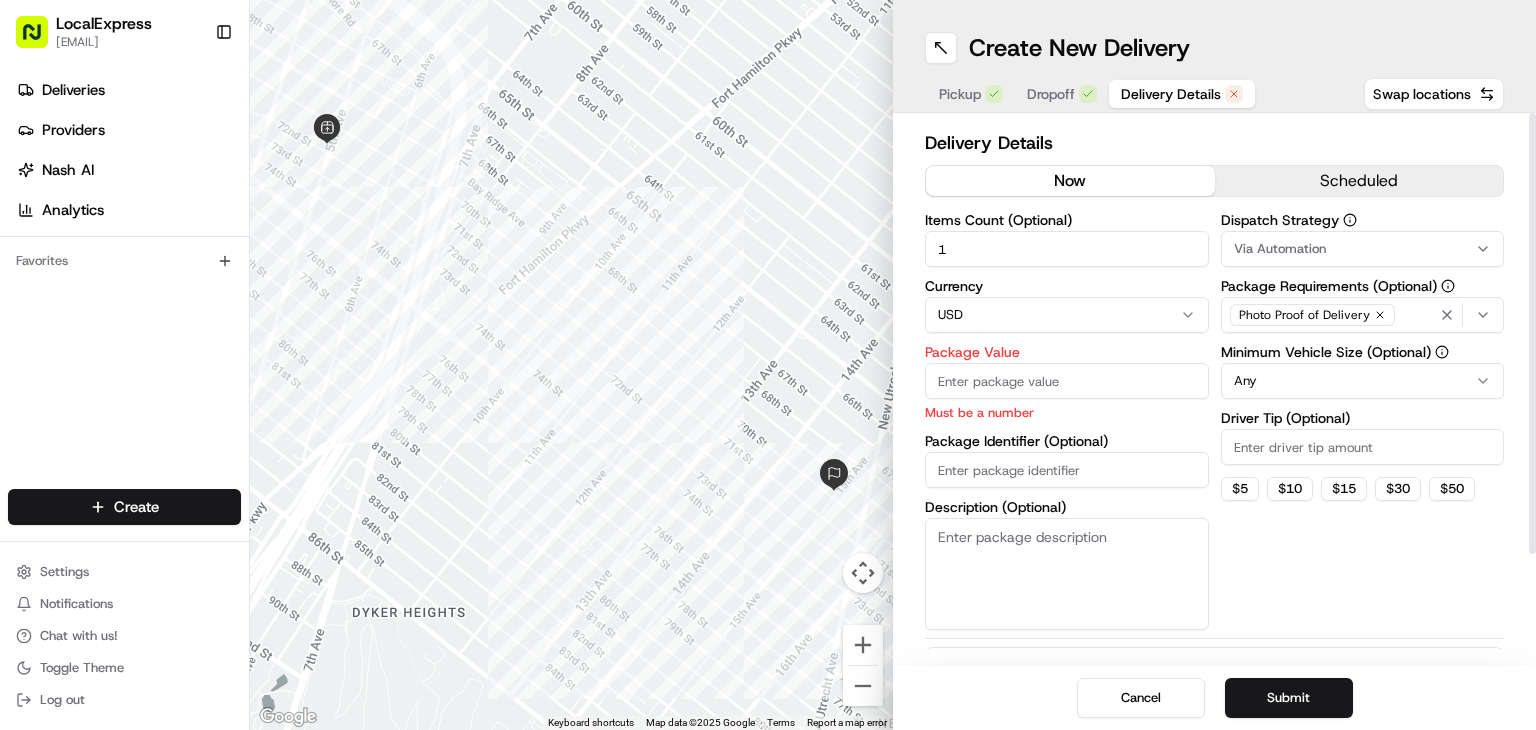 paste on "79.84" 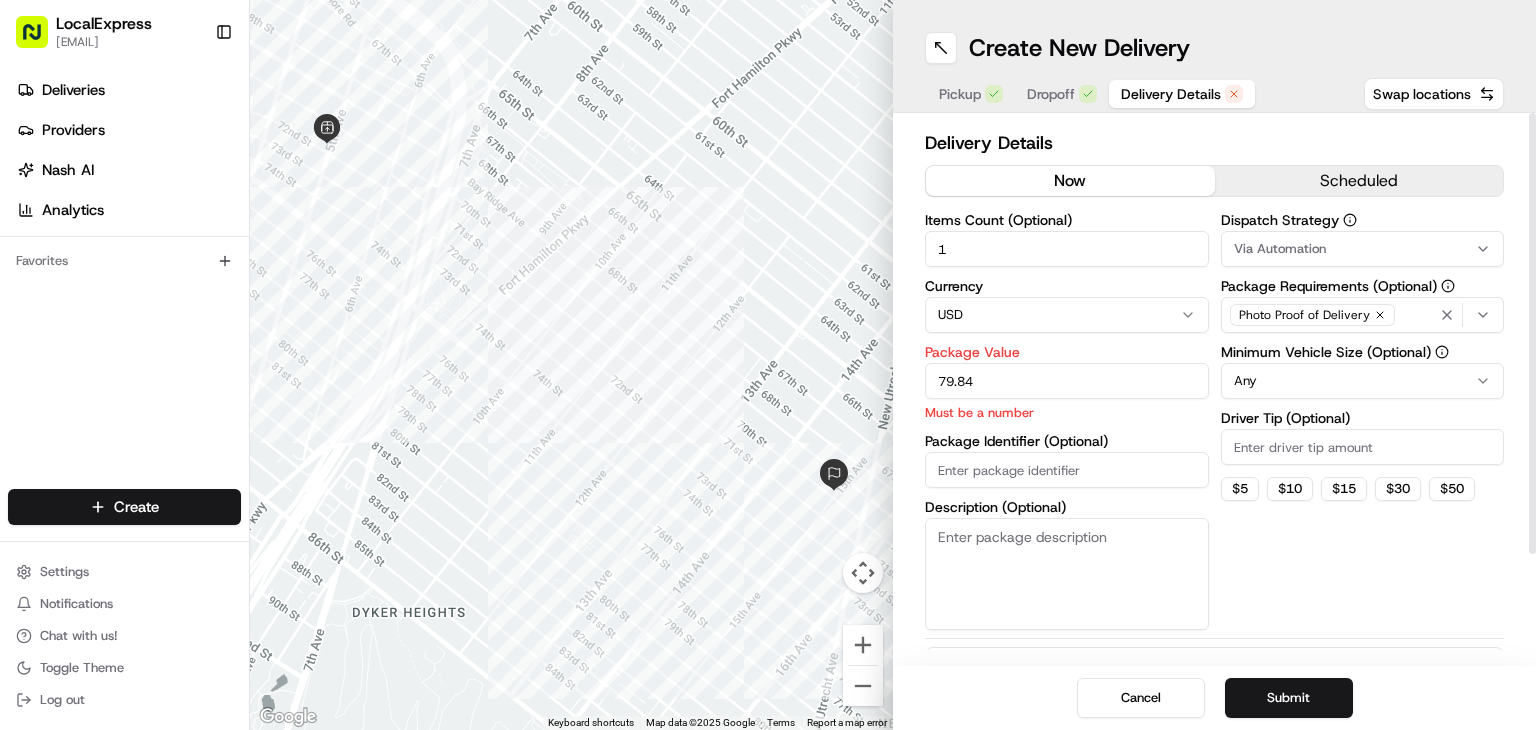 type on "79.84" 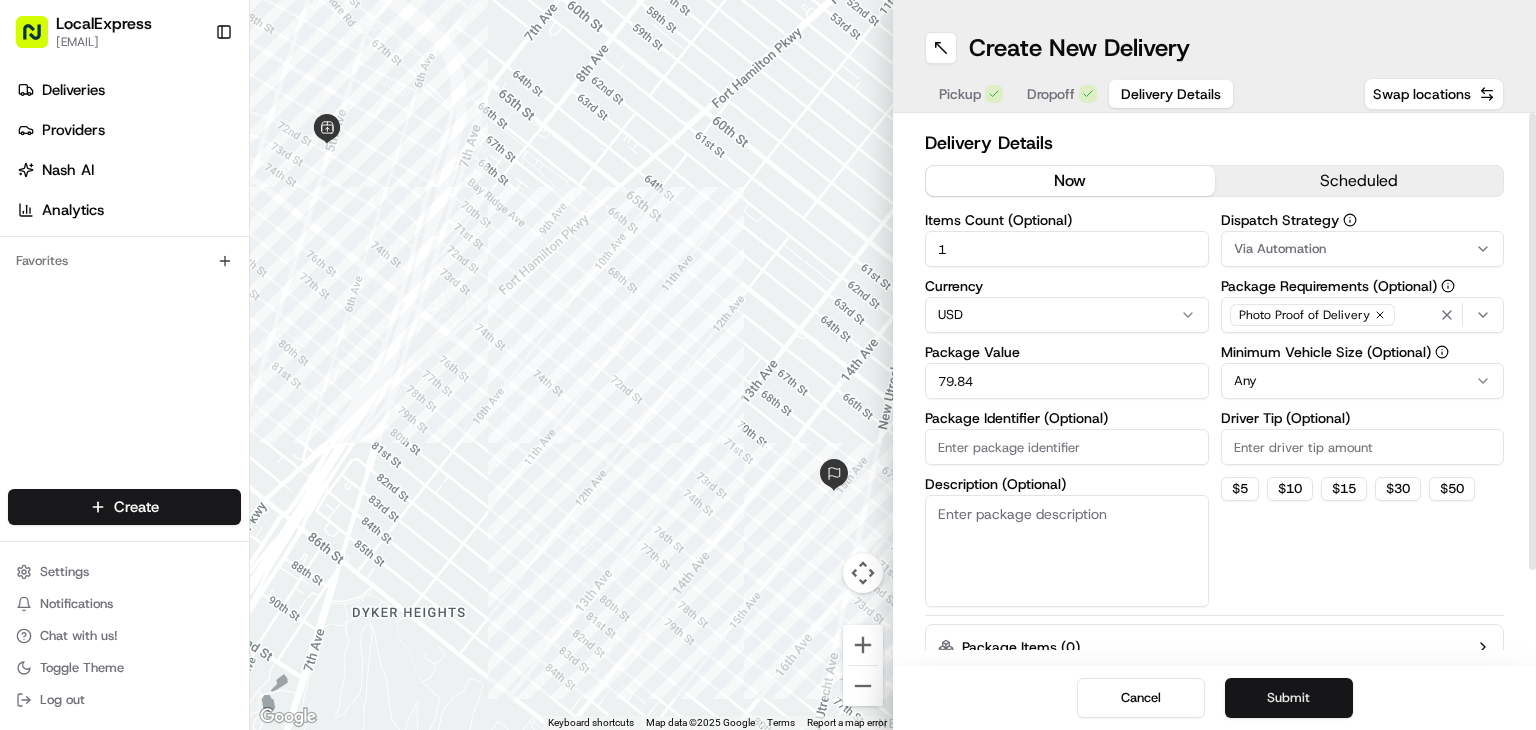 click on "Submit" at bounding box center [1289, 698] 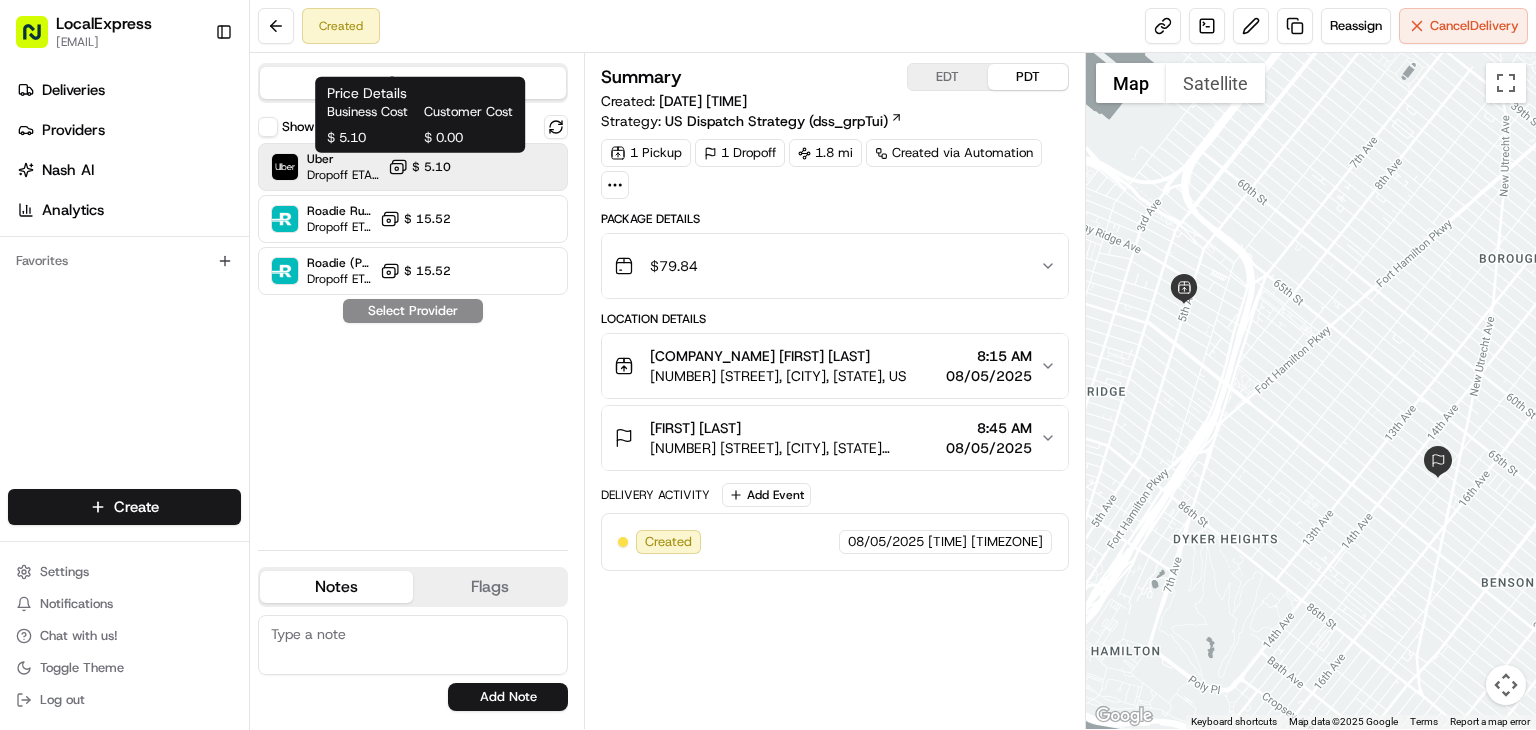 click on "$   5.10" at bounding box center (419, 167) 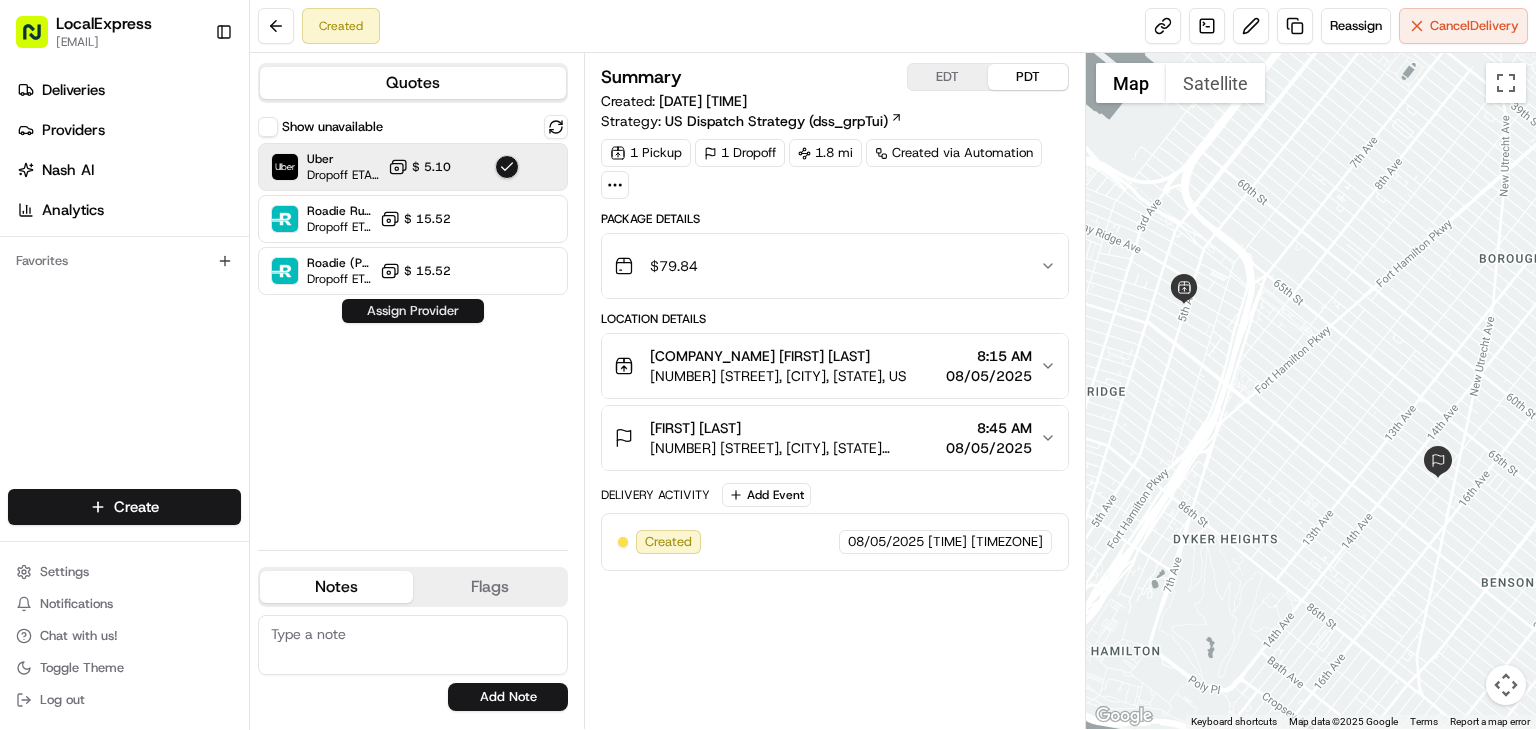 click on "Assign Provider" at bounding box center [413, 311] 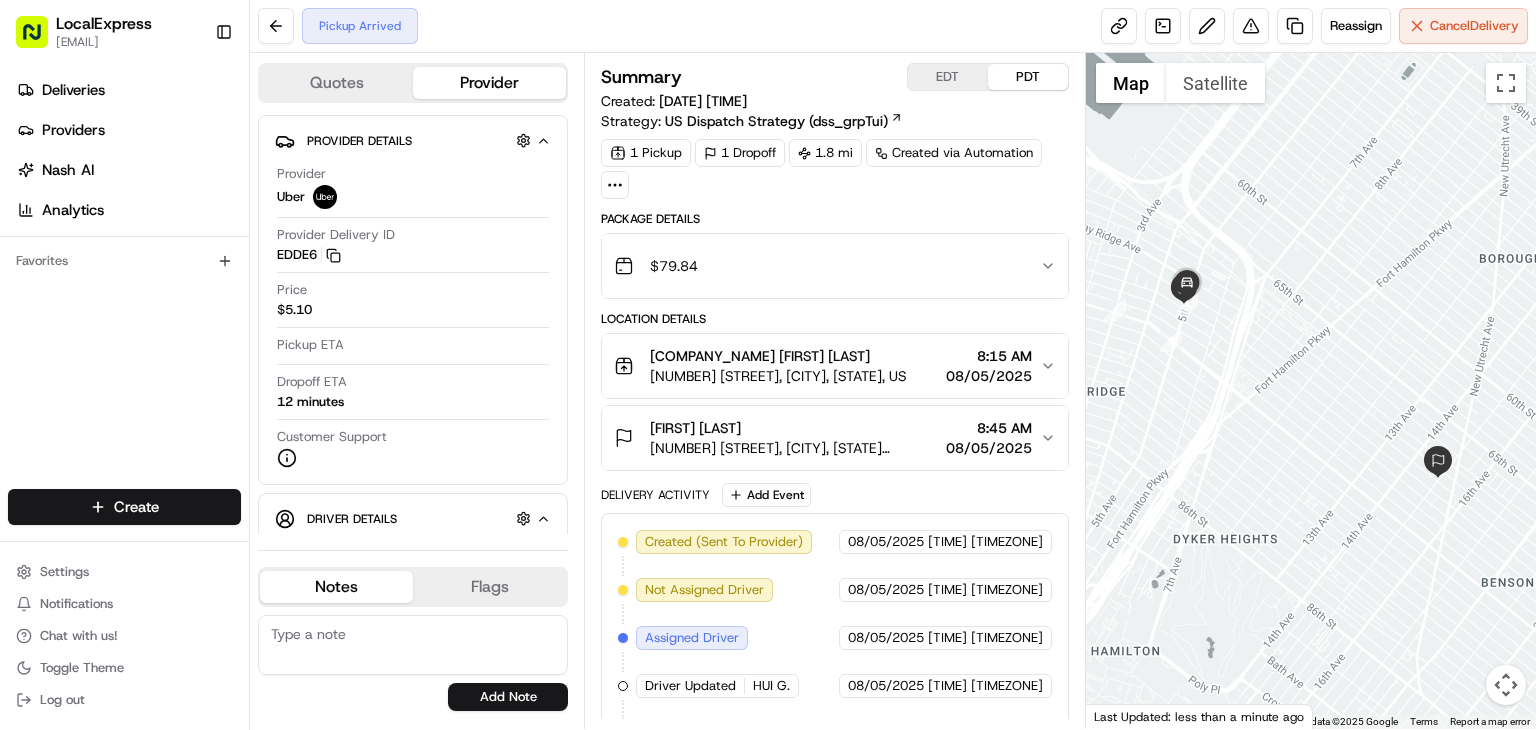 scroll, scrollTop: 87, scrollLeft: 0, axis: vertical 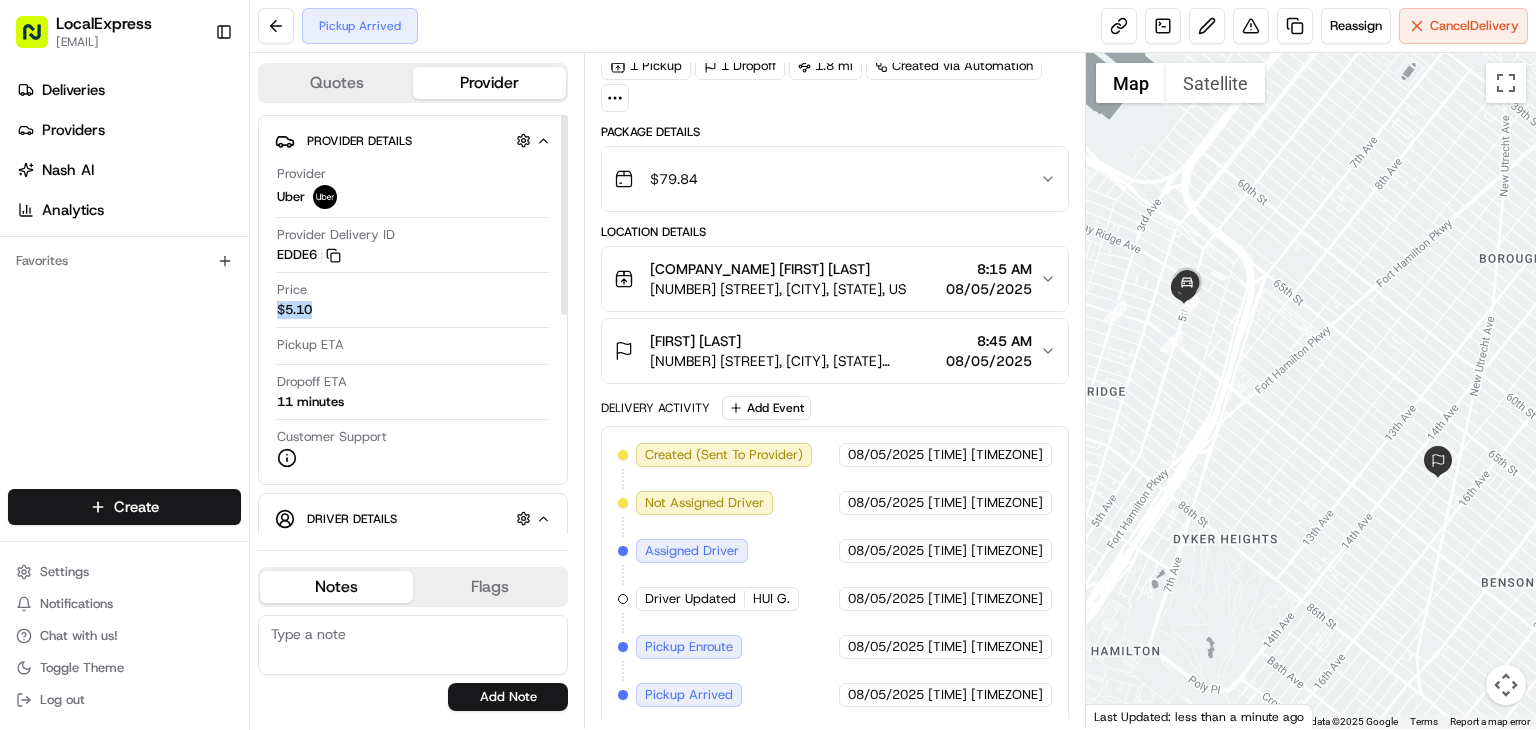 drag, startPoint x: 318, startPoint y: 309, endPoint x: 263, endPoint y: 310, distance: 55.00909 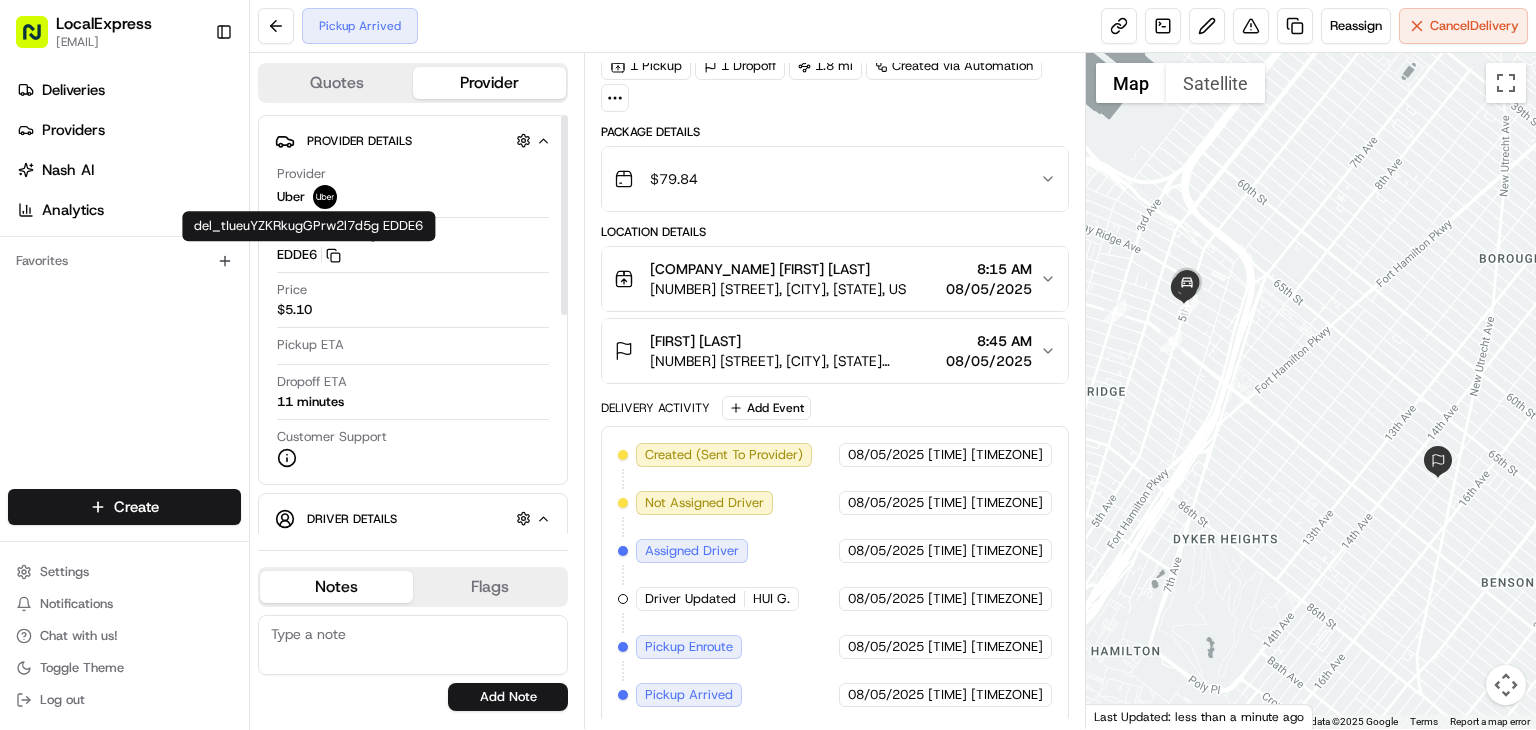 drag, startPoint x: 332, startPoint y: 247, endPoint x: 677, endPoint y: 227, distance: 345.57922 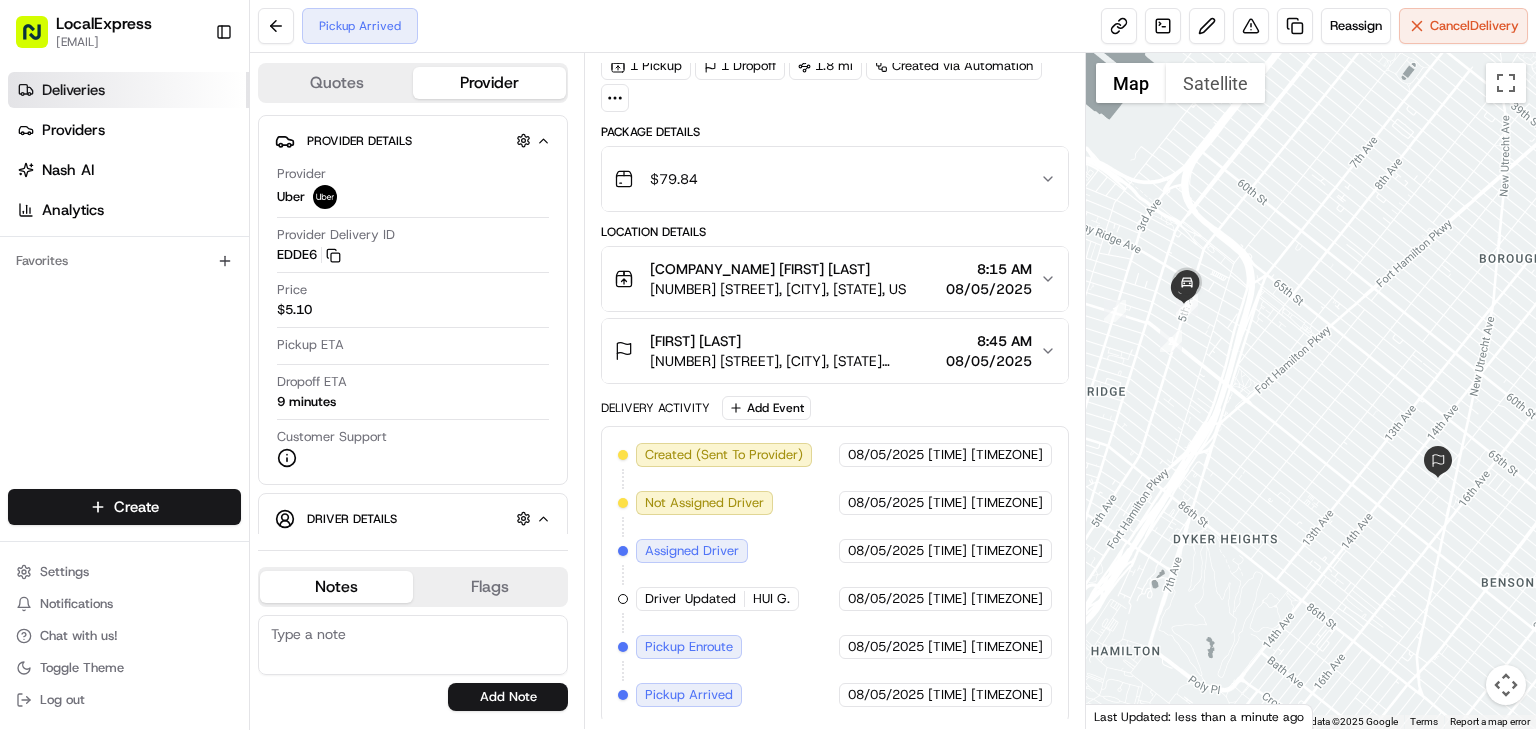click on "Deliveries" at bounding box center [73, 90] 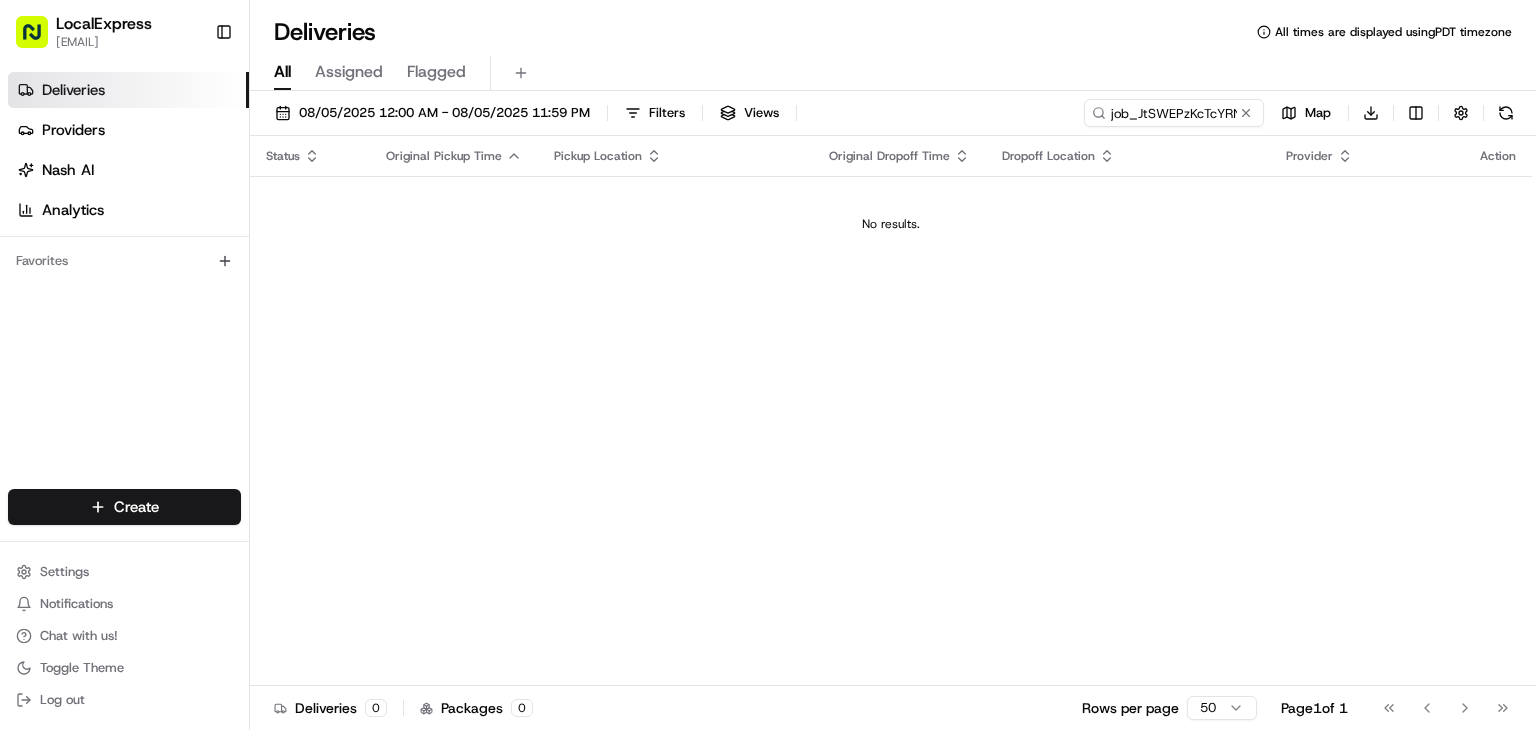 click on "Deliveries" at bounding box center (128, 90) 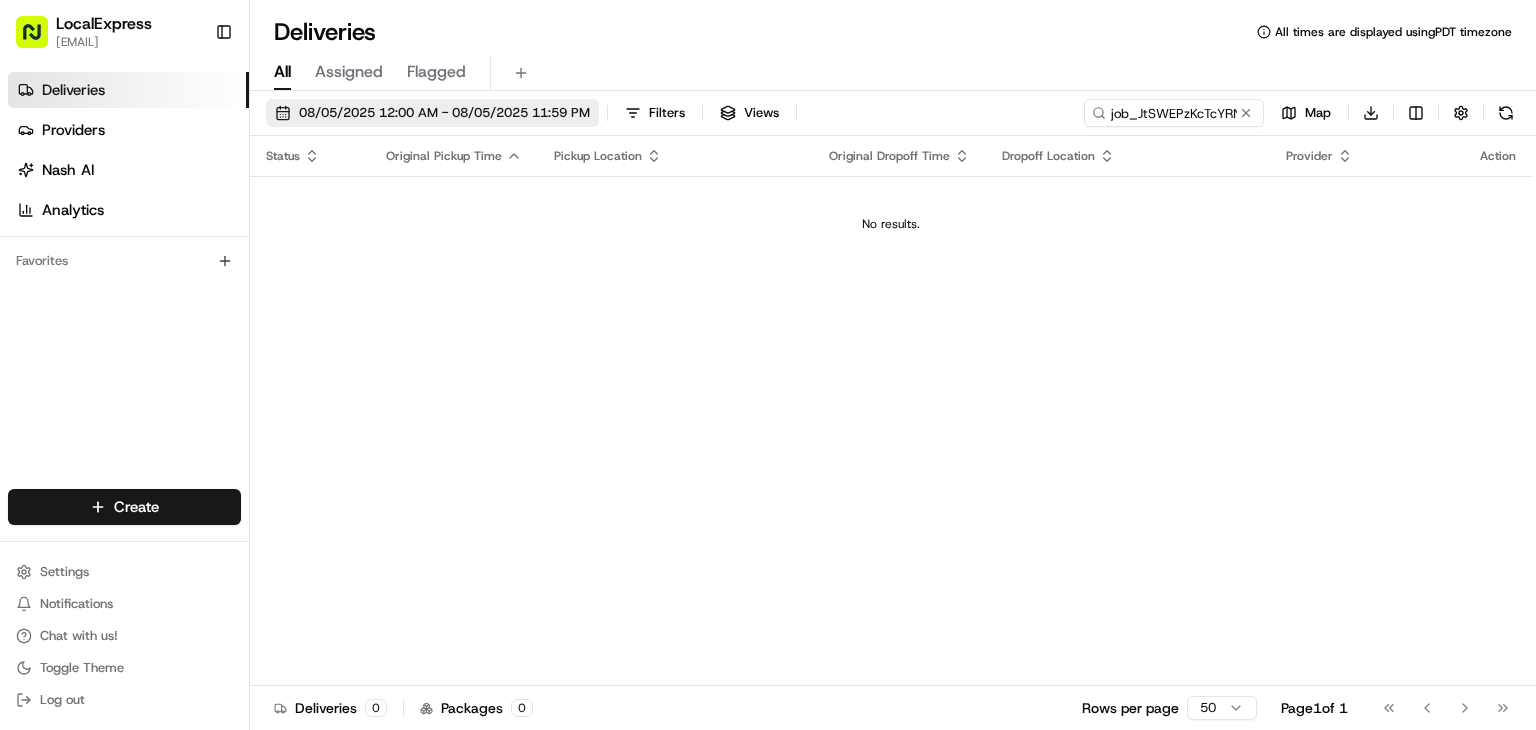 click on "08/05/2025 12:00 AM - 08/05/2025 11:59 PM" at bounding box center (432, 113) 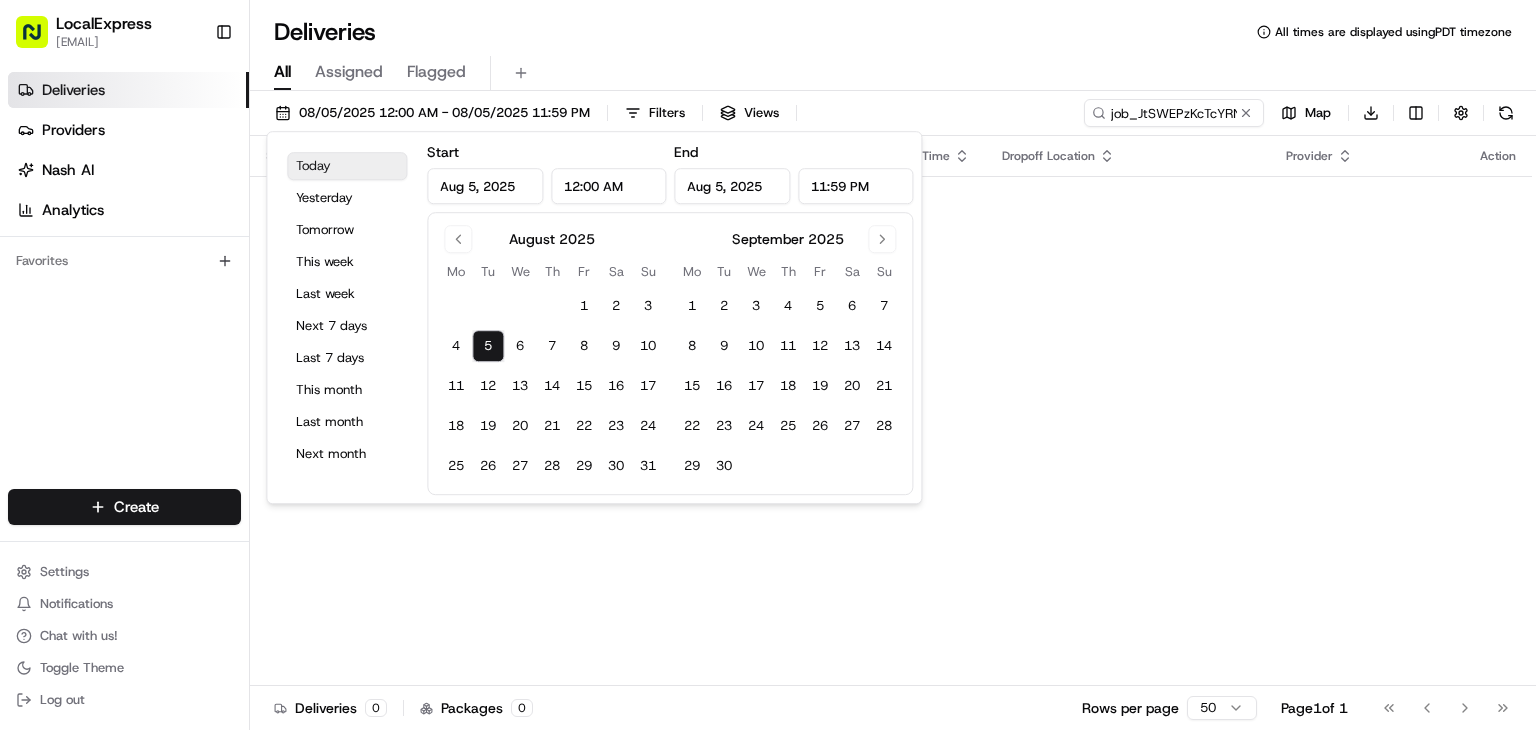 click on "Today" at bounding box center (347, 166) 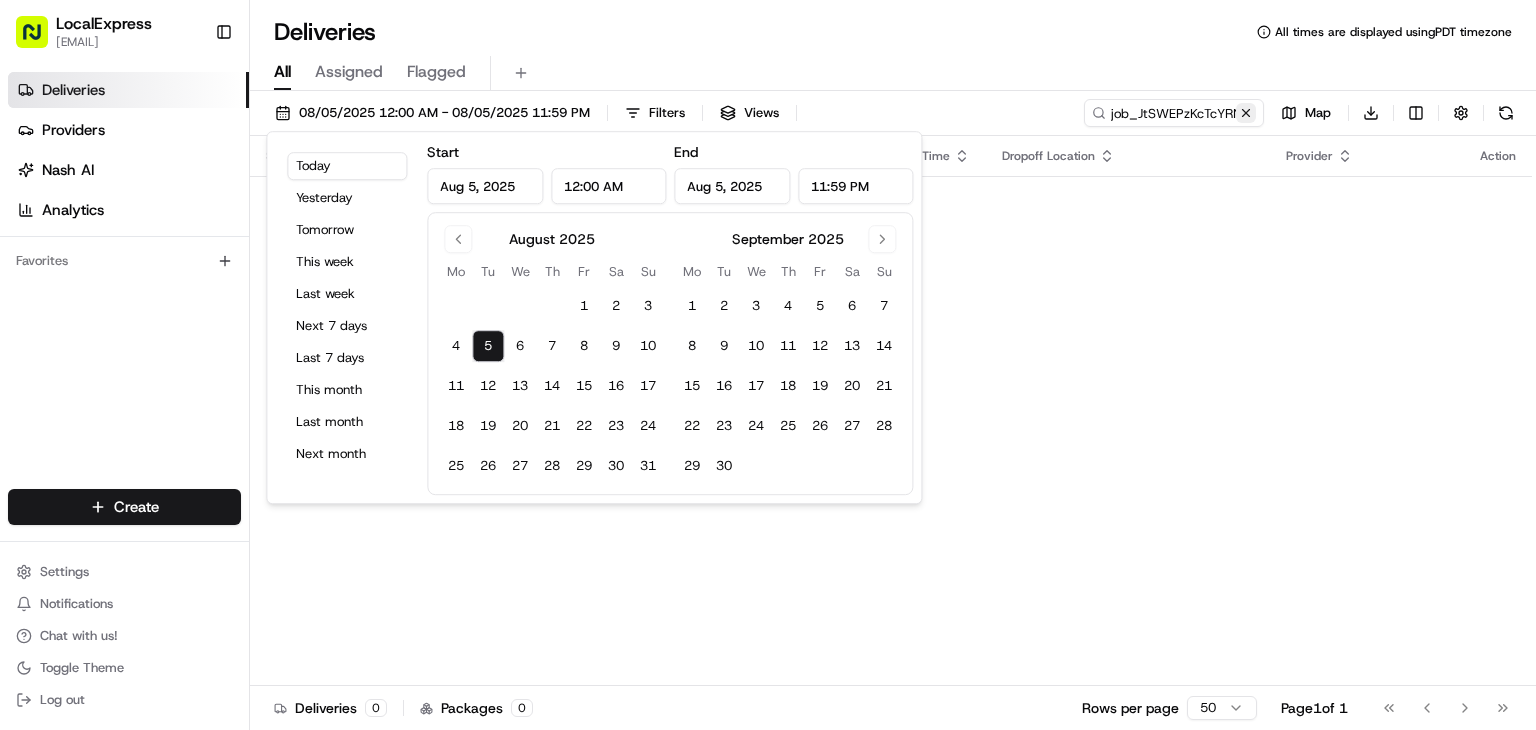 click at bounding box center (1246, 113) 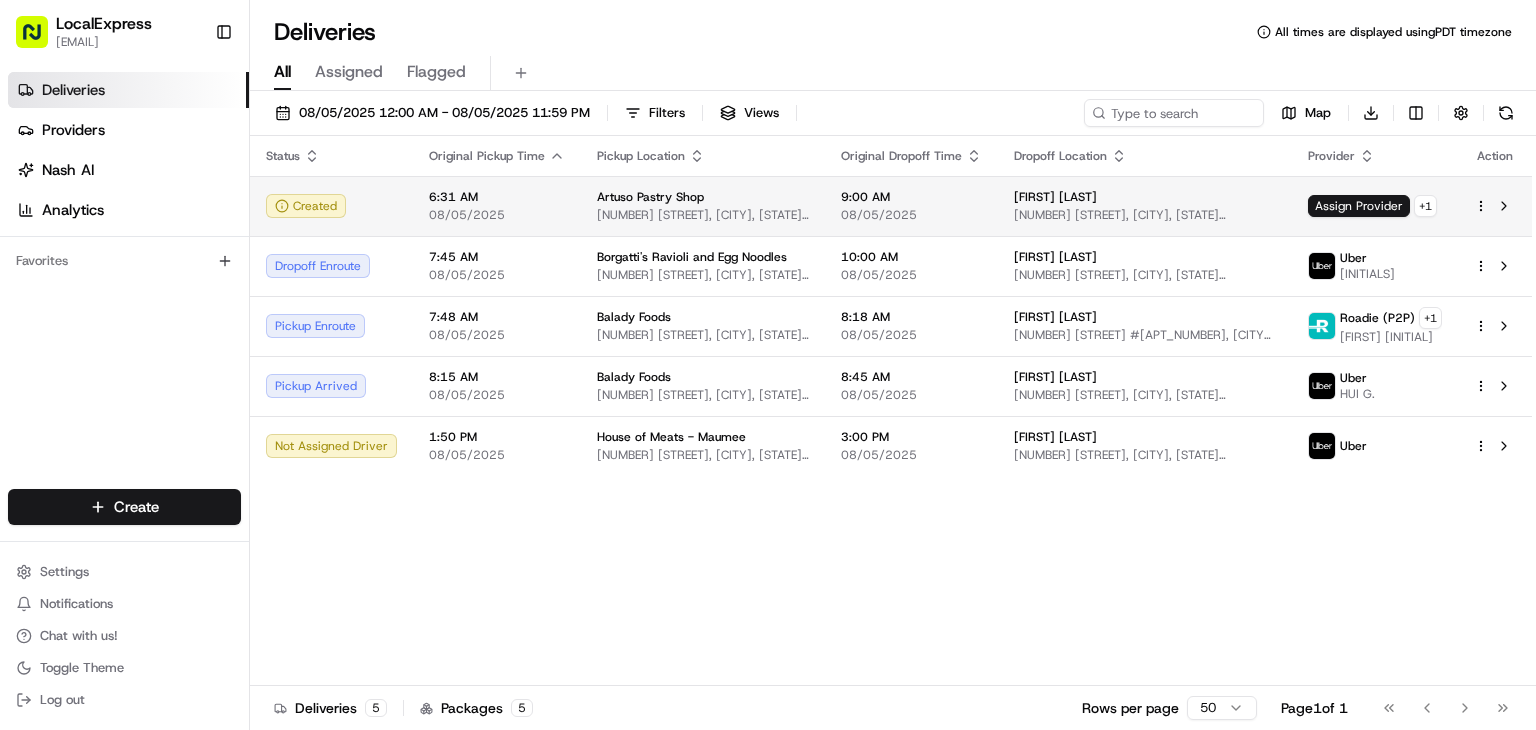 click on "Artuso Pastry Shop" at bounding box center [703, 197] 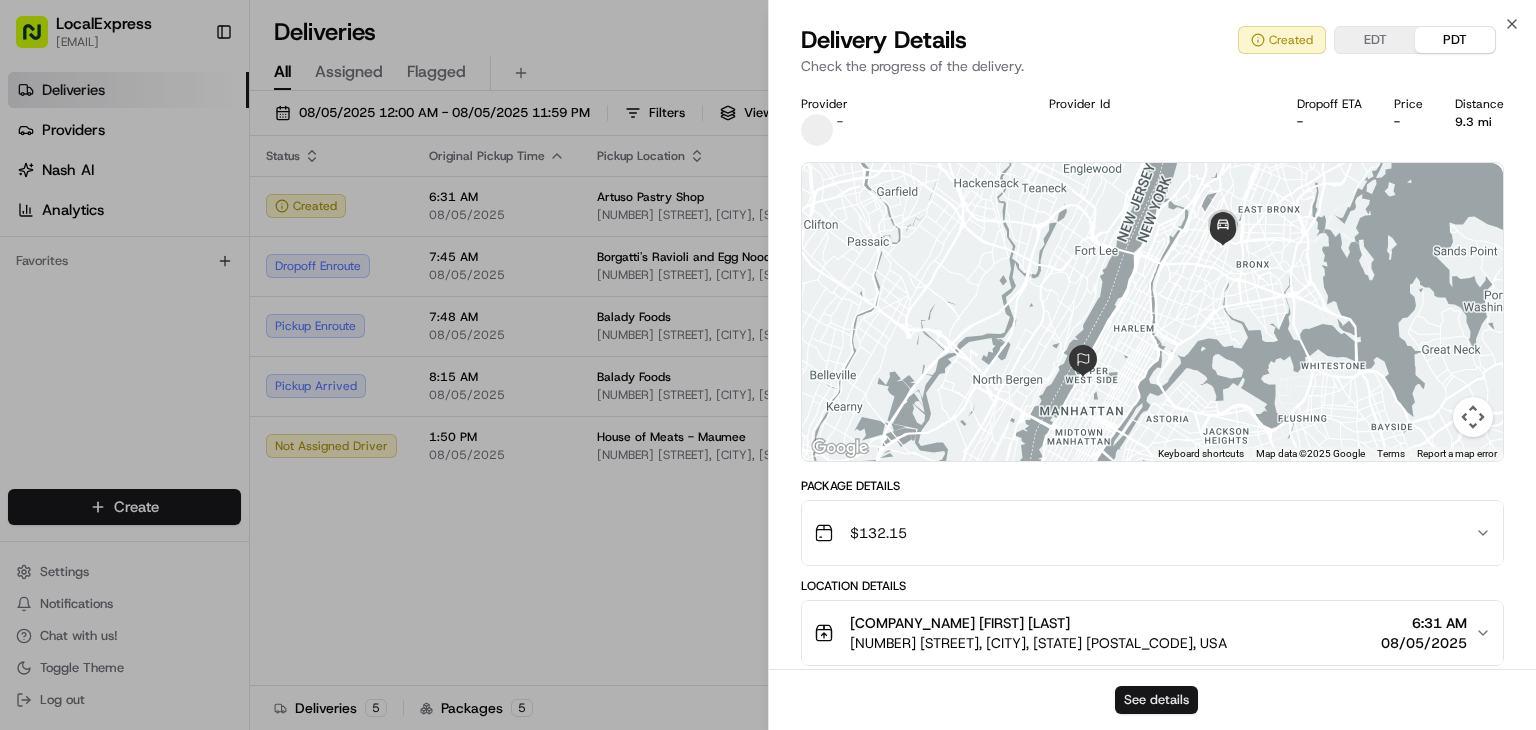 click on "See details" at bounding box center [1156, 700] 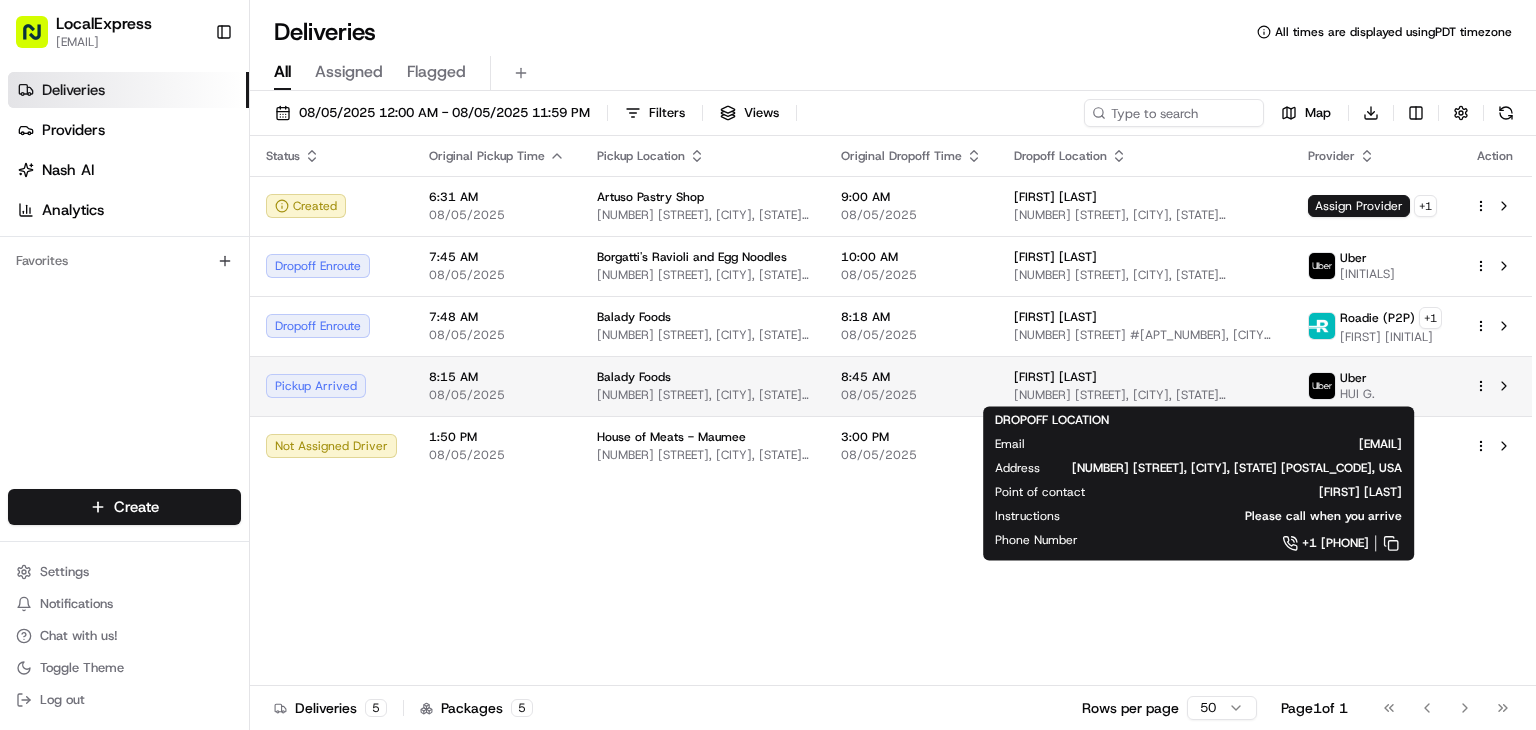 click on "6920 15th Ave, Brooklyn, NY 11228, USA" at bounding box center [1145, 395] 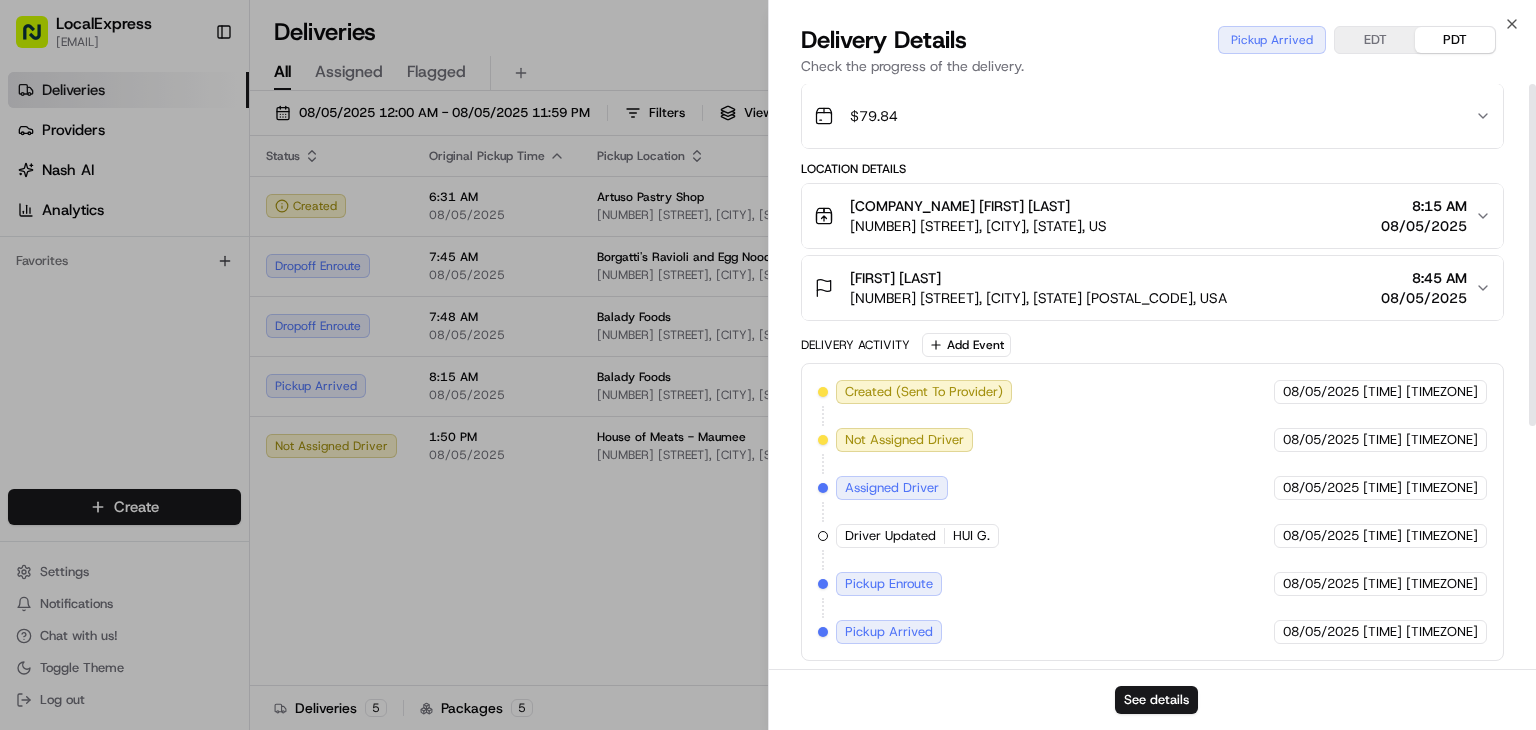 scroll, scrollTop: 0, scrollLeft: 0, axis: both 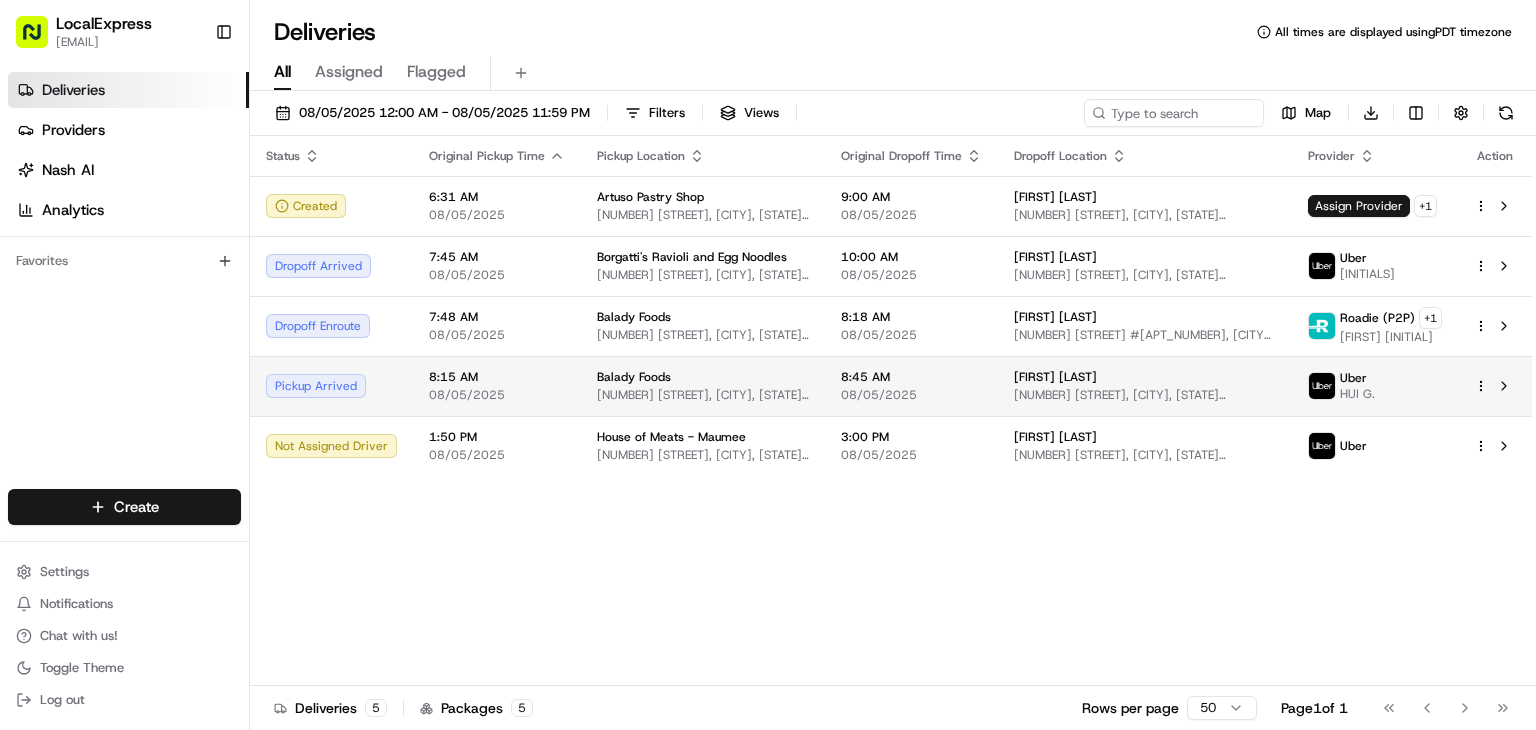 click on "Iqra Babar 6920 15th Ave, Brooklyn, NY 11228, USA" at bounding box center (1145, 386) 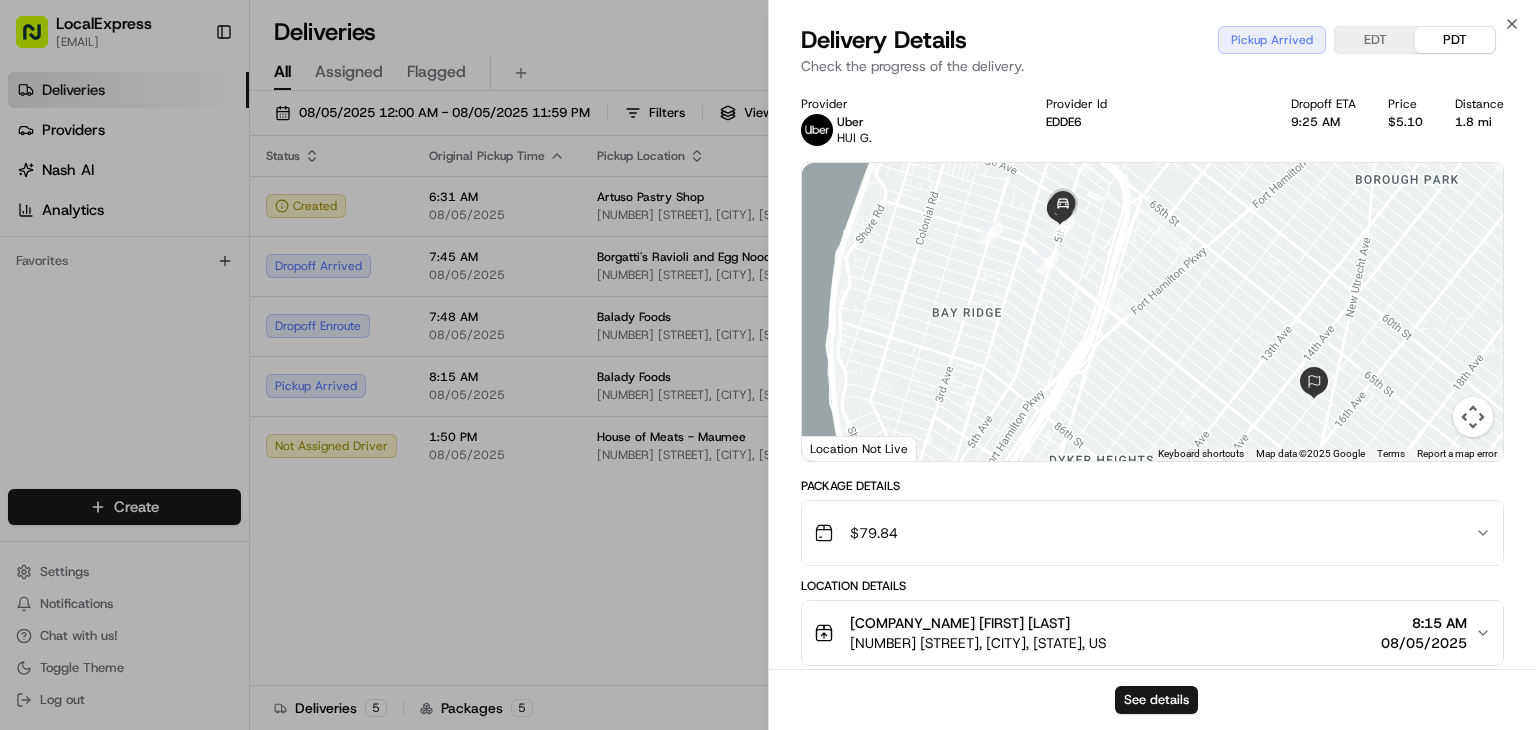 scroll, scrollTop: 417, scrollLeft: 0, axis: vertical 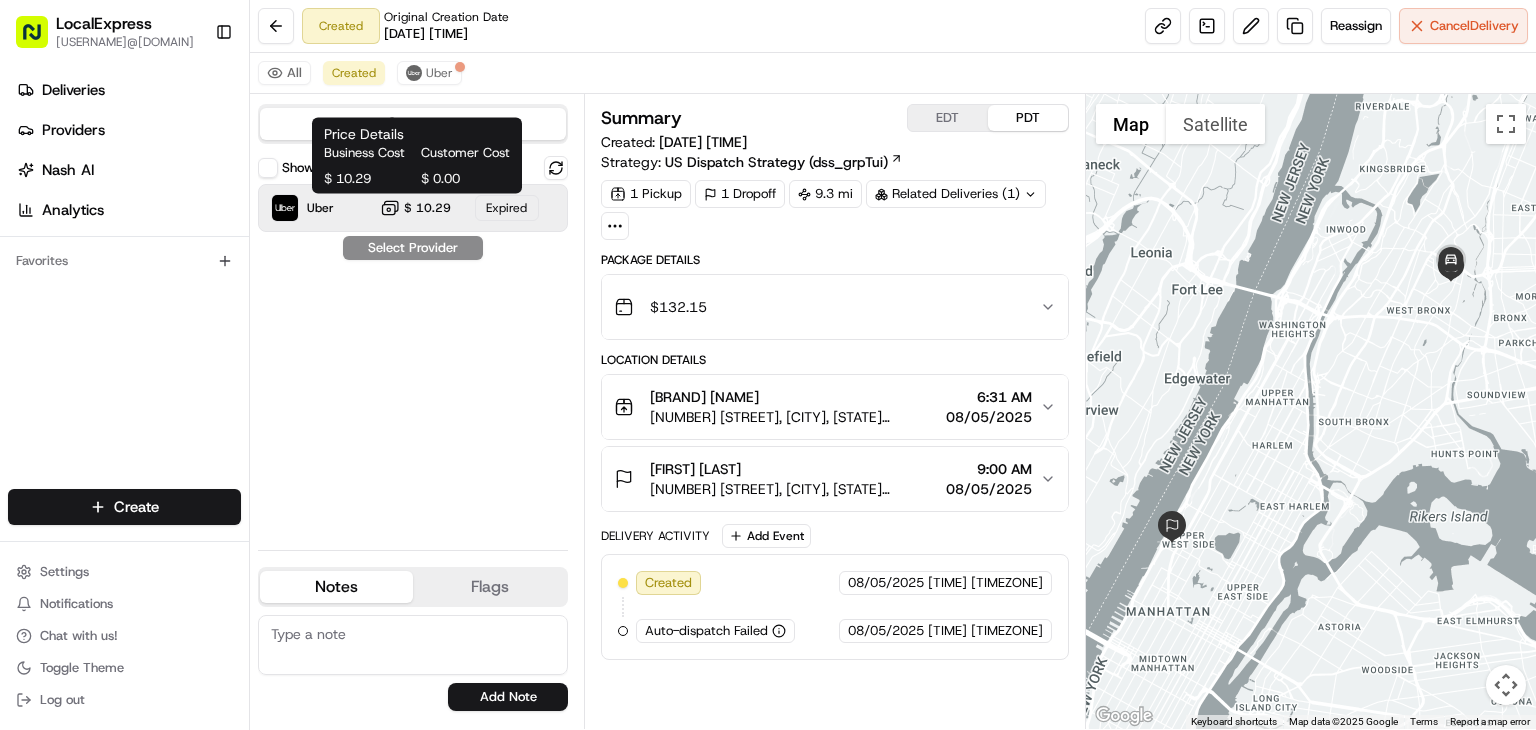 click on "$   10.29" at bounding box center [427, 208] 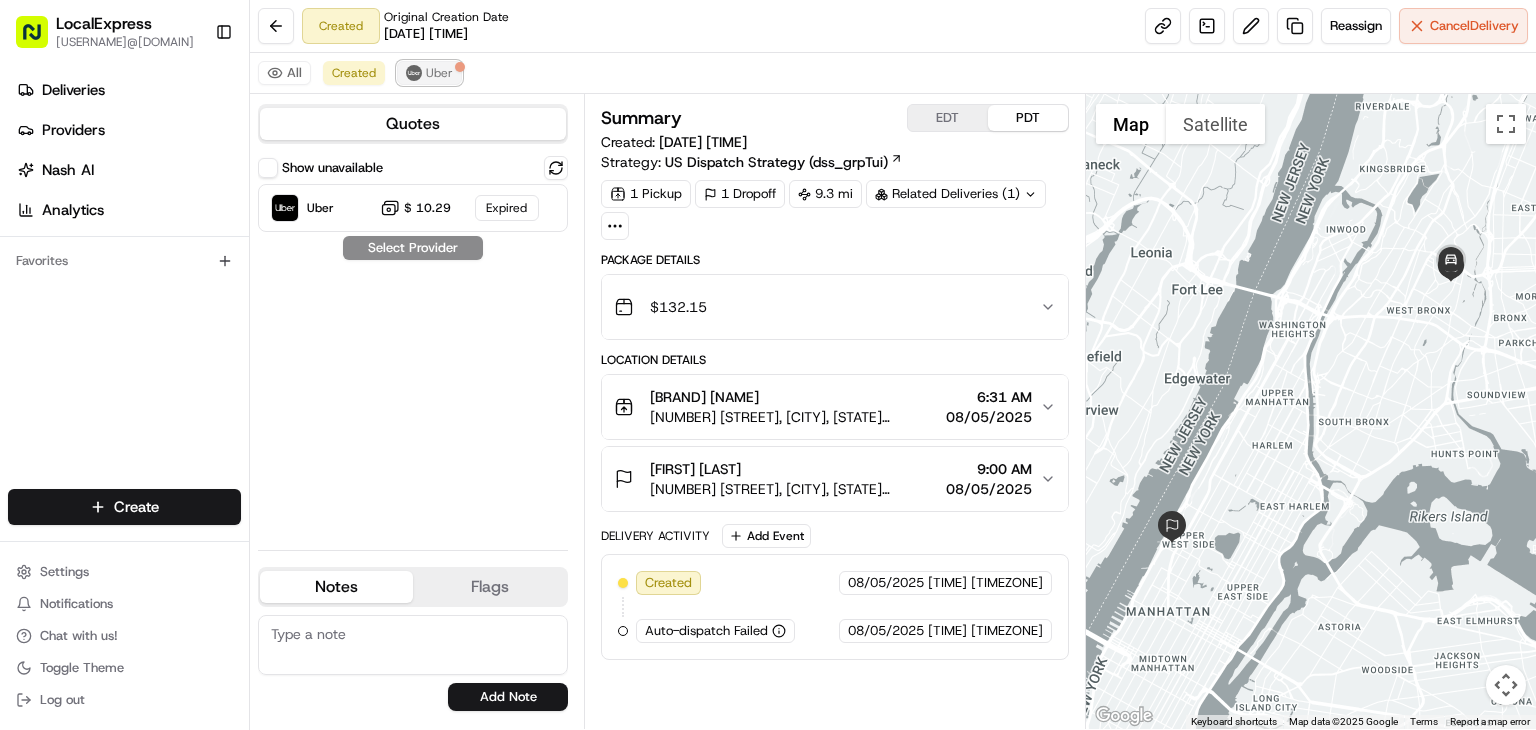 click on "Uber" at bounding box center [439, 73] 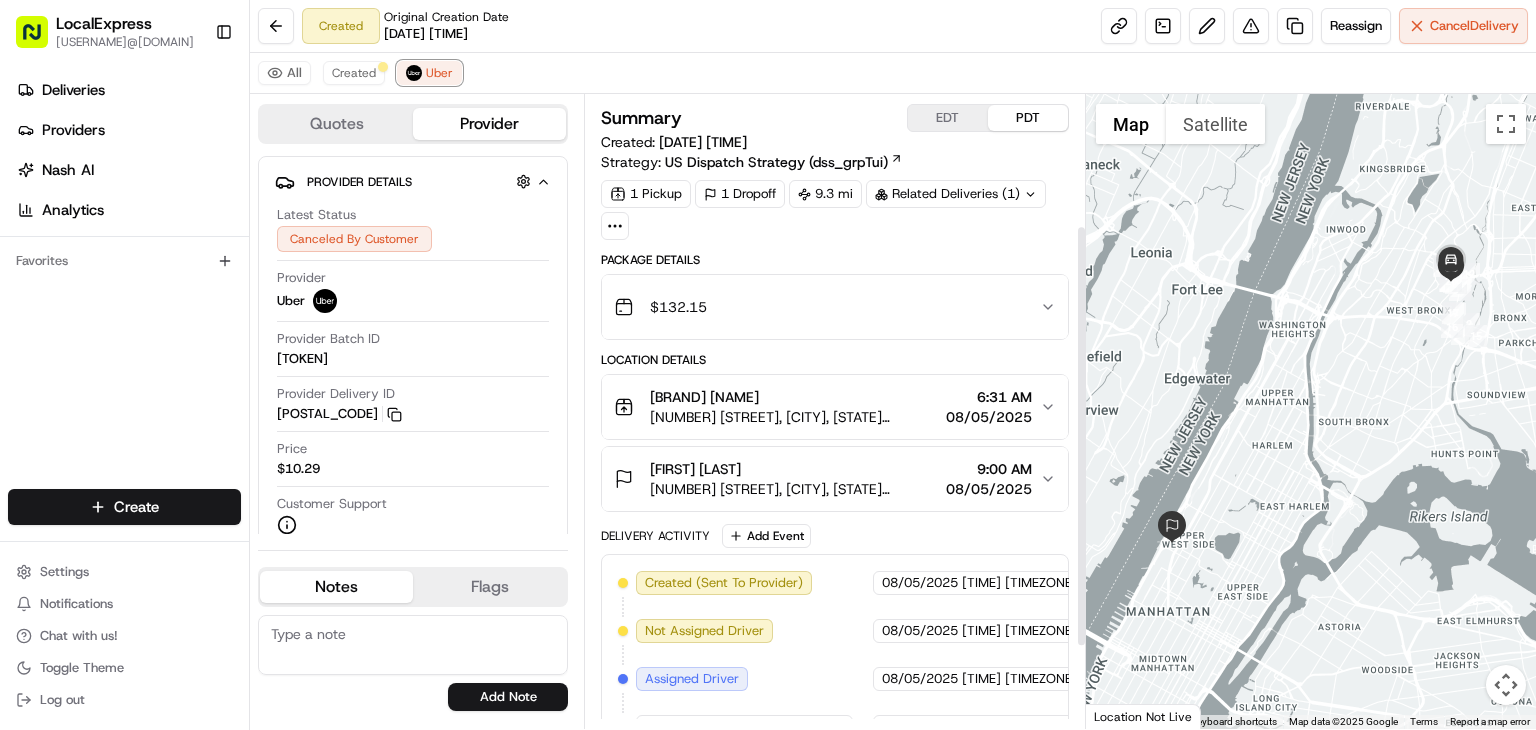 scroll, scrollTop: 319, scrollLeft: 0, axis: vertical 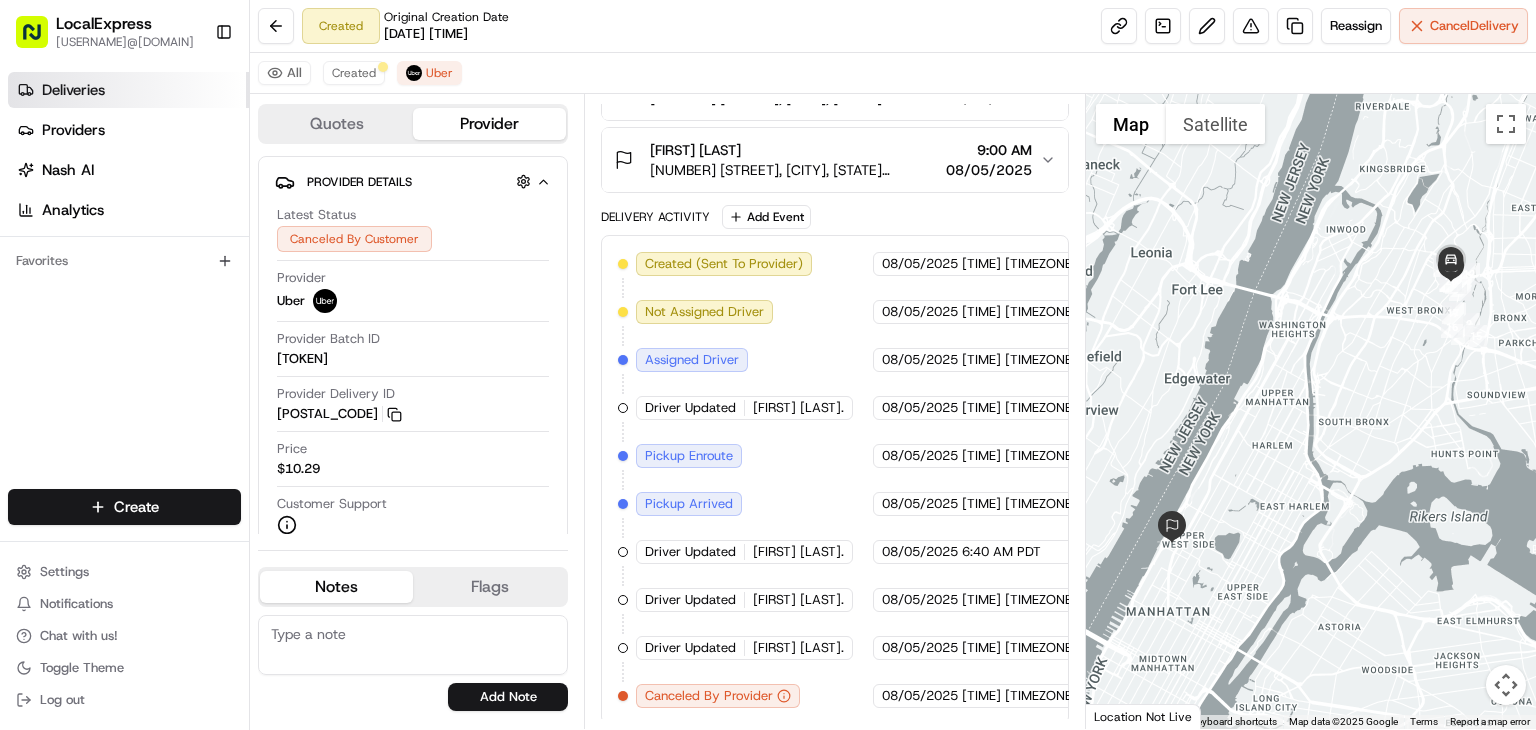click on "Deliveries" at bounding box center [73, 90] 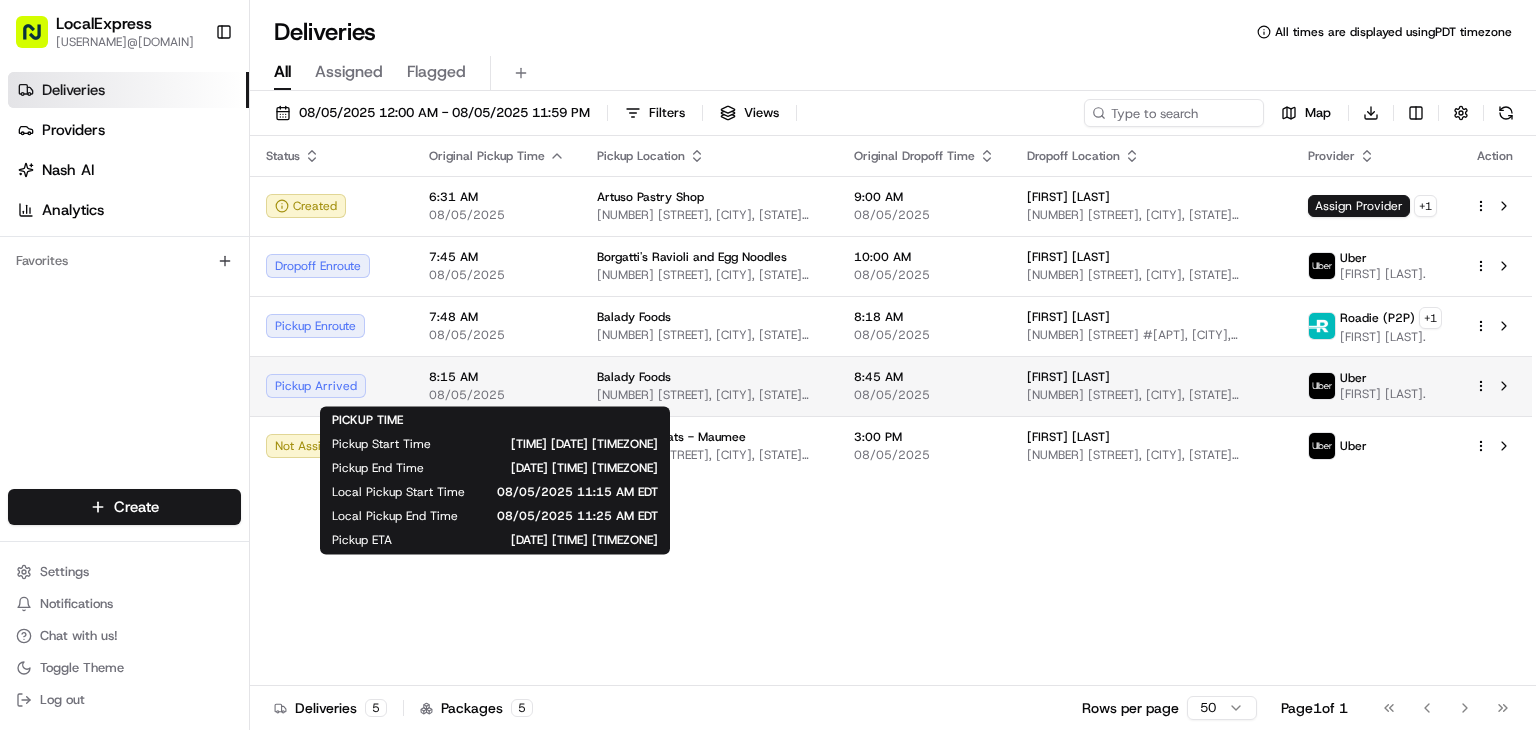 click on "08/05/2025" at bounding box center [497, 395] 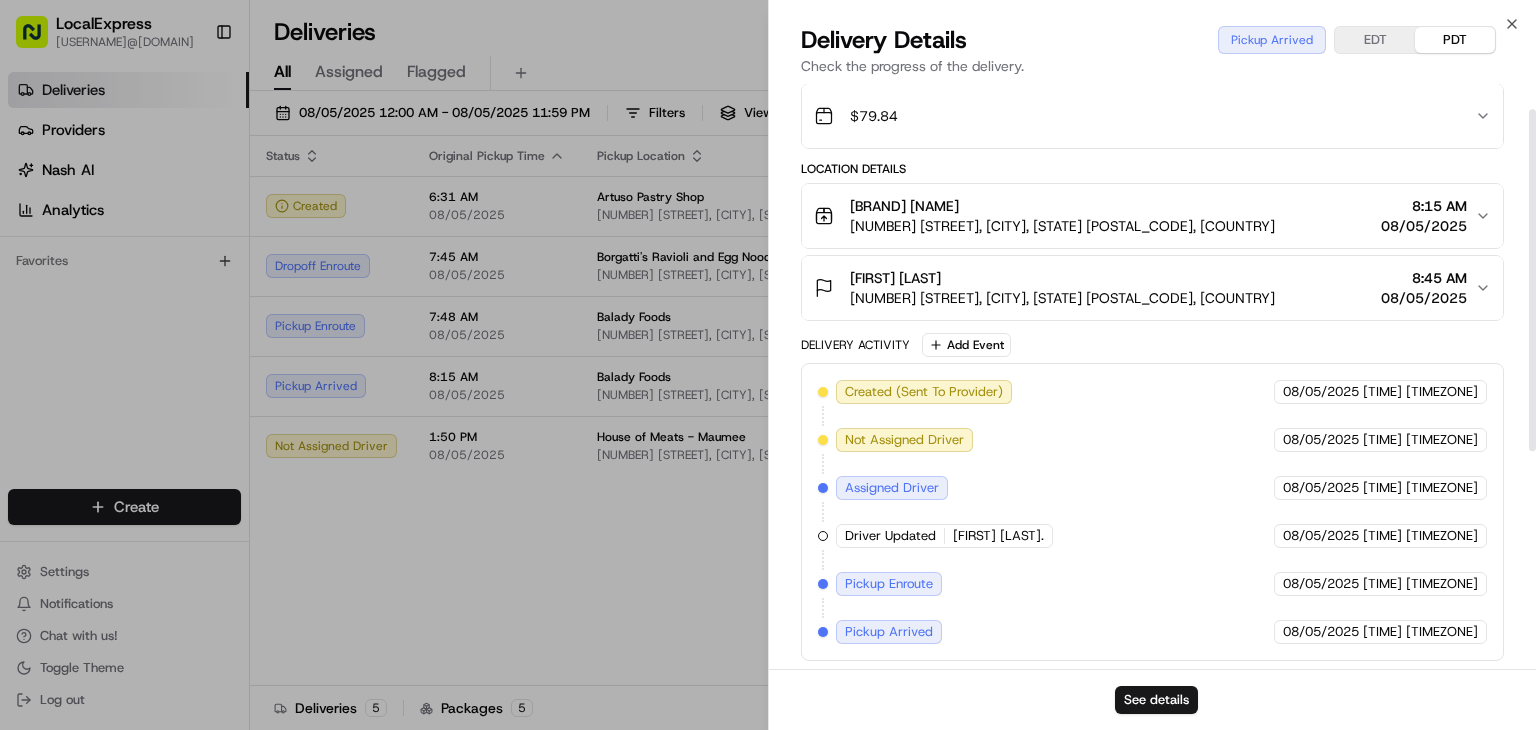 scroll, scrollTop: 0, scrollLeft: 0, axis: both 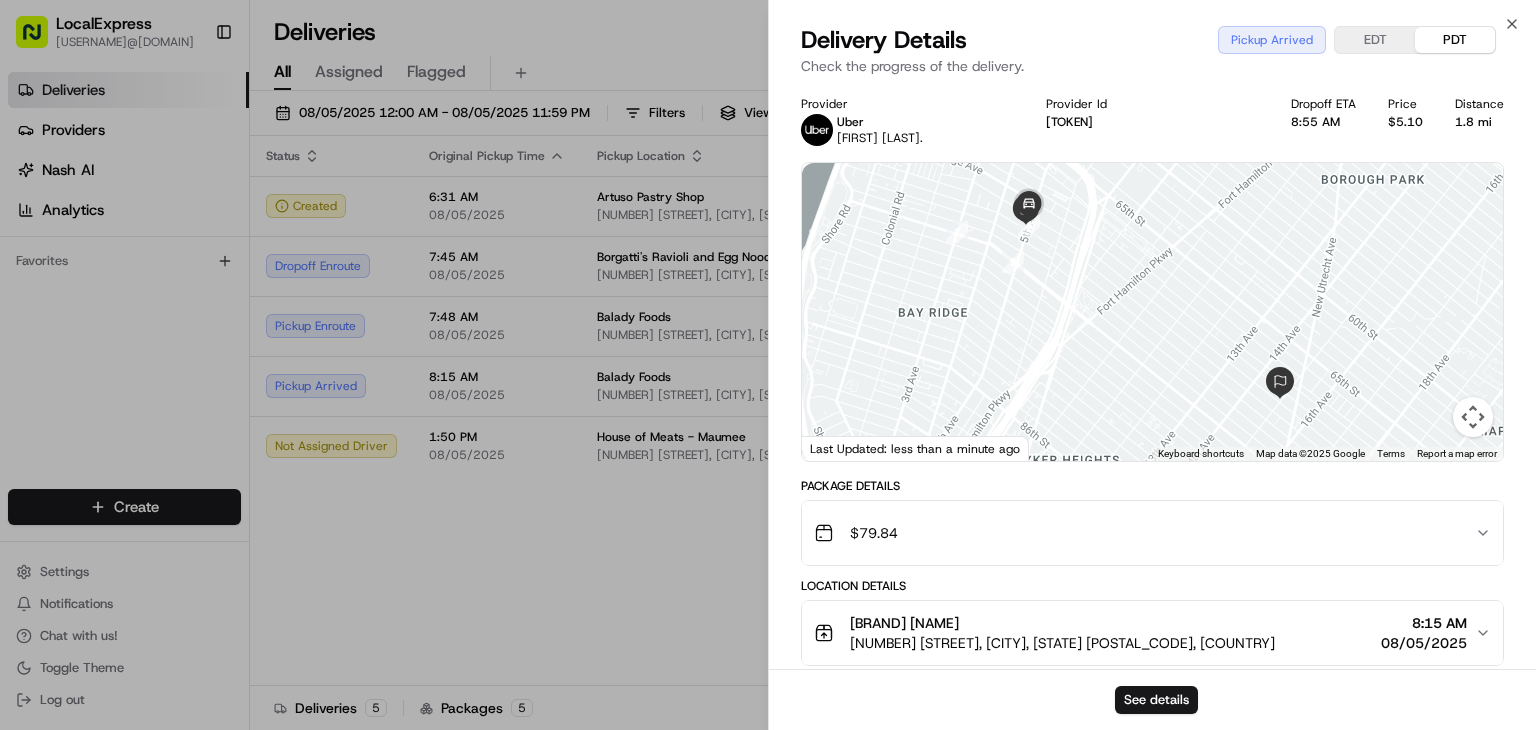 click at bounding box center (1152, 312) 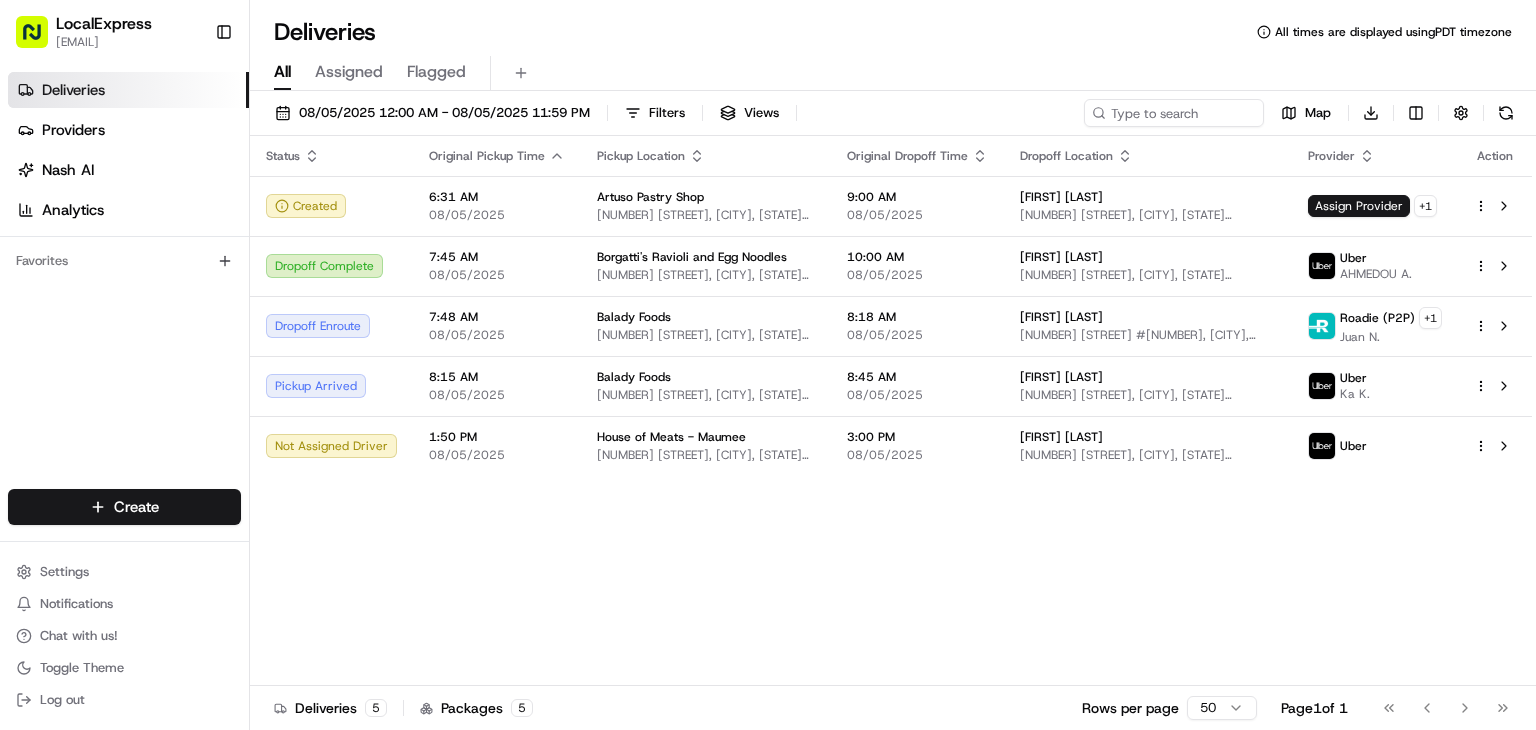 scroll, scrollTop: 0, scrollLeft: 0, axis: both 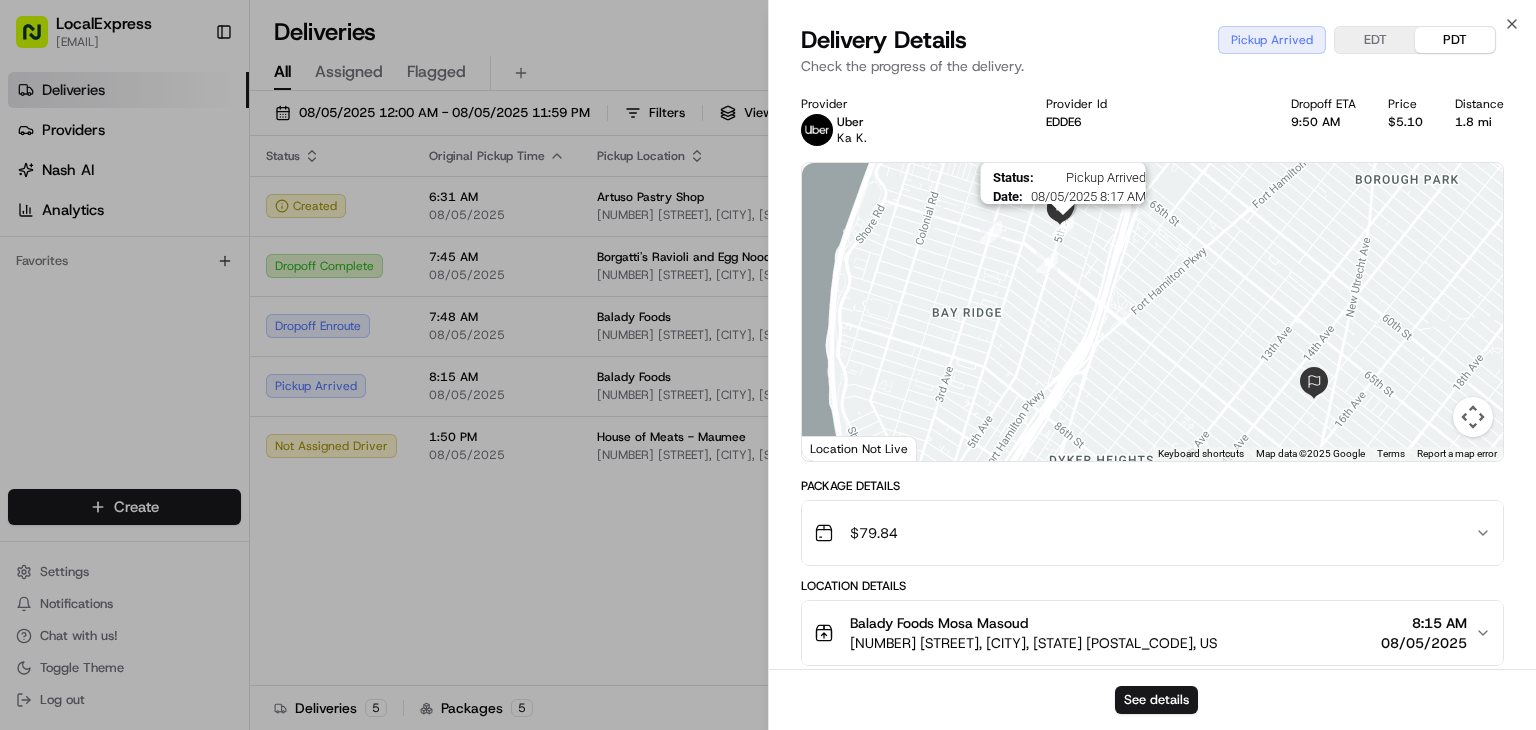 click at bounding box center (1063, 226) 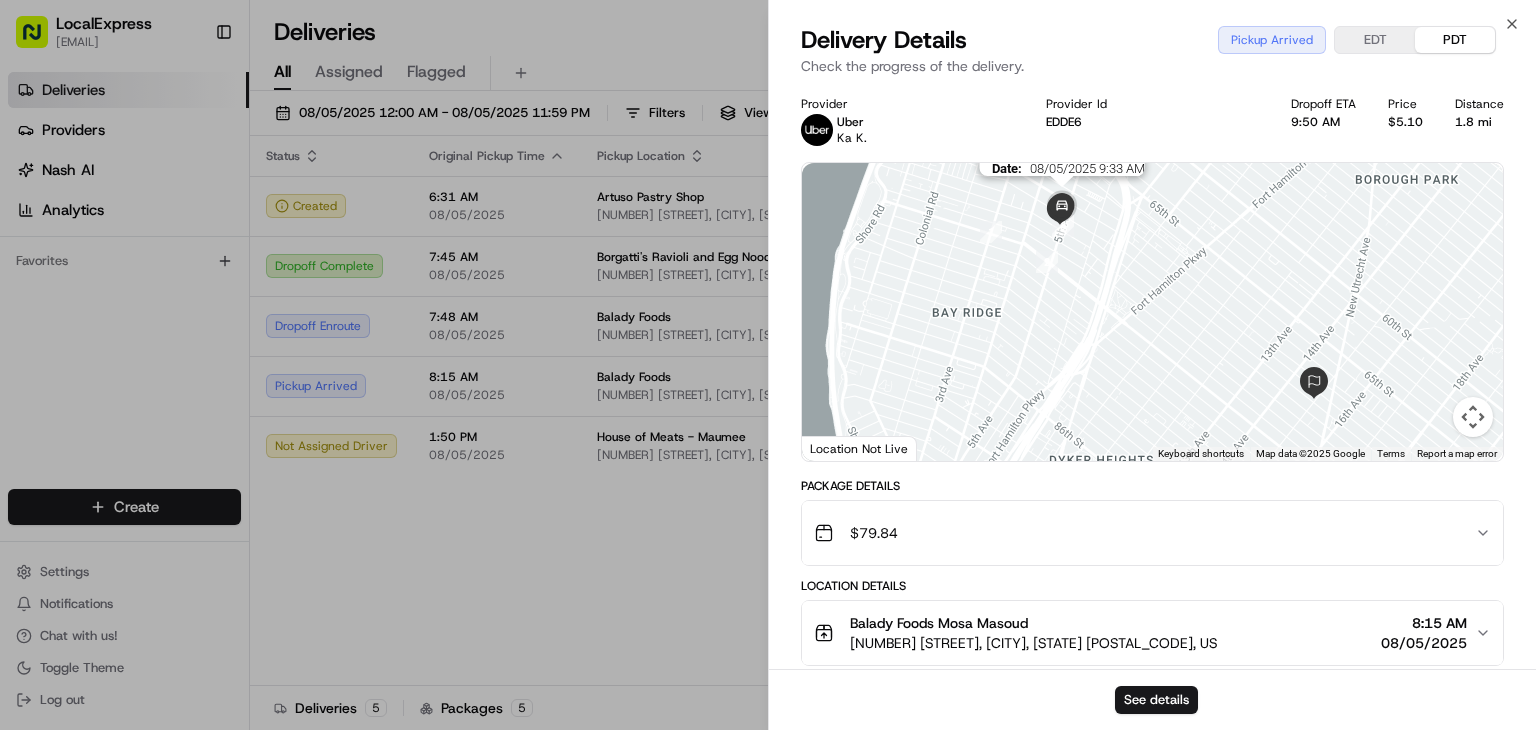 click at bounding box center [1062, 207] 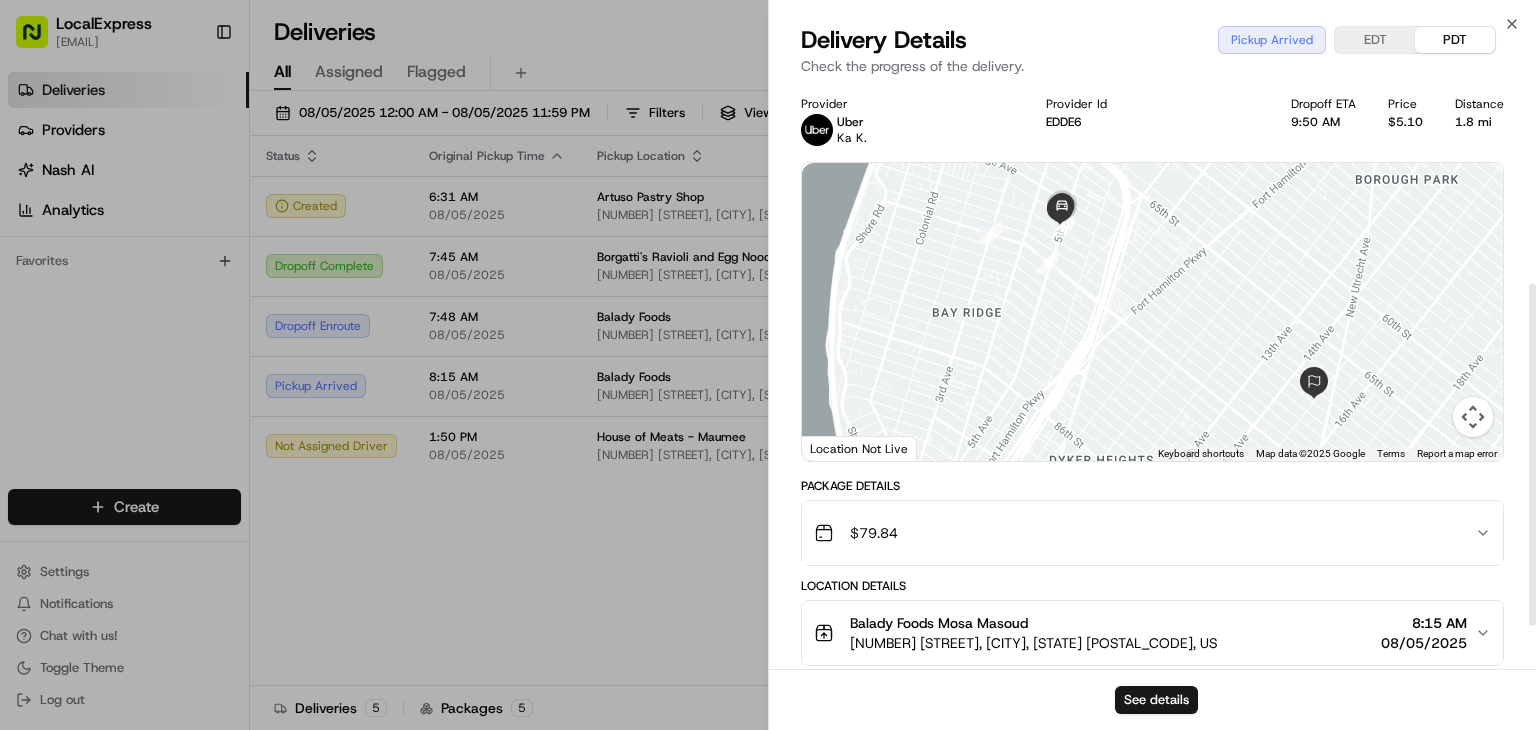 scroll, scrollTop: 417, scrollLeft: 0, axis: vertical 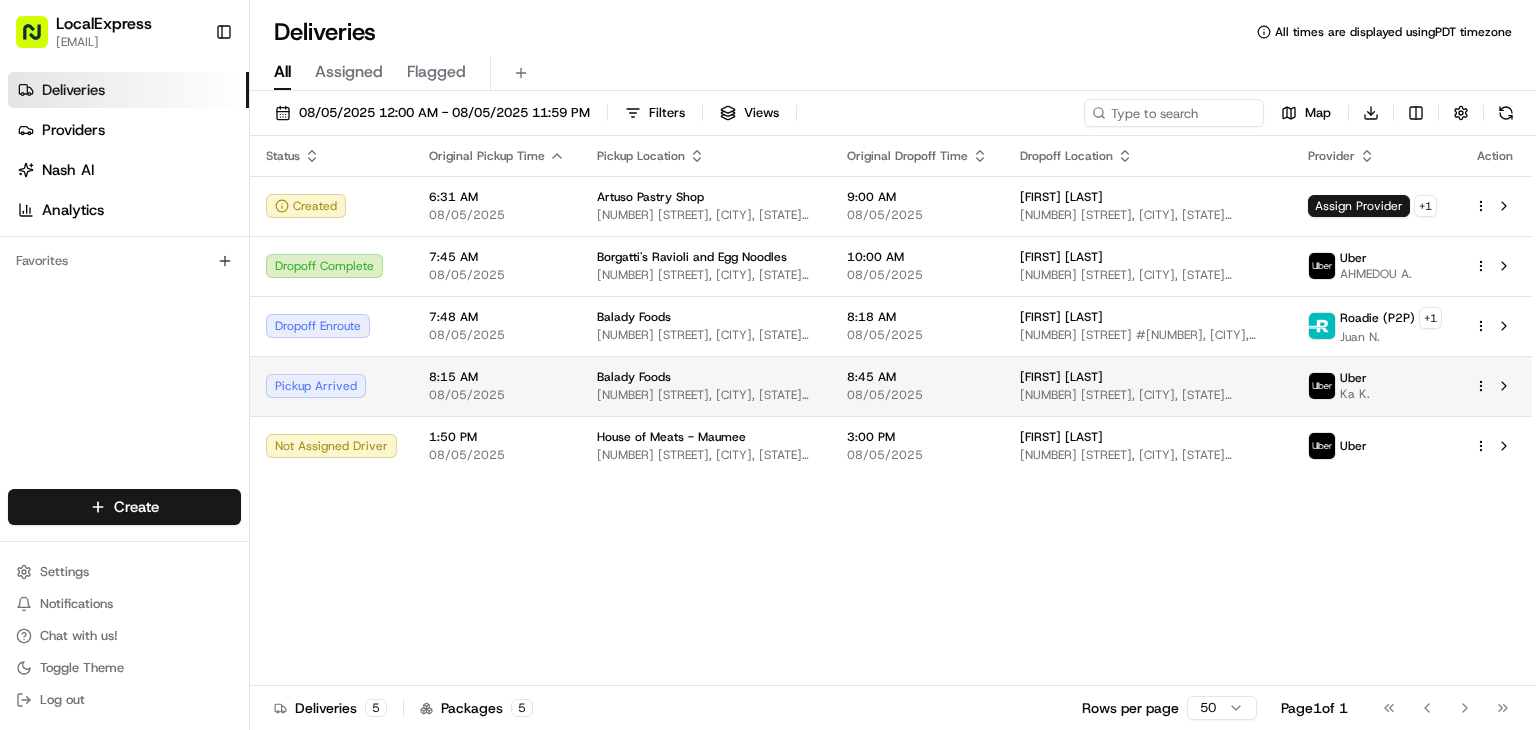 click on "6920 15th Ave, Brooklyn, NY 11228, USA" at bounding box center [1148, 395] 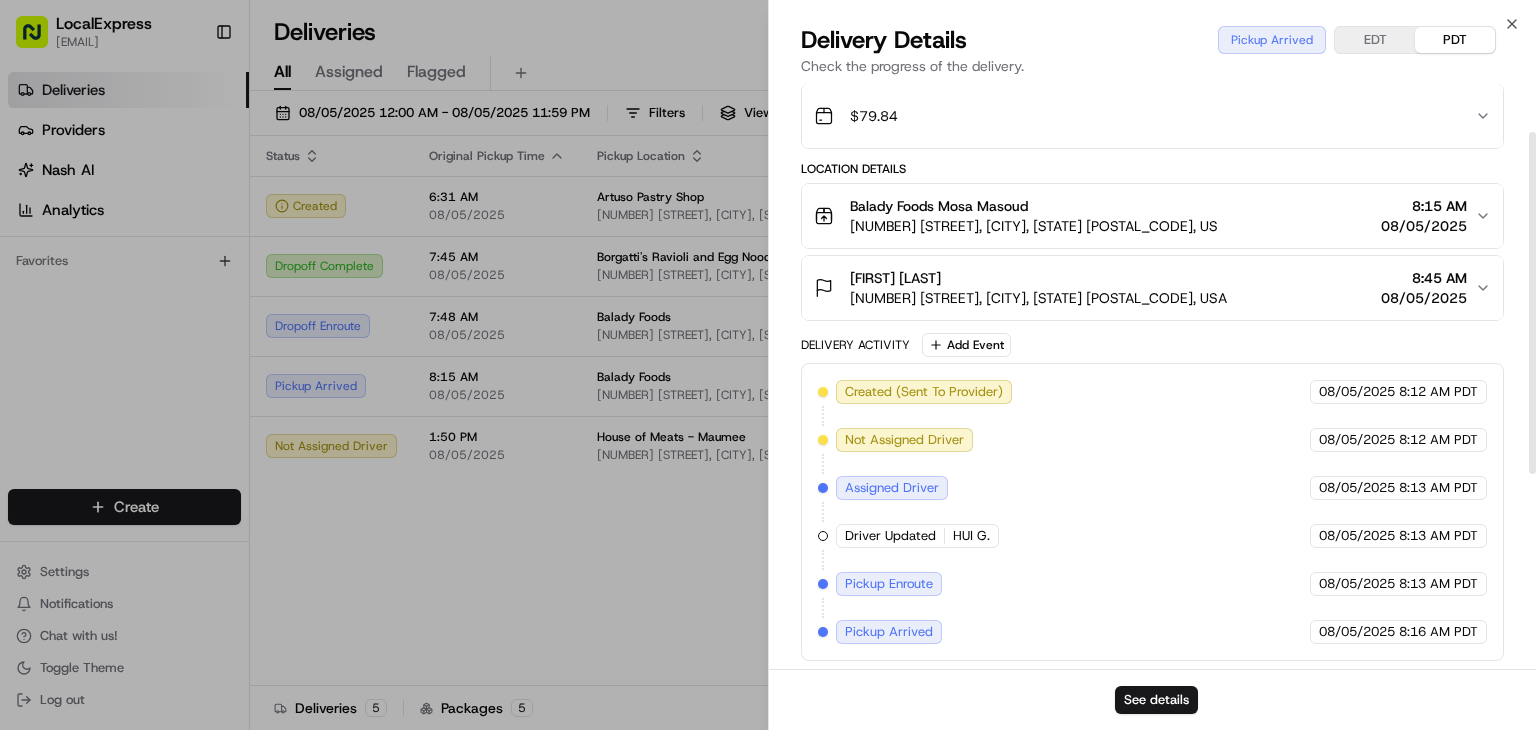 scroll, scrollTop: 0, scrollLeft: 0, axis: both 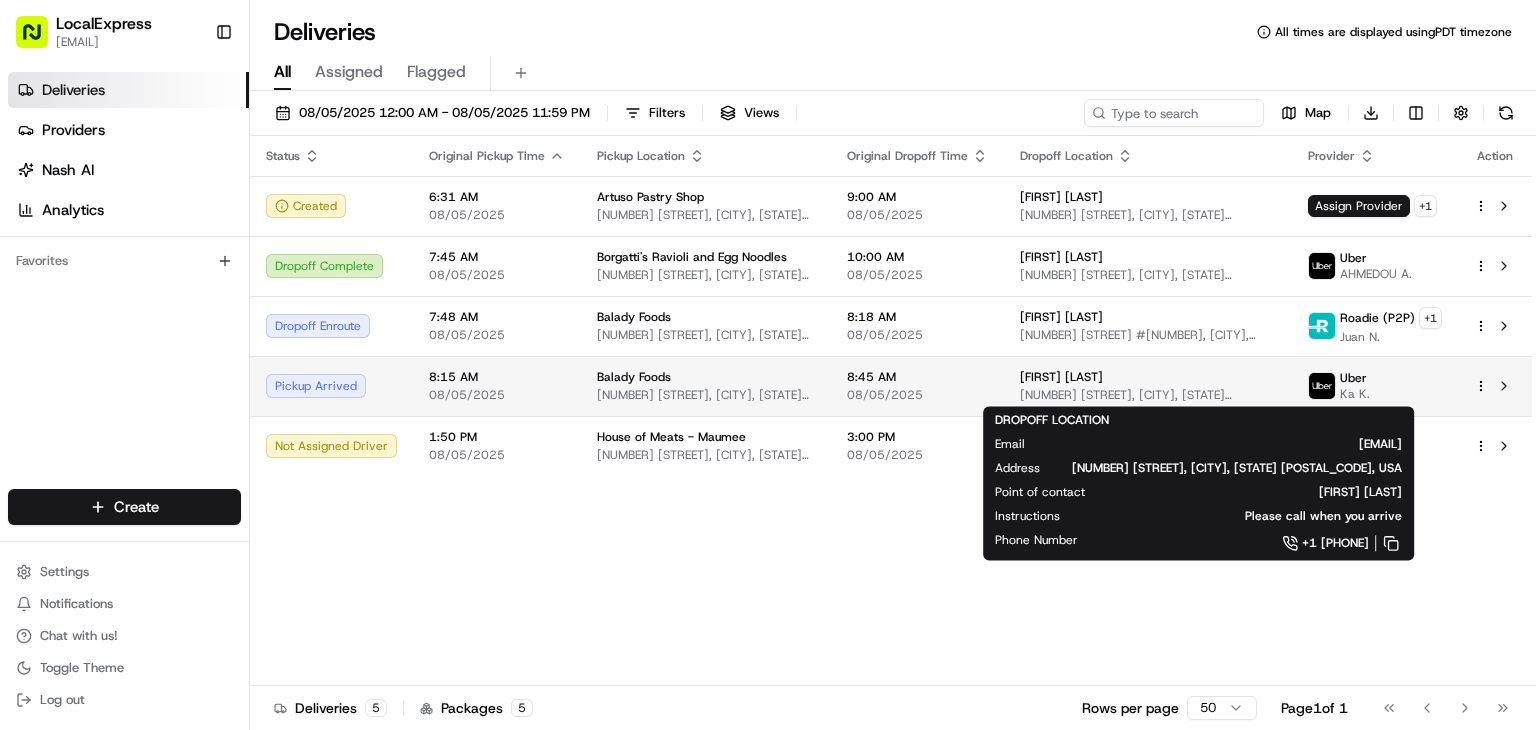 click on "Iqra Babar" at bounding box center [1148, 377] 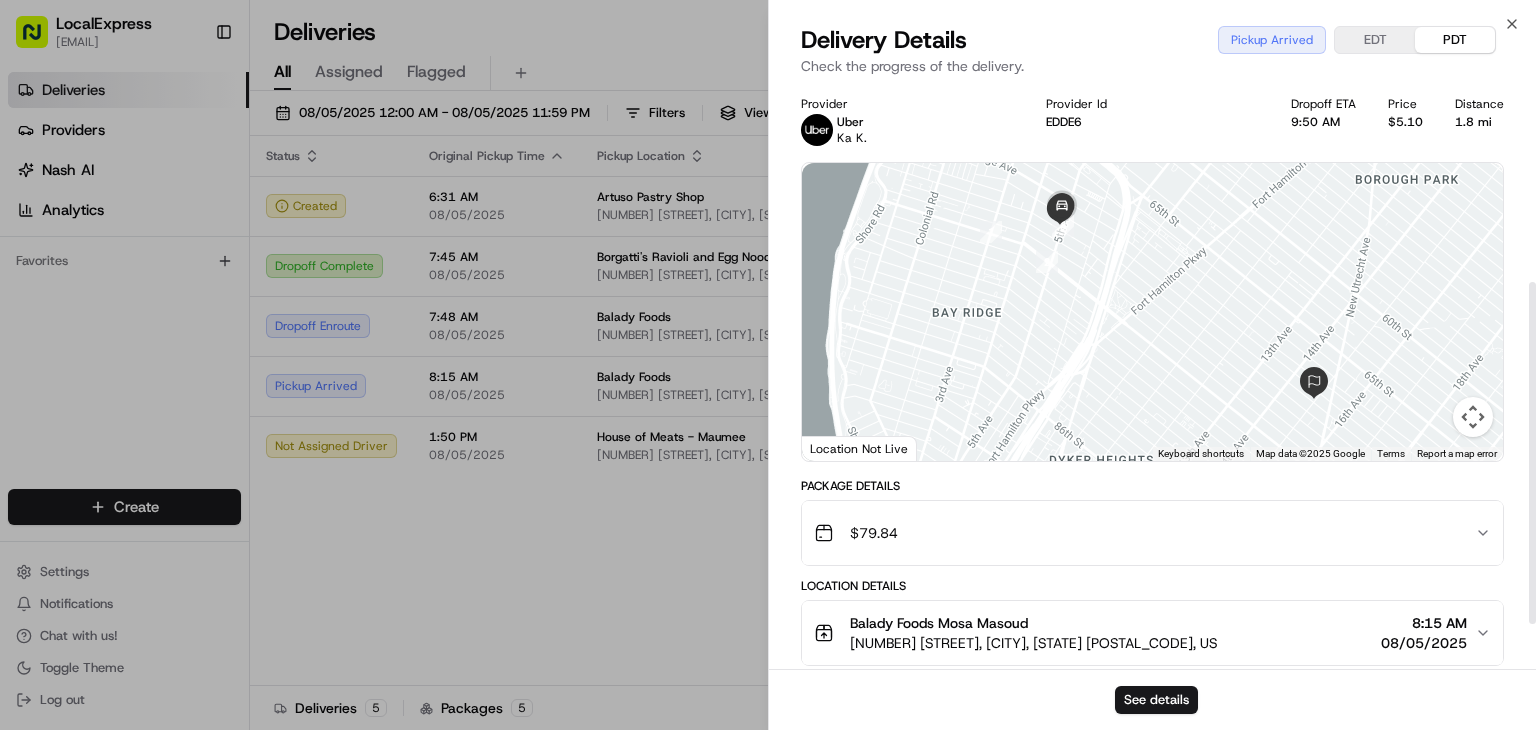 scroll, scrollTop: 417, scrollLeft: 0, axis: vertical 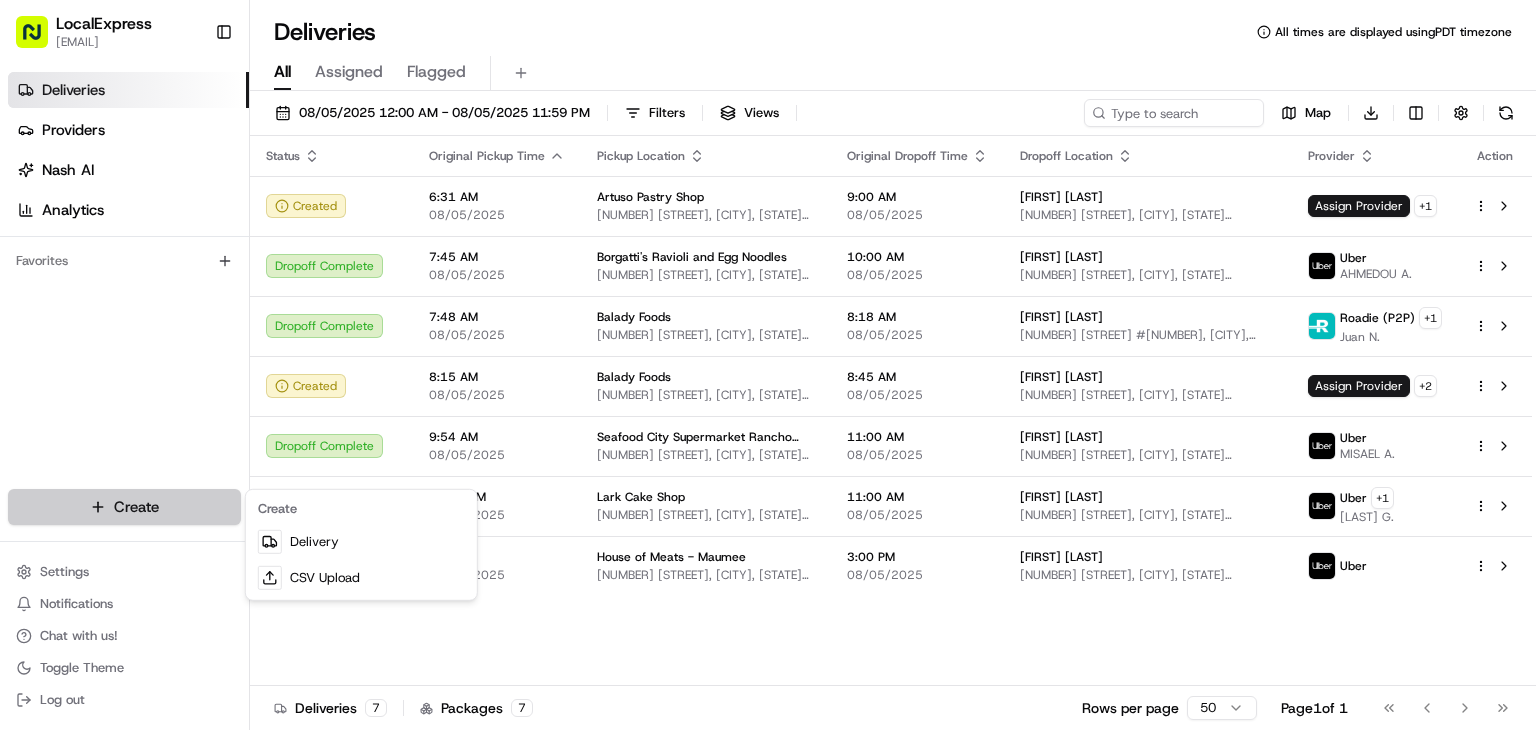 click on "LocalExpress davidt@localexpress.io Toggle Sidebar Deliveries Providers Nash AI Analytics Favorites Main Menu Members & Organization Organization Users Roles Preferences Customization Tracking Orchestration Automations Dispatch Strategy Locations Pickup Locations Dropoff Locations Billing Billing Refund Requests Integrations Notification Triggers Webhooks API Keys Request Logs Create Settings Notifications Chat with us! Toggle Theme Log out Deliveries All times are displayed using  PDT   timezone All Assigned Flagged 08/05/2025 12:00 AM - 08/05/2025 11:59 PM Filters Views Map Download Status Original Pickup Time Pickup Location Original Dropoff Time Dropoff Location Provider Action Created 6:31 AM 08/05/2025 Artuso Pastry Shop 670 E 187th St, Bronx, NY 10458, USA 9:00 AM 08/05/2025 Ruth Chaparro 90 Riverside Dr, New York, NY 10024, USA Assign Provider + 1 Dropoff Complete 7:45 AM 08/05/2025 Borgatti's Ravioli and Egg Noodles 632 E 187th St, Bronx, NY 10458, USA 10:00 AM 08/05/2025 Uber 7:48 AM" at bounding box center [768, 365] 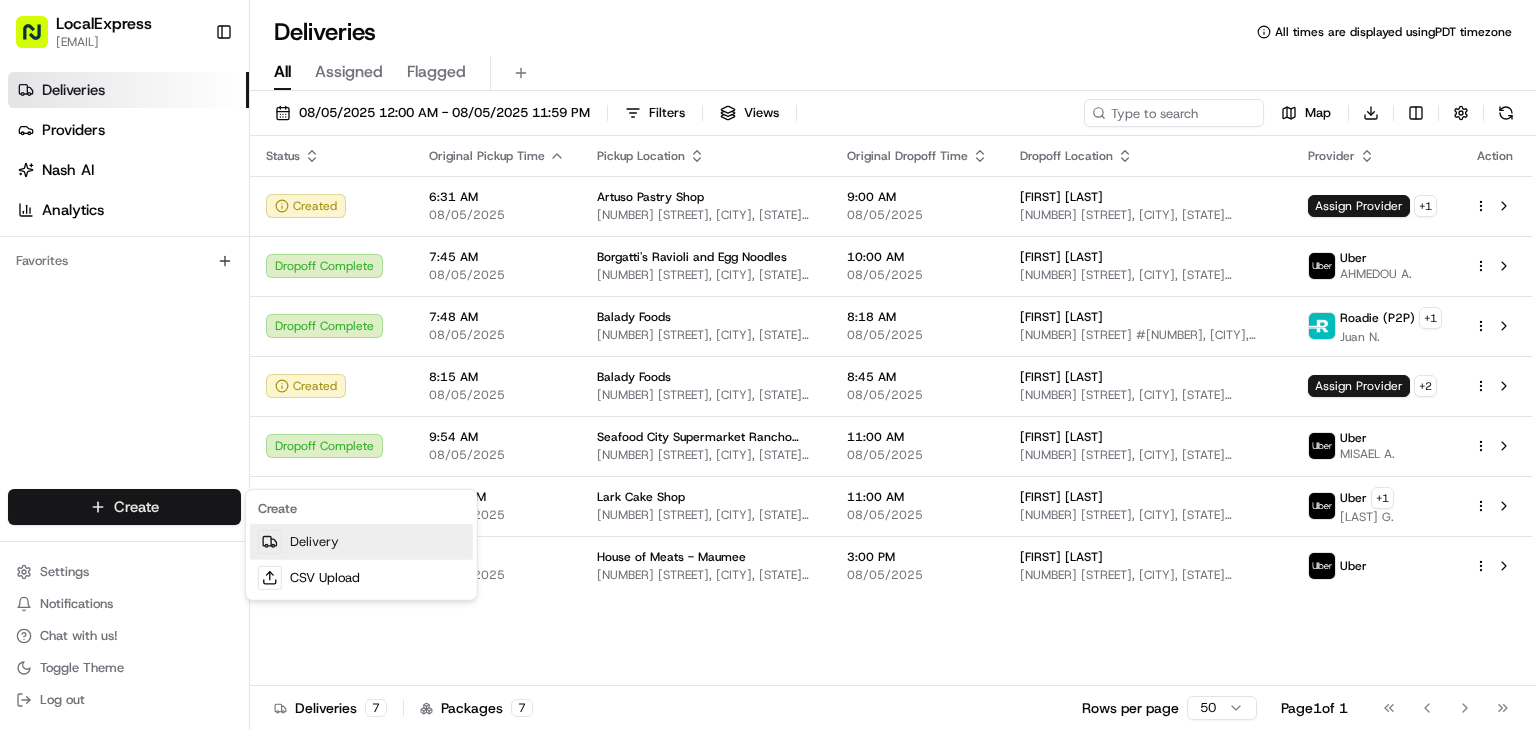 click on "Delivery" at bounding box center [361, 542] 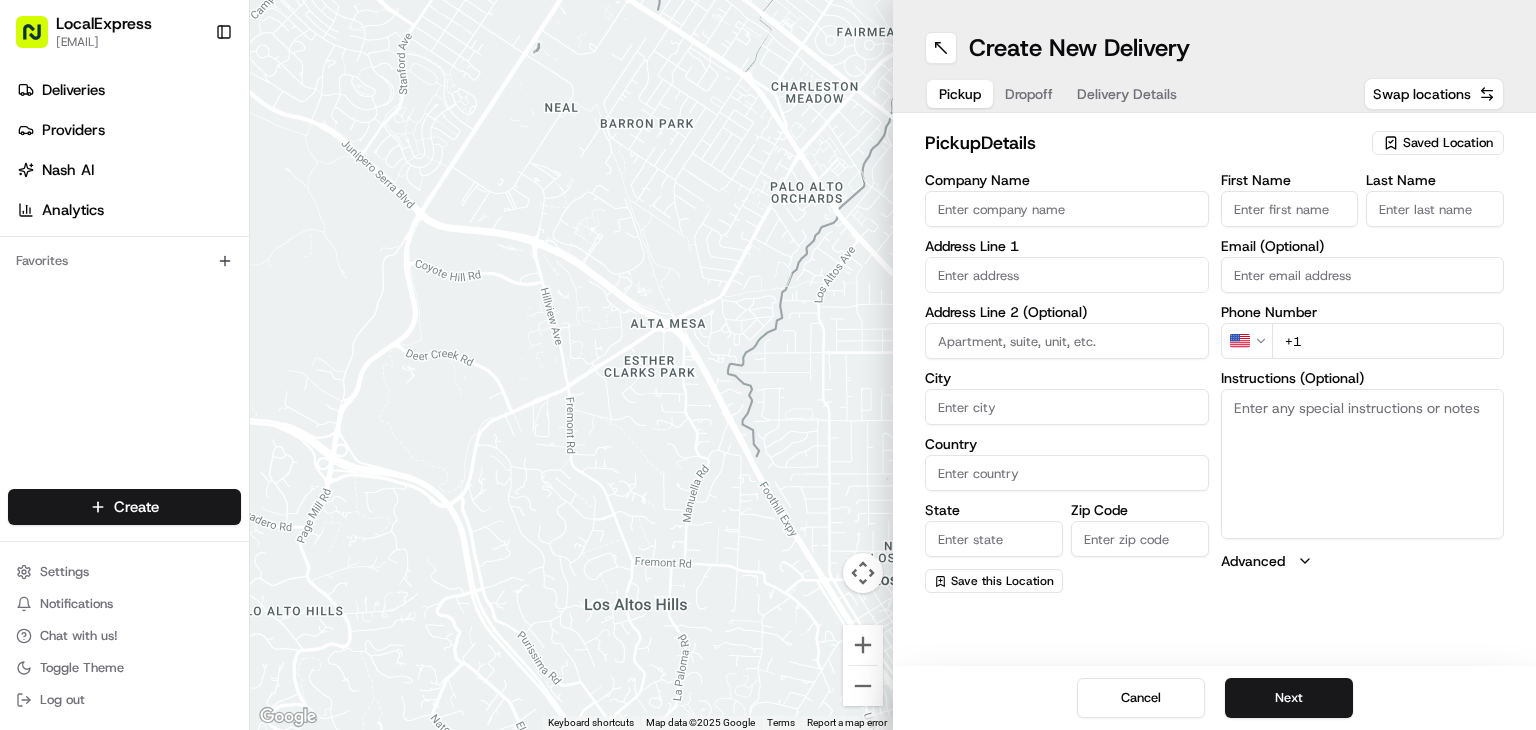 click on "Saved Location" at bounding box center [1448, 143] 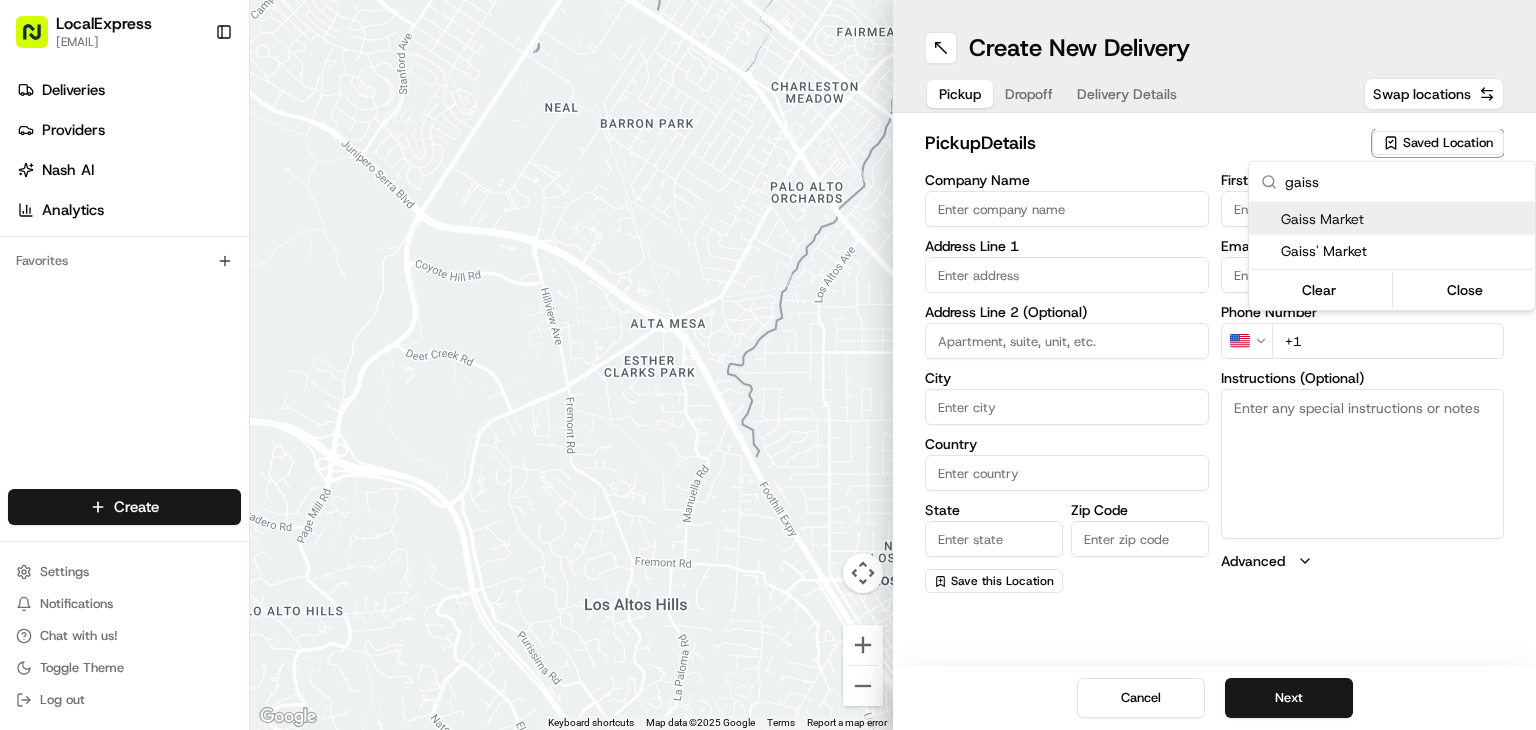 type on "gaiss" 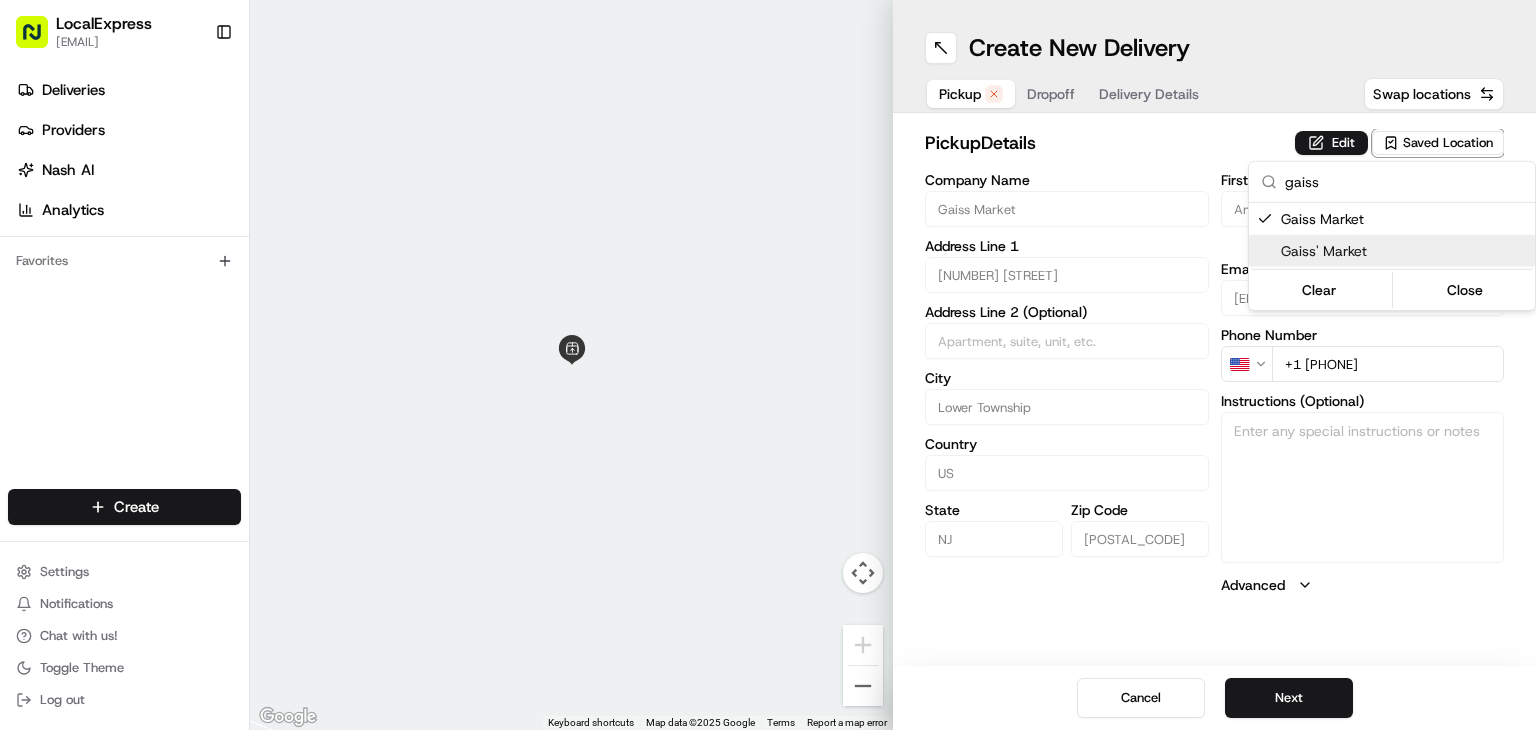 click on "LocalExpress davidt@localexpress.io Toggle Sidebar Deliveries Providers Nash AI Analytics Favorites Main Menu Members & Organization Organization Users Roles Preferences Customization Tracking Orchestration Automations Dispatch Strategy Locations Pickup Locations Dropoff Locations Billing Billing Refund Requests Integrations Notification Triggers Webhooks API Keys Request Logs Create Settings Notifications Chat with us! Toggle Theme Log out ← Move left → Move right ↑ Move up ↓ Move down + Zoom in - Zoom out Home Jump left by 75% End Jump right by 75% Page Up Jump up by 75% Page Down Jump down by 75% Keyboard shortcuts Map Data Map data ©2025 Google Map data ©2025 Google 2 m  Click to toggle between metric and imperial units Terms Report a map error Create New Delivery Pickup Dropoff Delivery Details Swap locations pickup  Details  Edit Saved Location Company Name Gaiss Market Address Line 1 1215 Bayshore Rd Address Line 2 (Optional) City Lower Township Country US State NJ Zip Code" at bounding box center (768, 365) 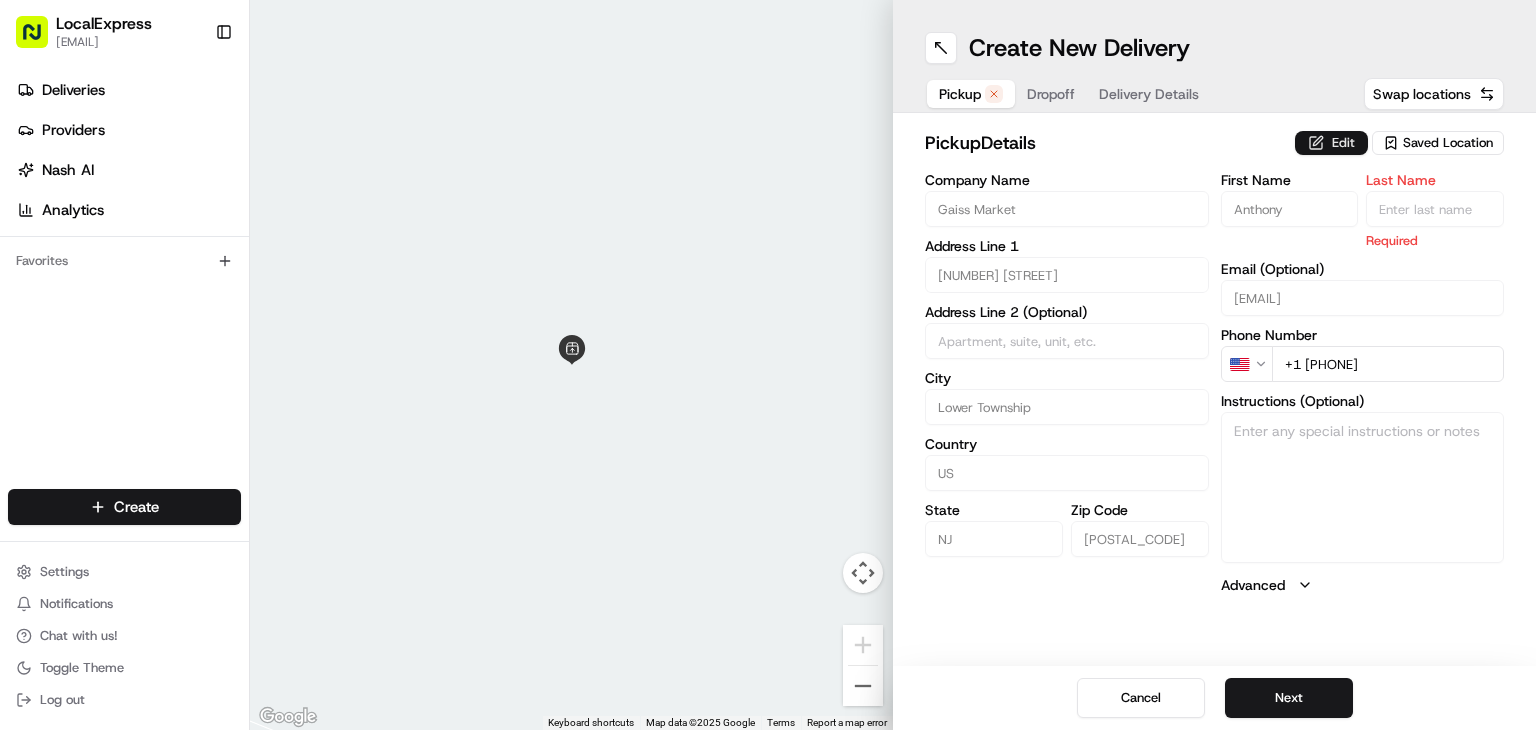 click on "Edit" at bounding box center (1331, 143) 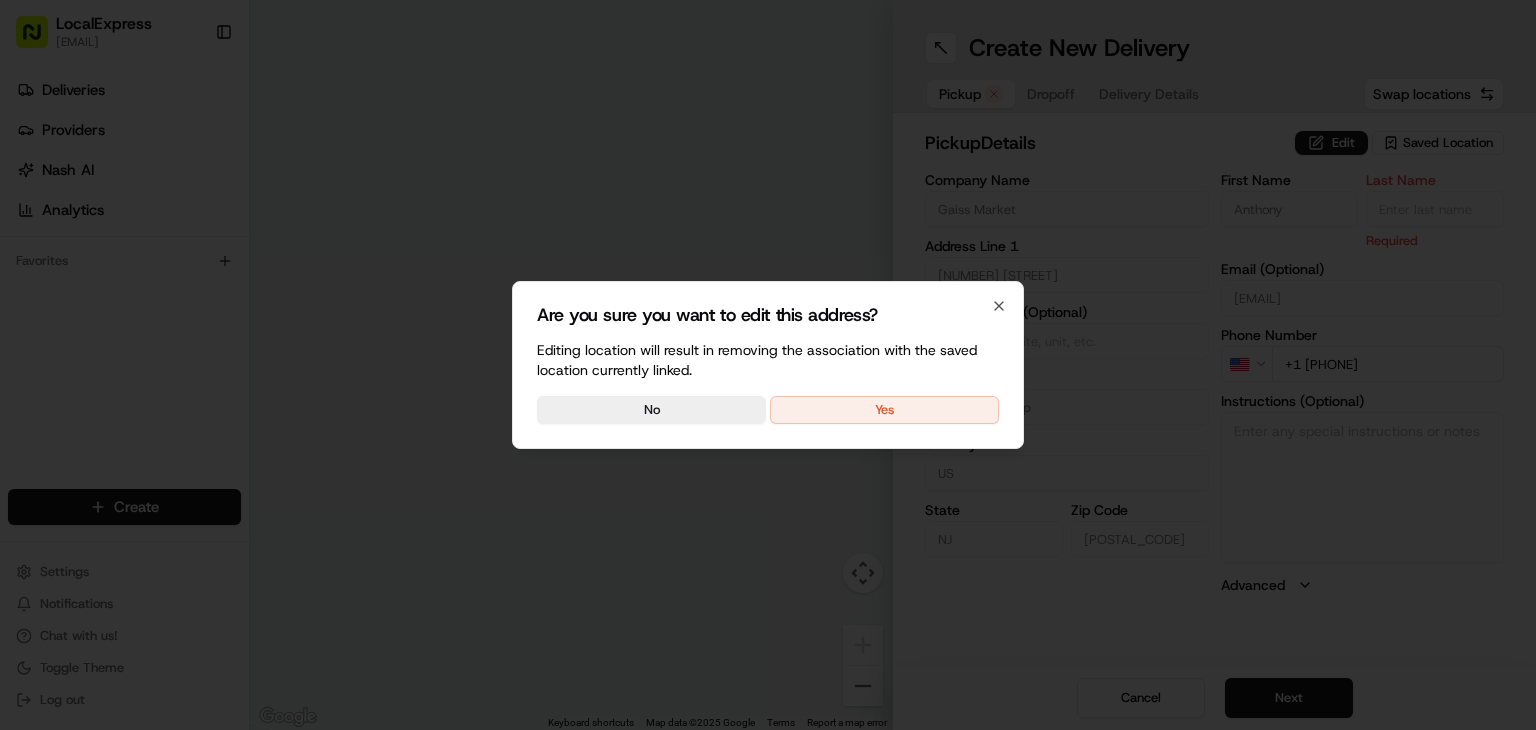 click on "Yes" at bounding box center [884, 410] 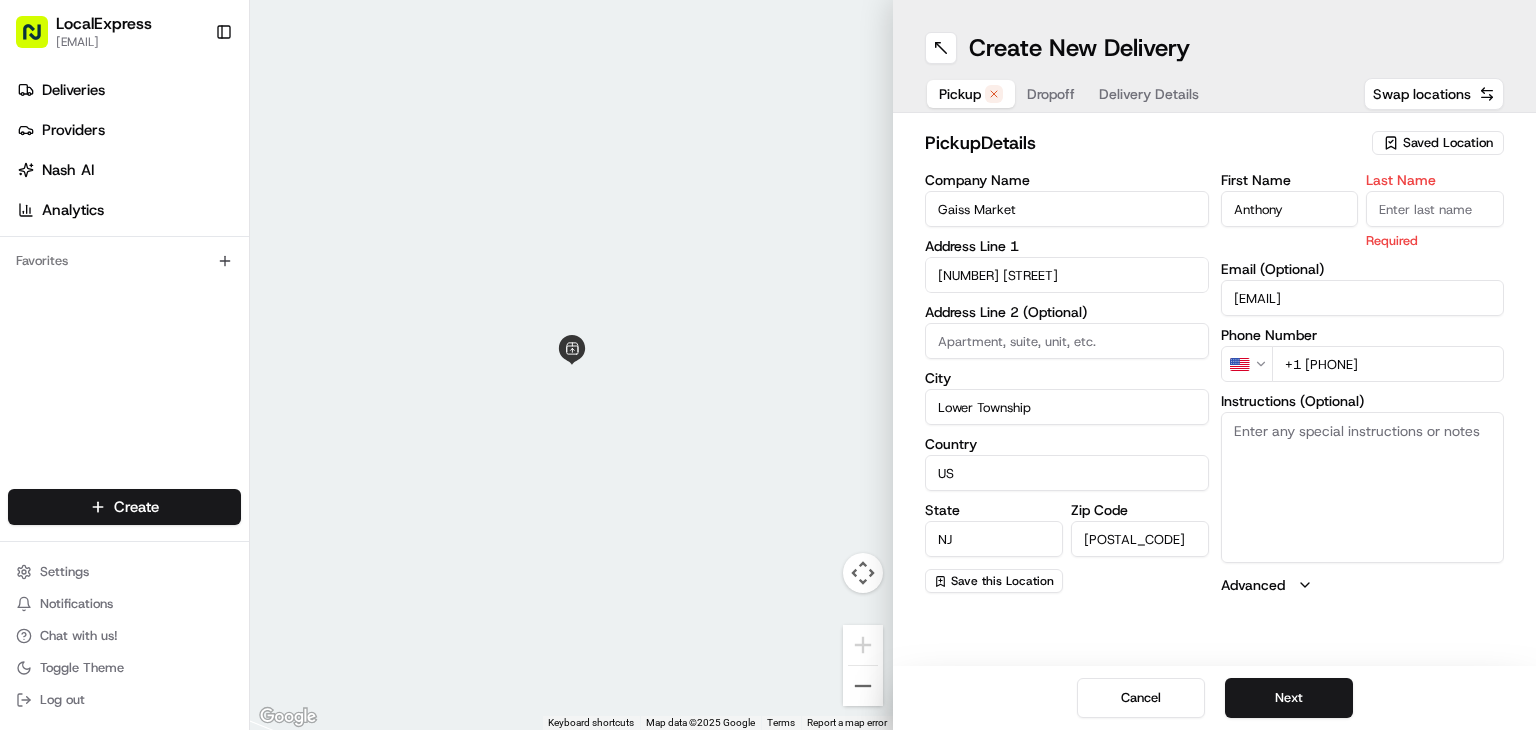 click on "Anthony" at bounding box center [1290, 209] 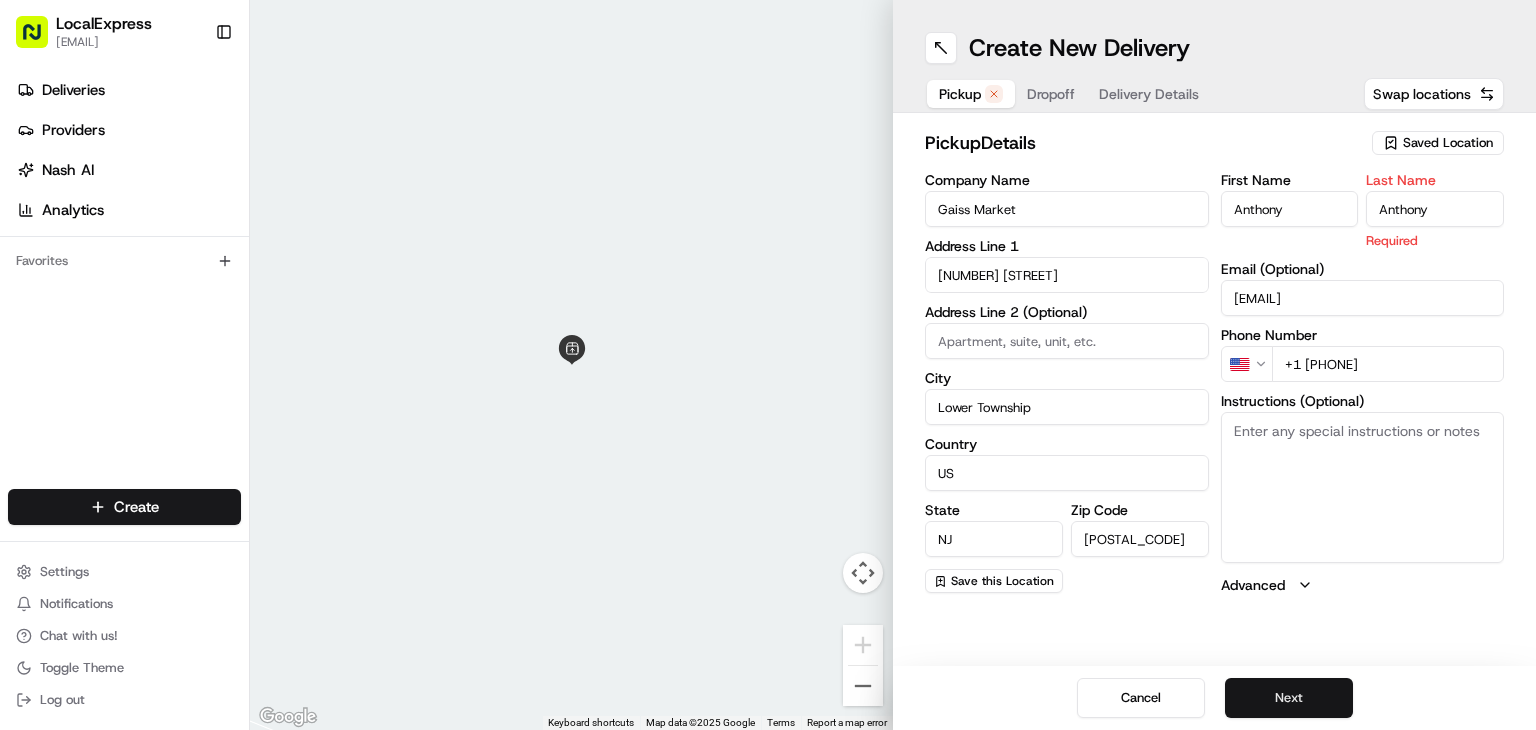 type on "Anthony" 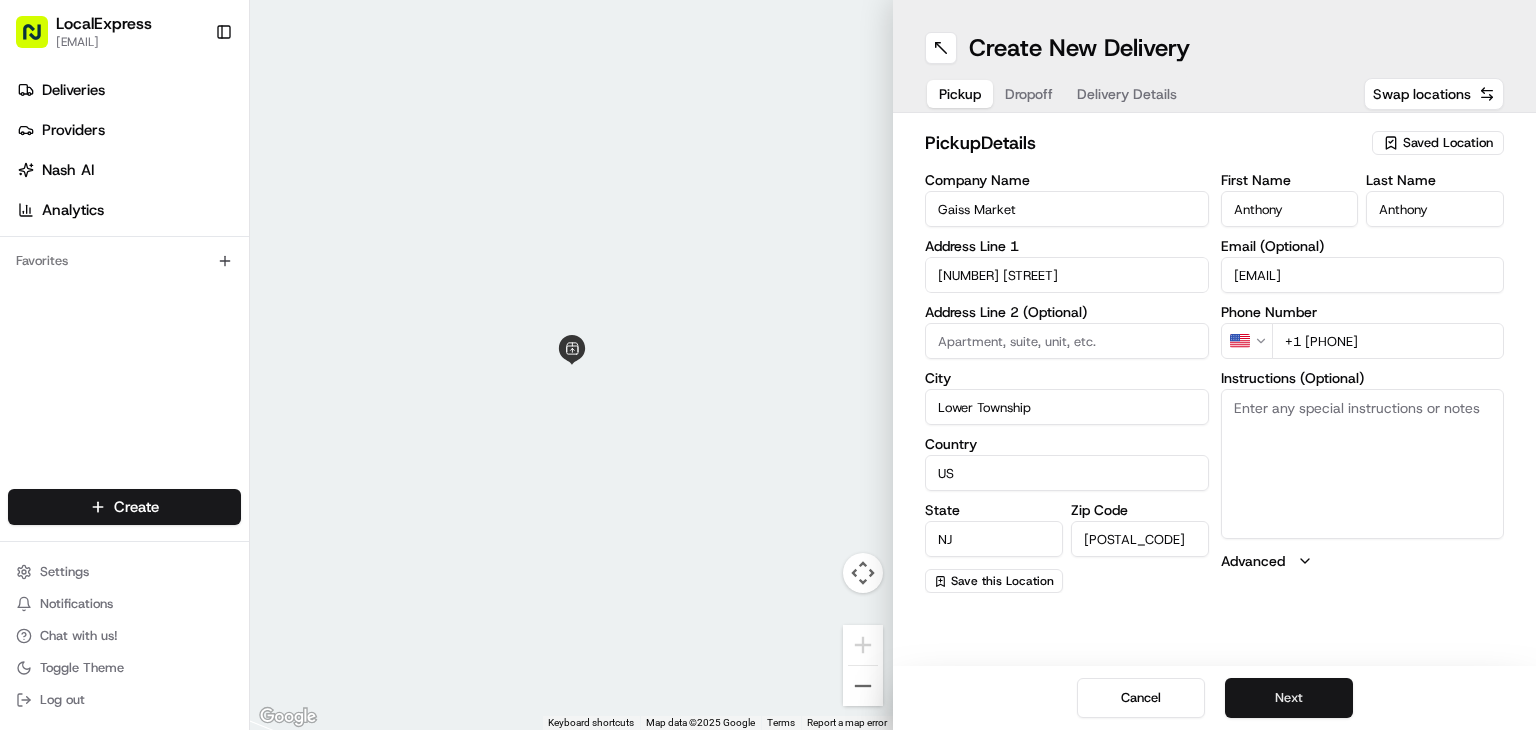 click on "Next" at bounding box center (1289, 698) 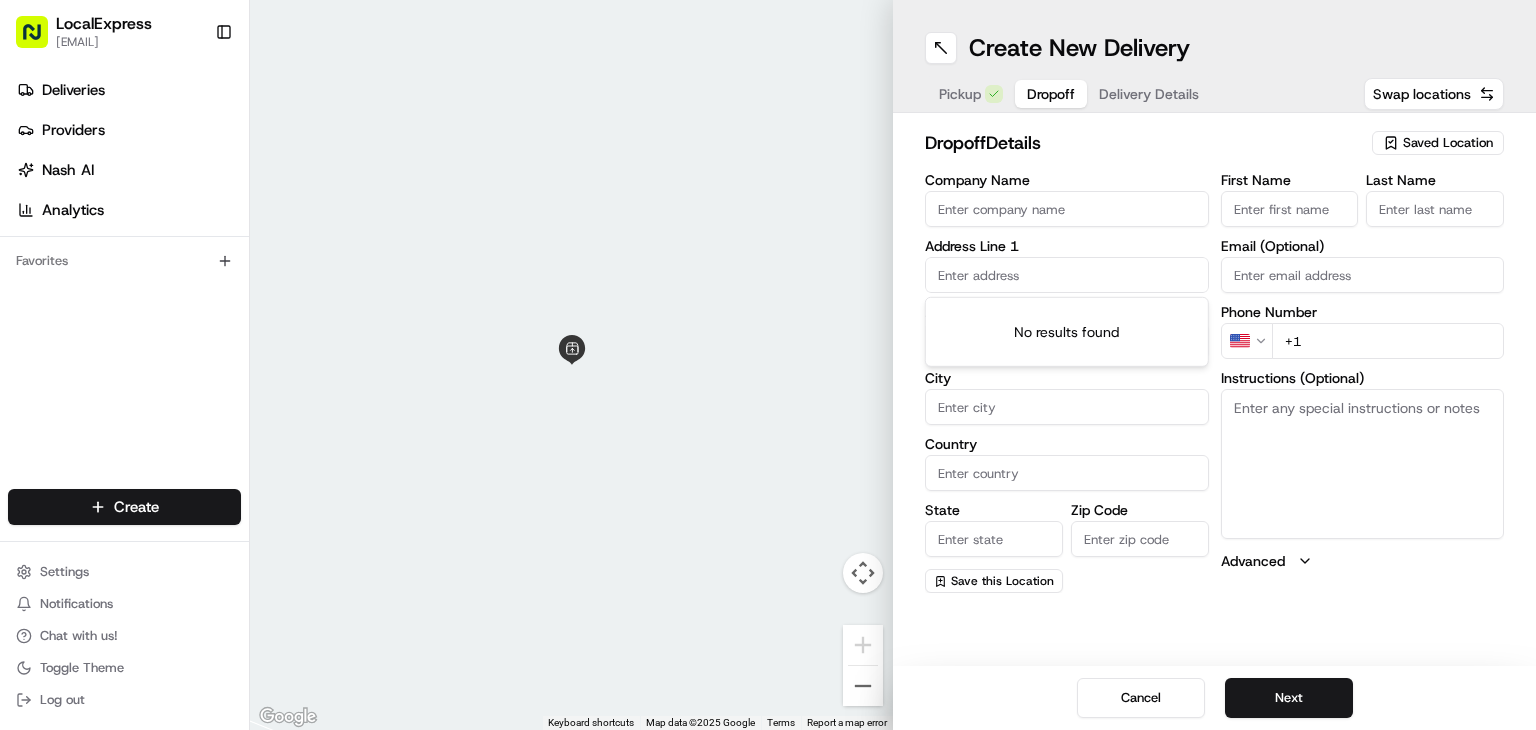 click at bounding box center (1067, 275) 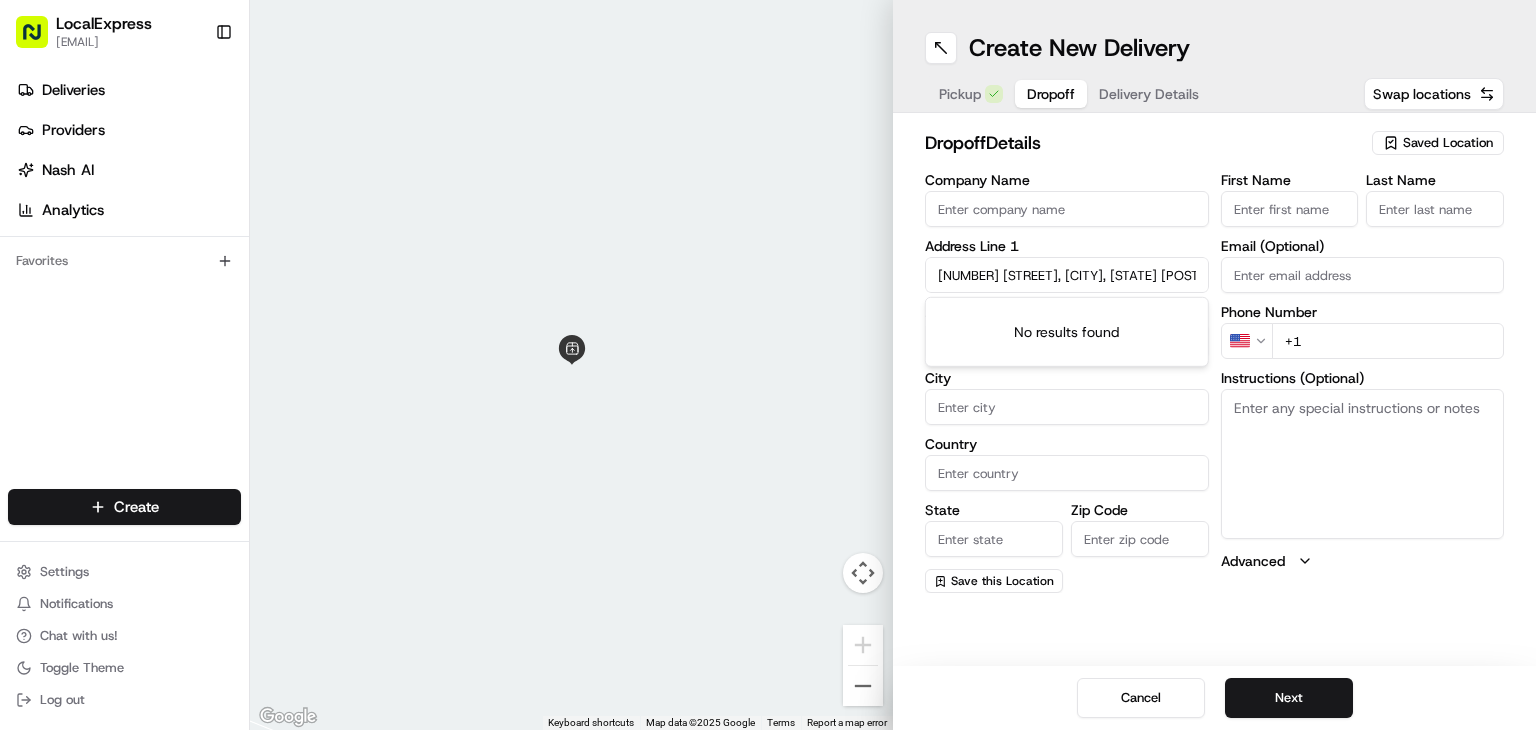 scroll, scrollTop: 0, scrollLeft: 3, axis: horizontal 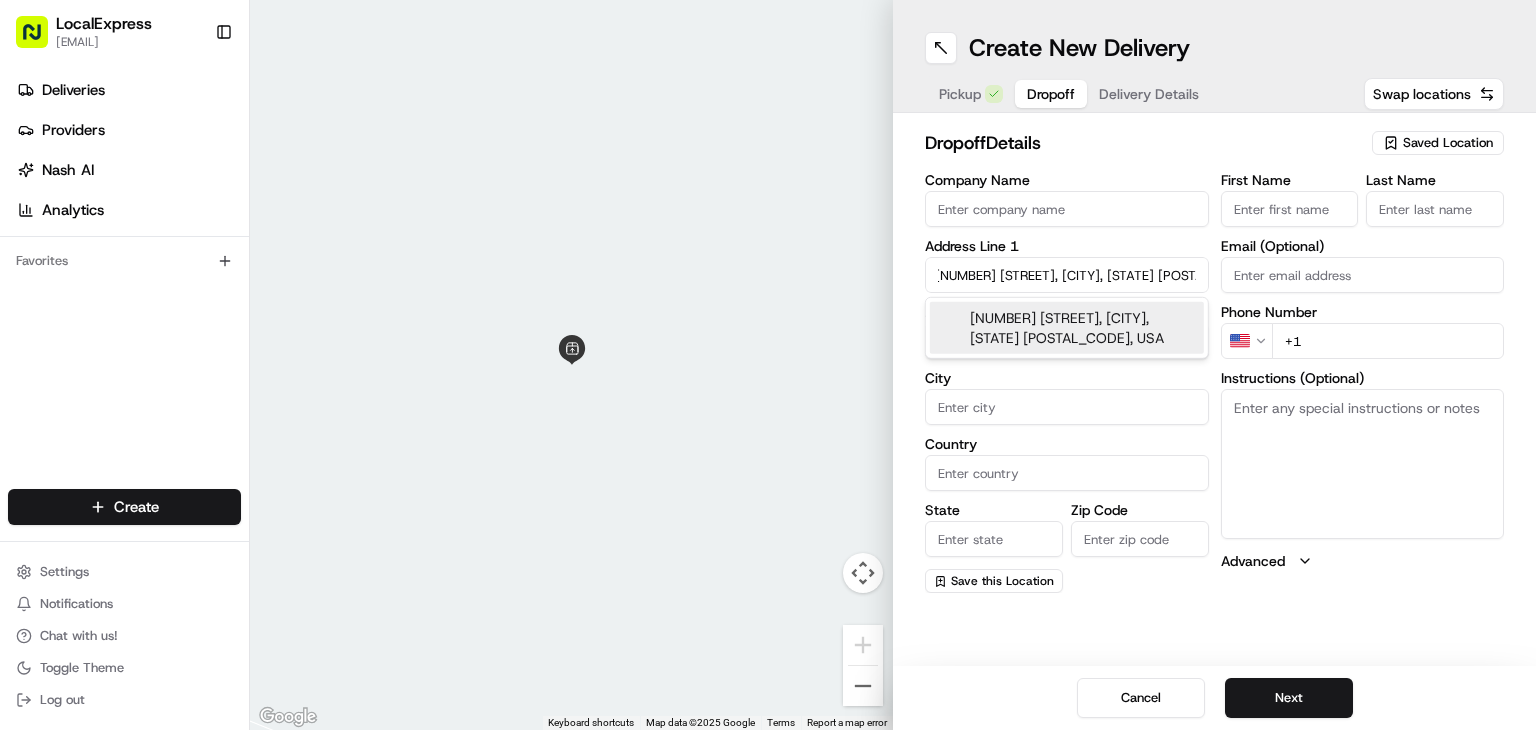 click on "[NUMBER] [STREET], [CITY], [STATE] [POSTAL_CODE], [COUNTRY]" at bounding box center [1067, 328] 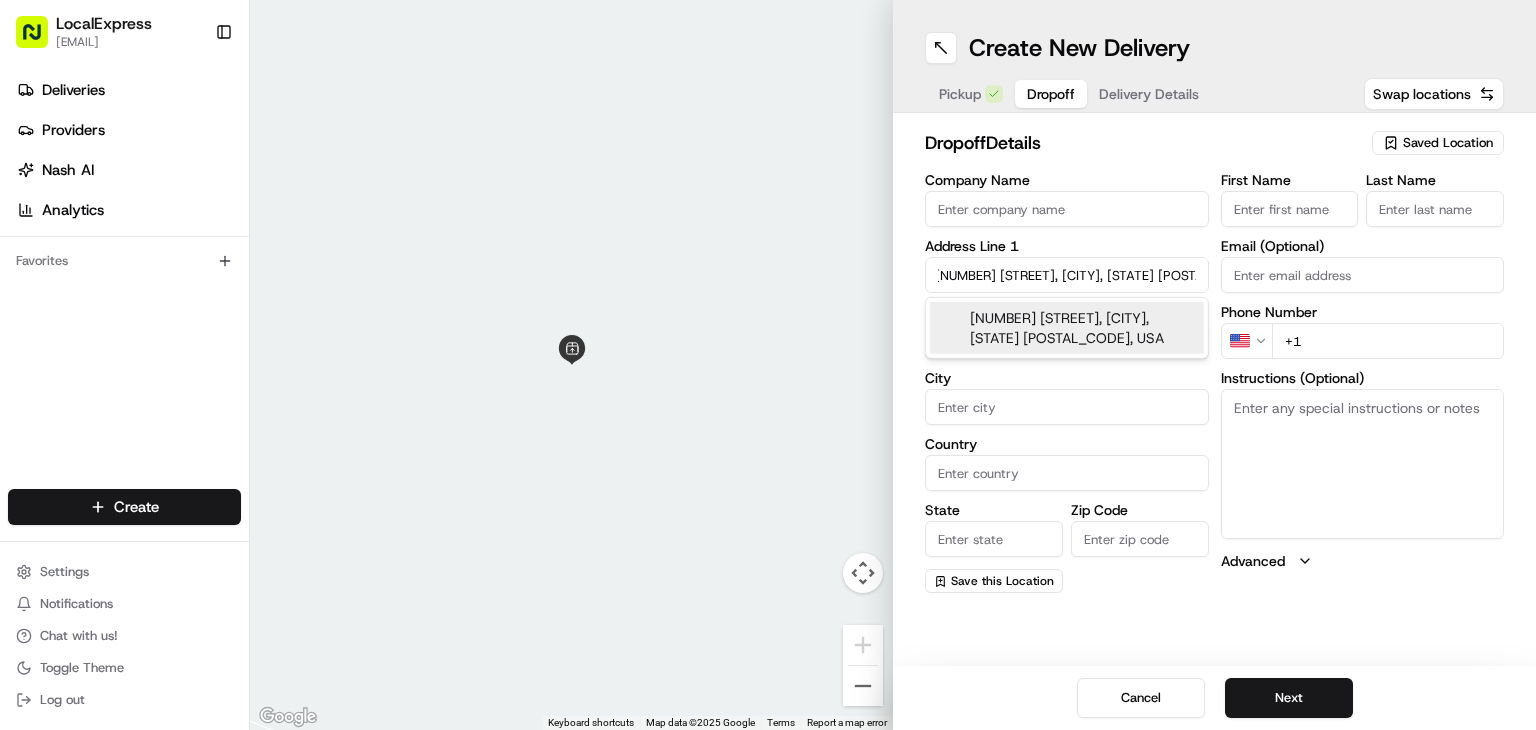 type on "[NUMBER] [STREET], [CITY], [STATE] [POSTAL_CODE], [COUNTRY]" 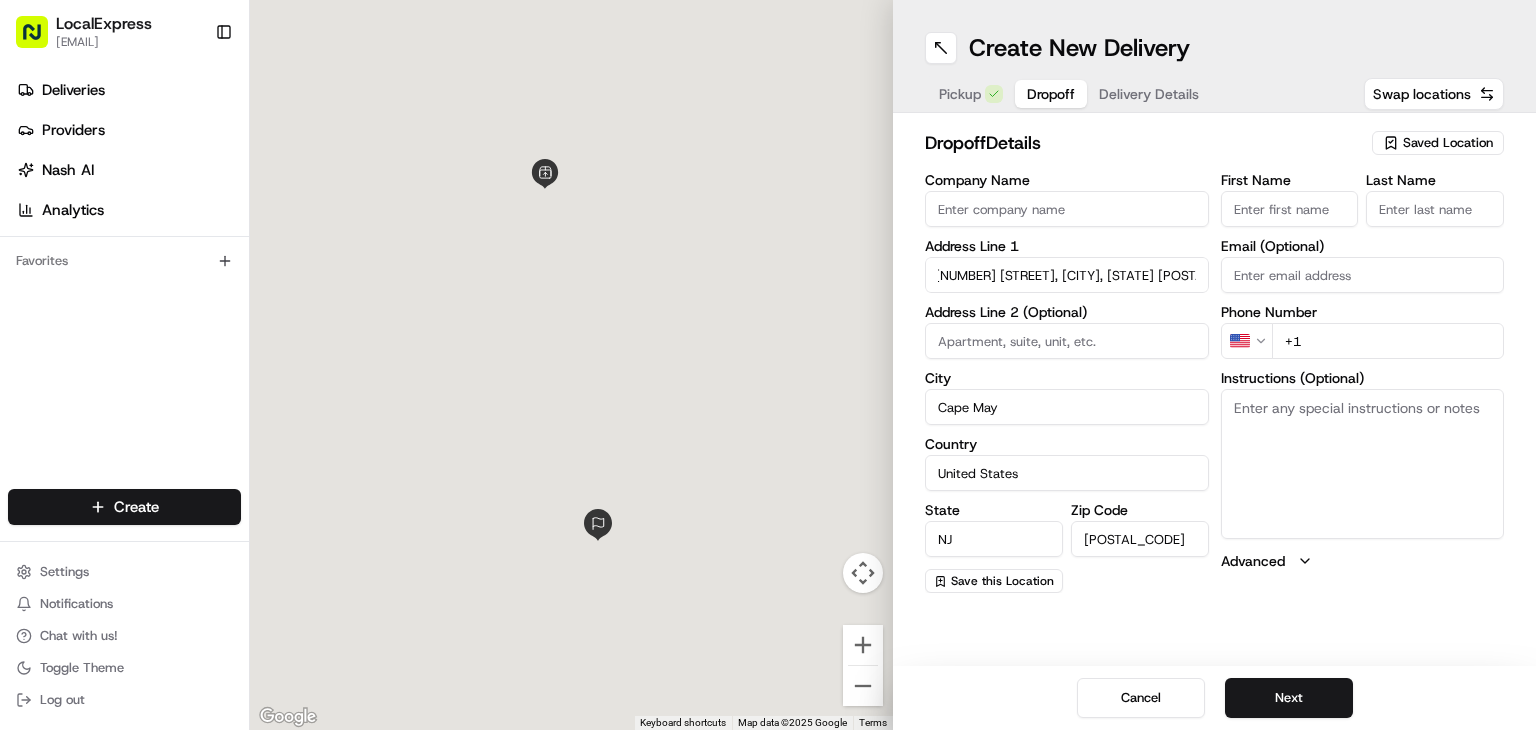 type on "901 Benton Avenue" 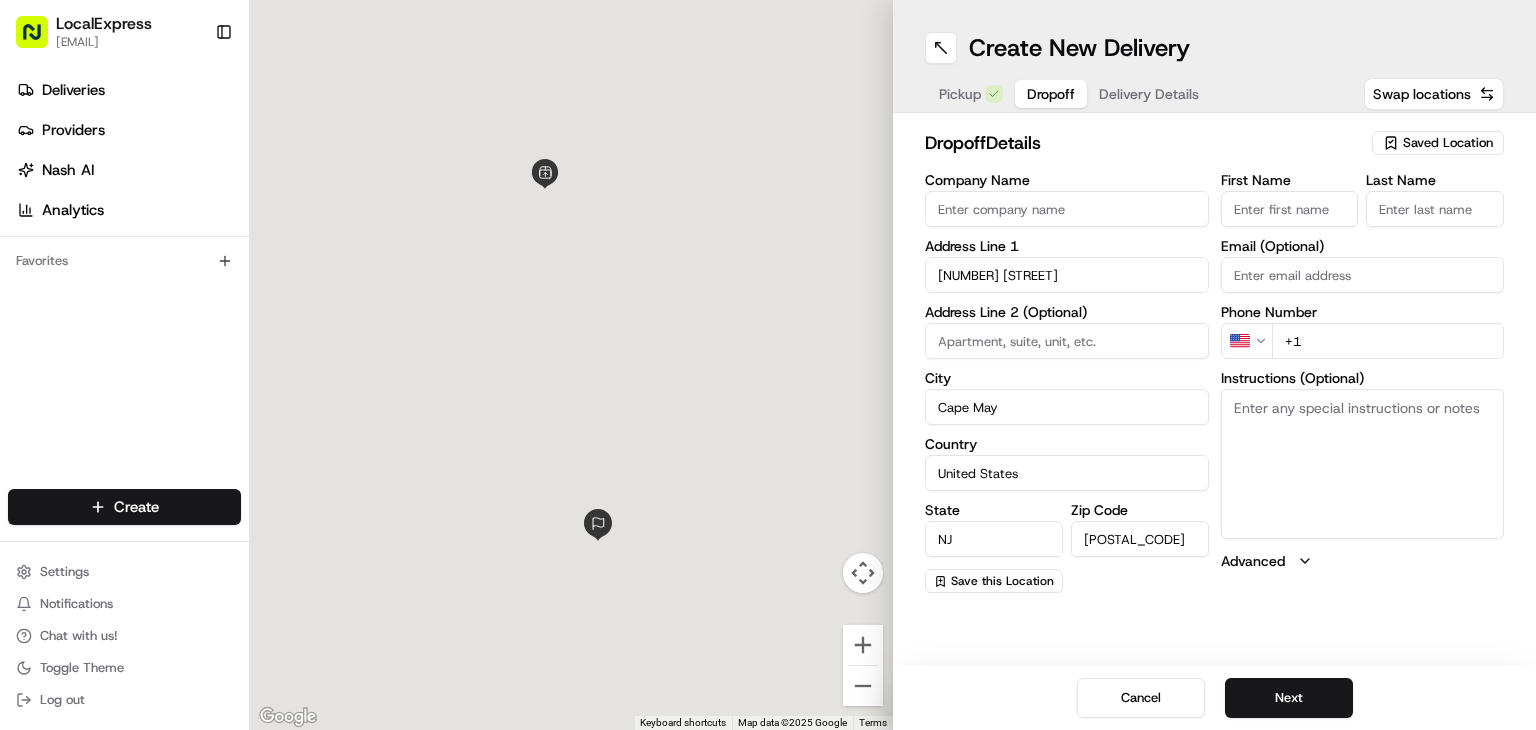 scroll, scrollTop: 0, scrollLeft: 0, axis: both 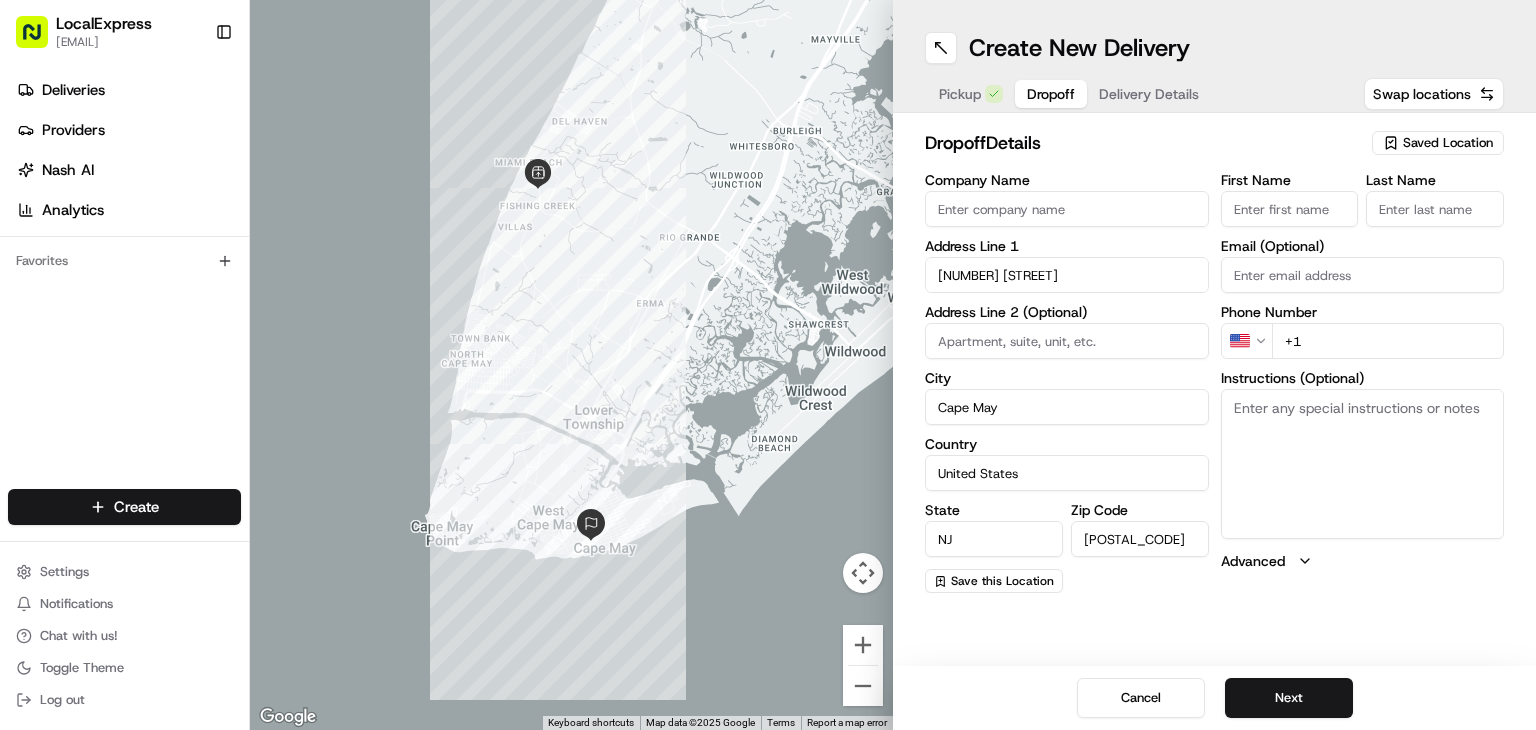 click on "+1" at bounding box center [1388, 341] 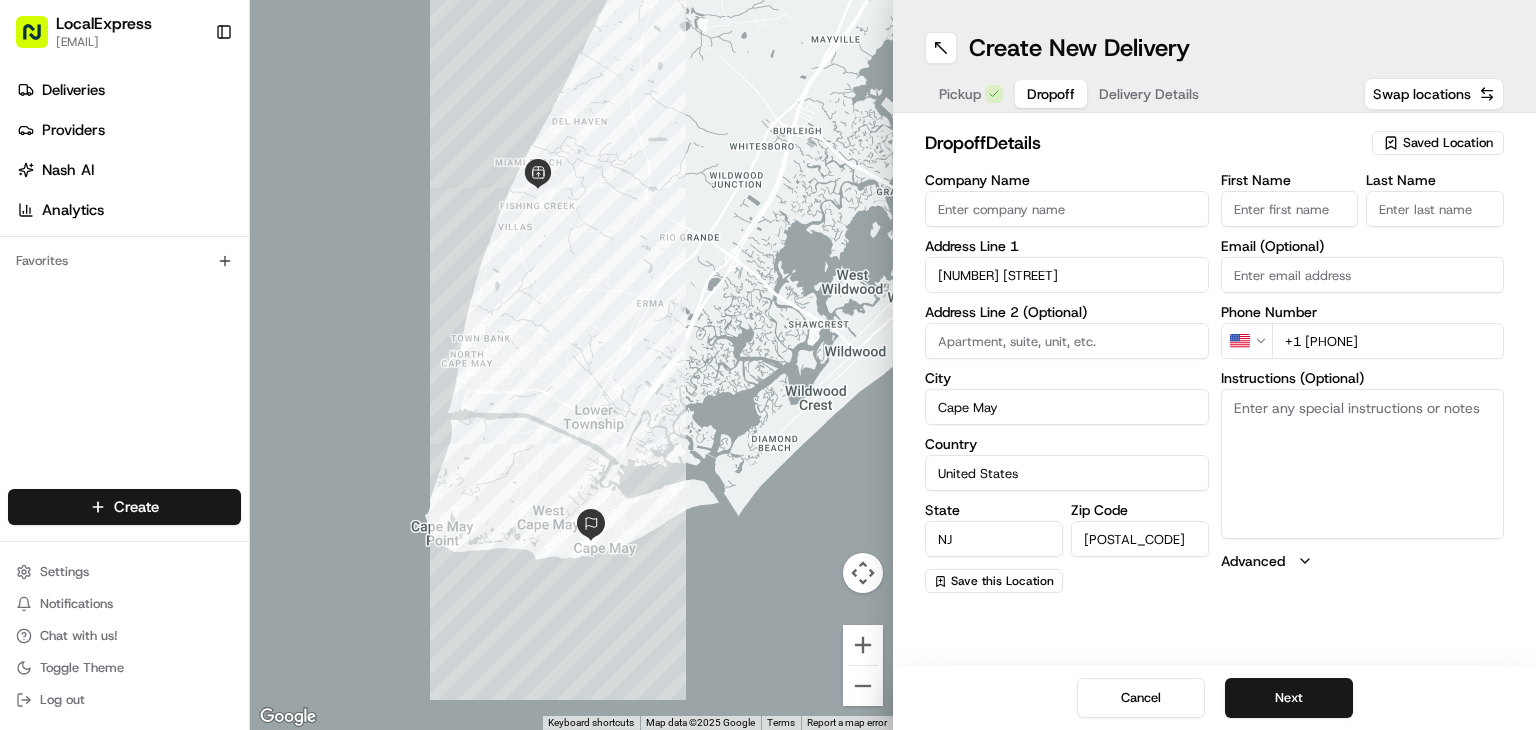 type on "+1 732 599 2141" 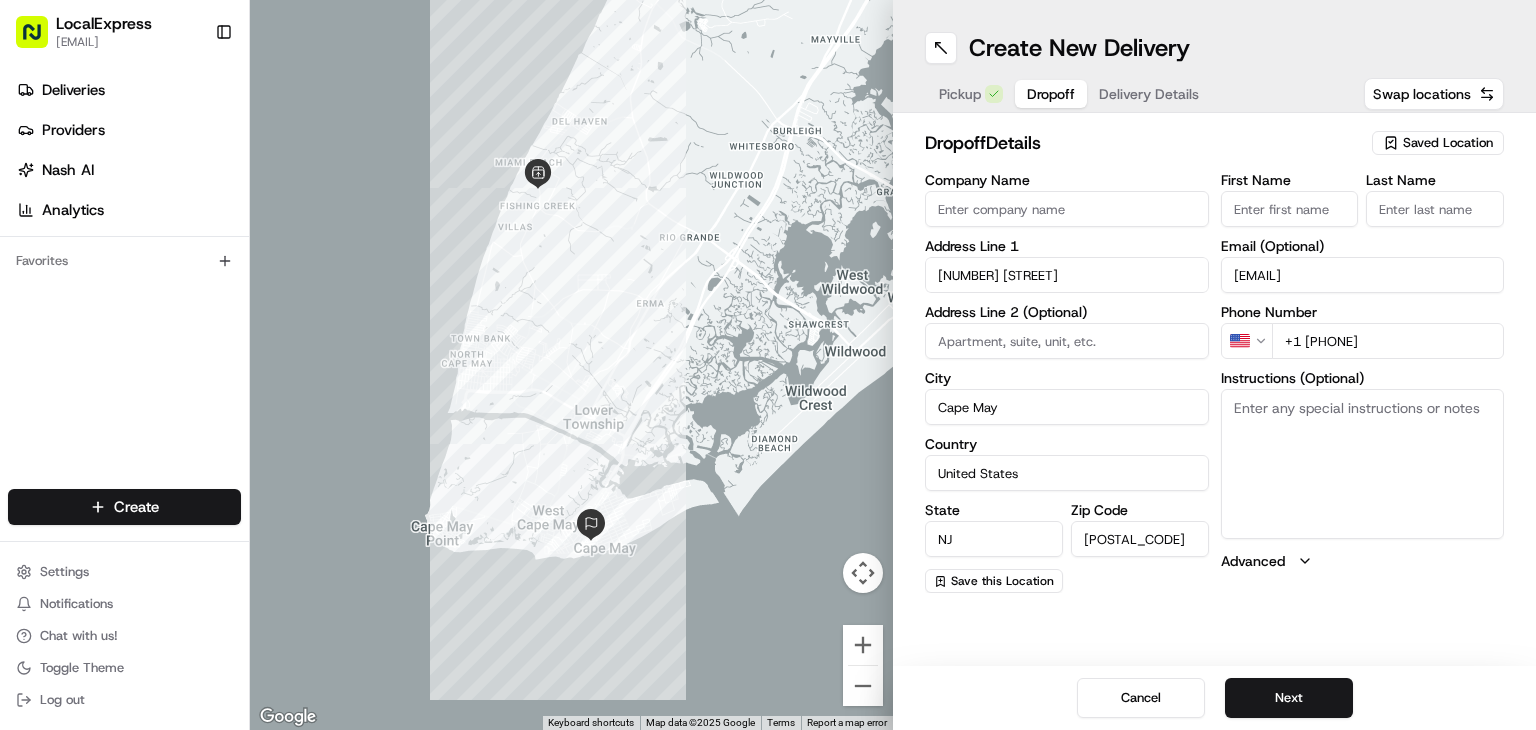 type on "bmciaravino@gmail.com" 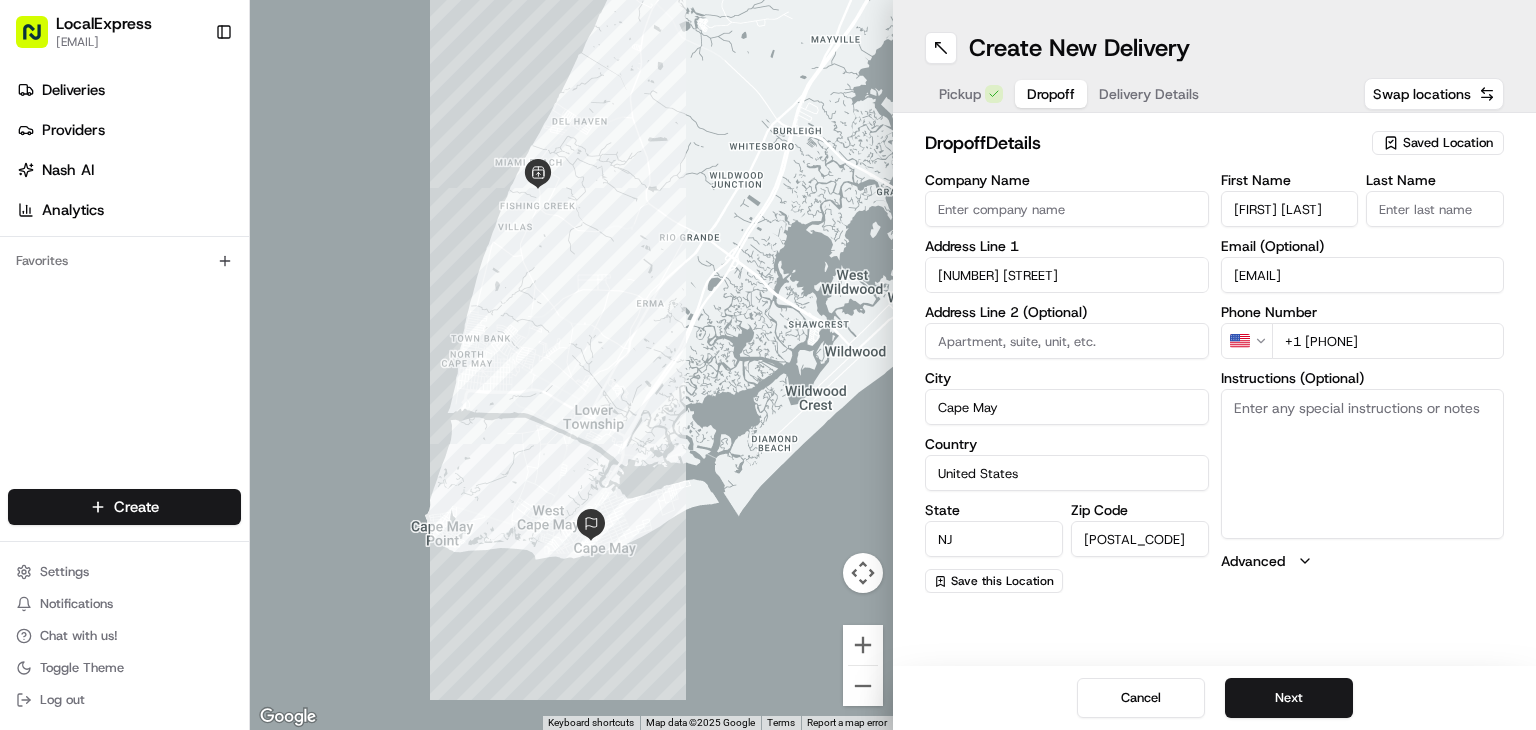 drag, startPoint x: 1342, startPoint y: 214, endPoint x: 1262, endPoint y: 211, distance: 80.05623 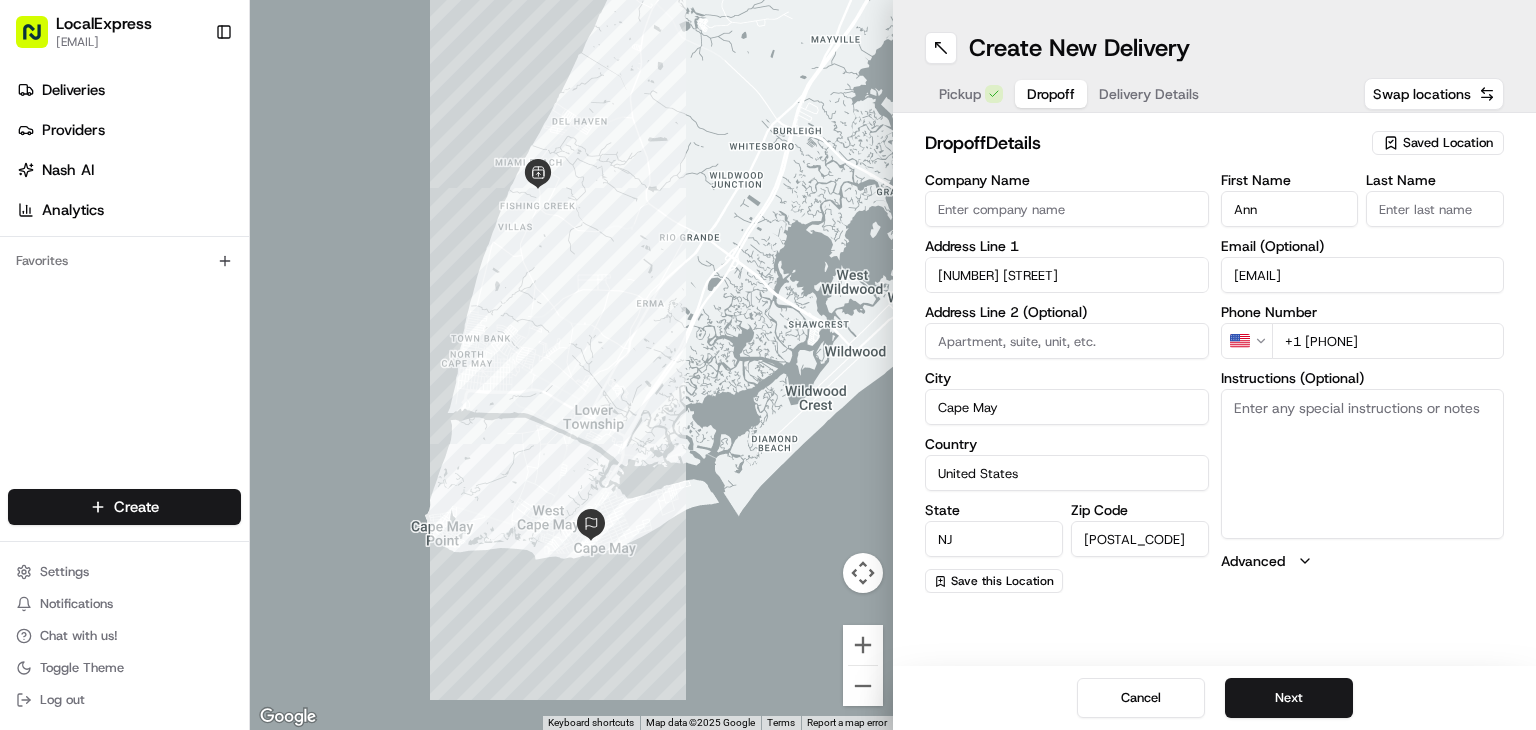 type on "Ann" 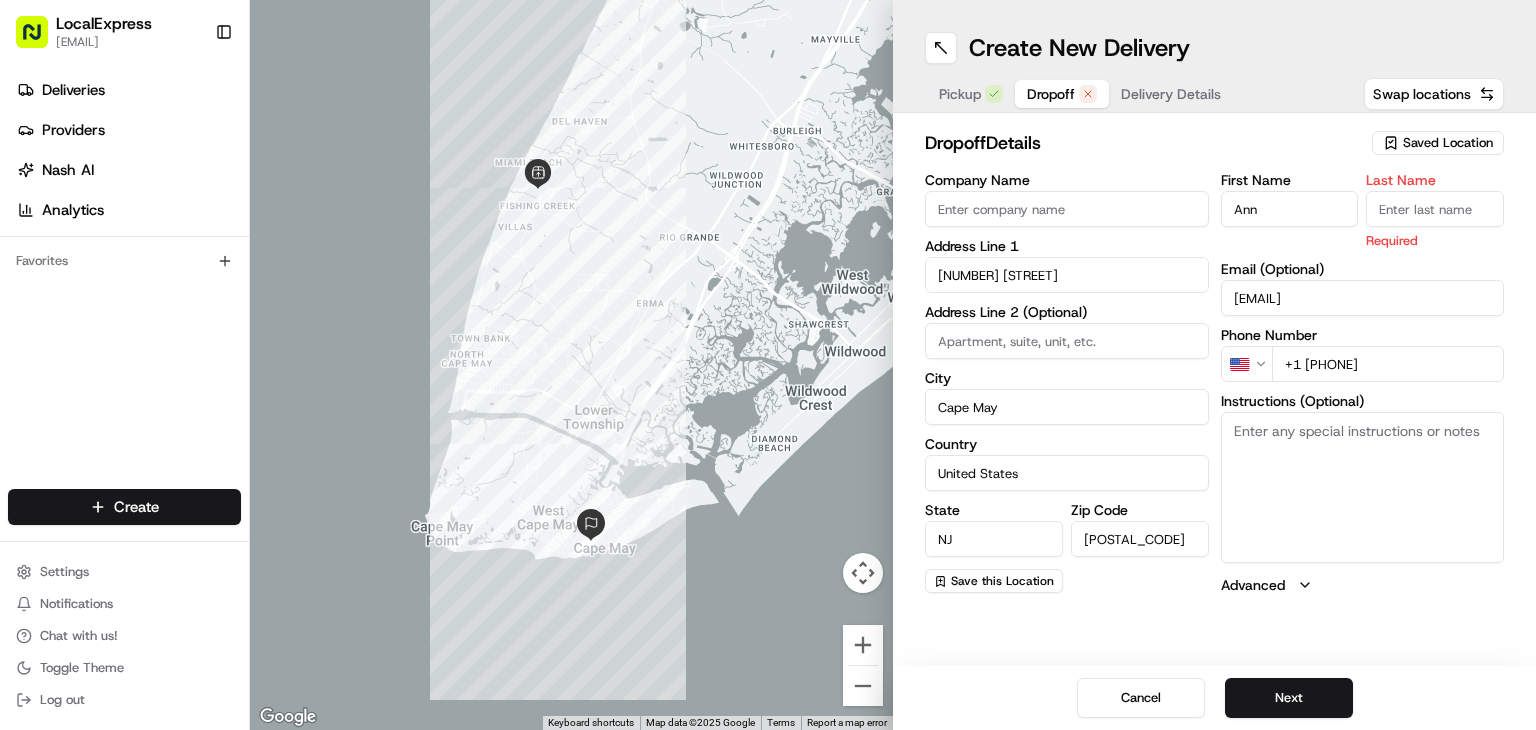 click on "Last Name" at bounding box center (1435, 209) 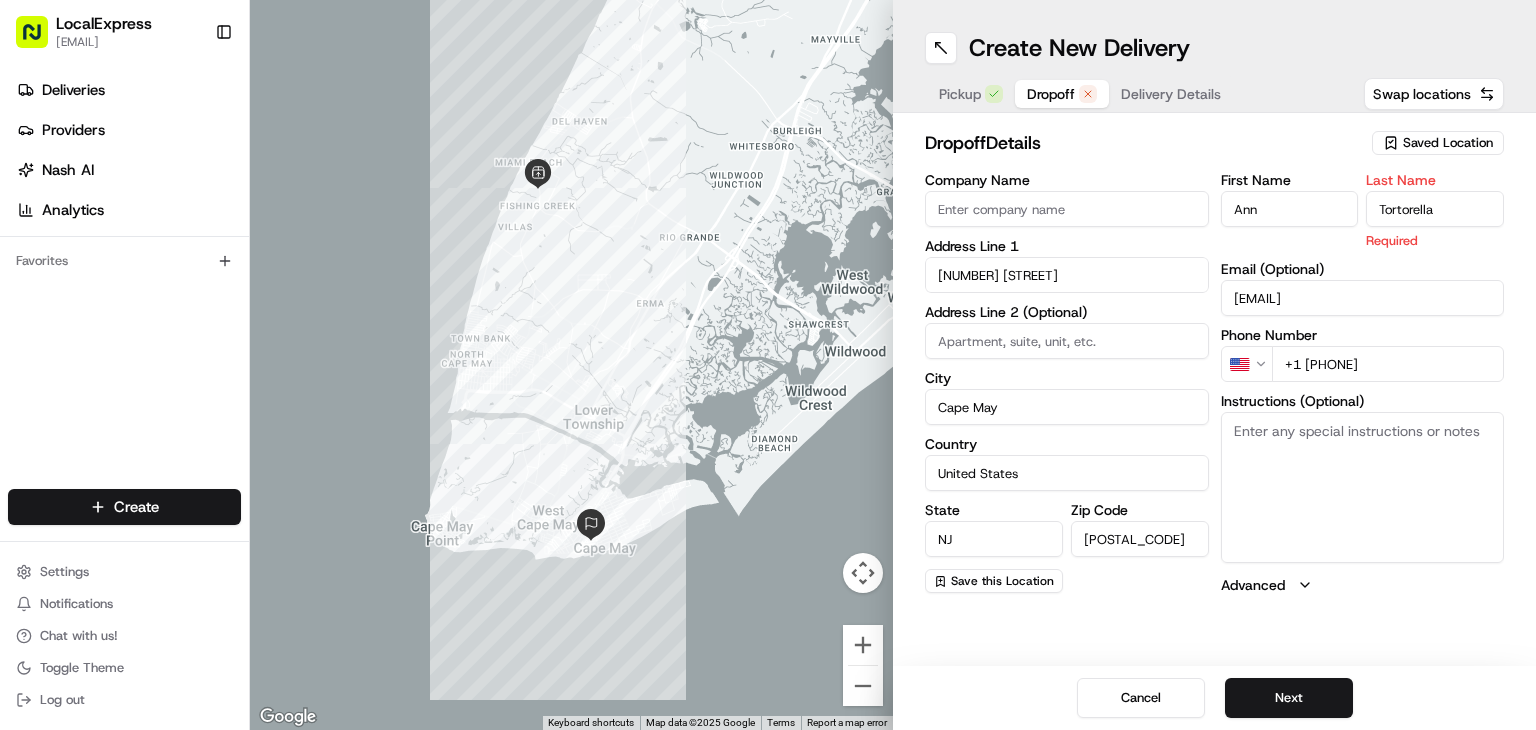 type on "Tortorella" 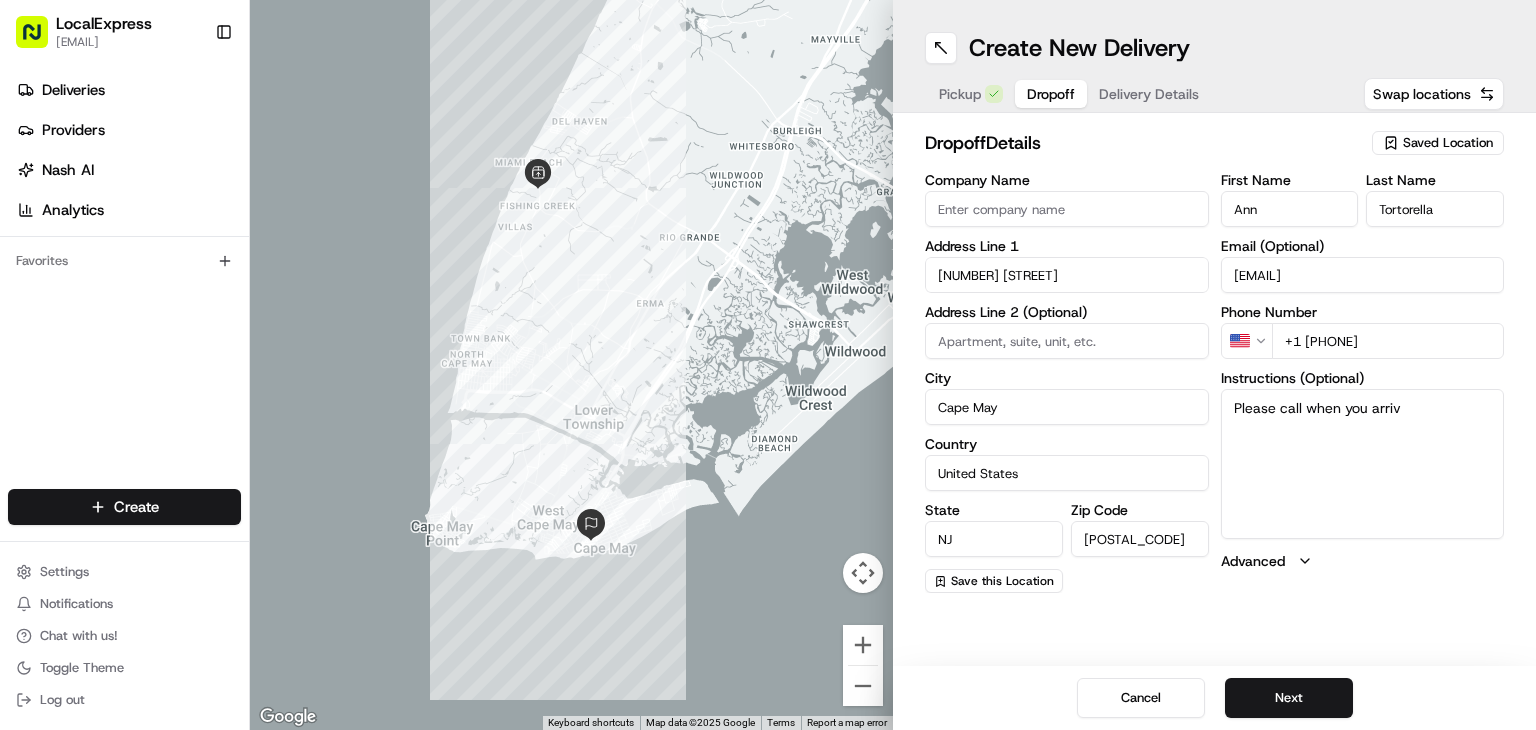 type on "Please call when you arrive" 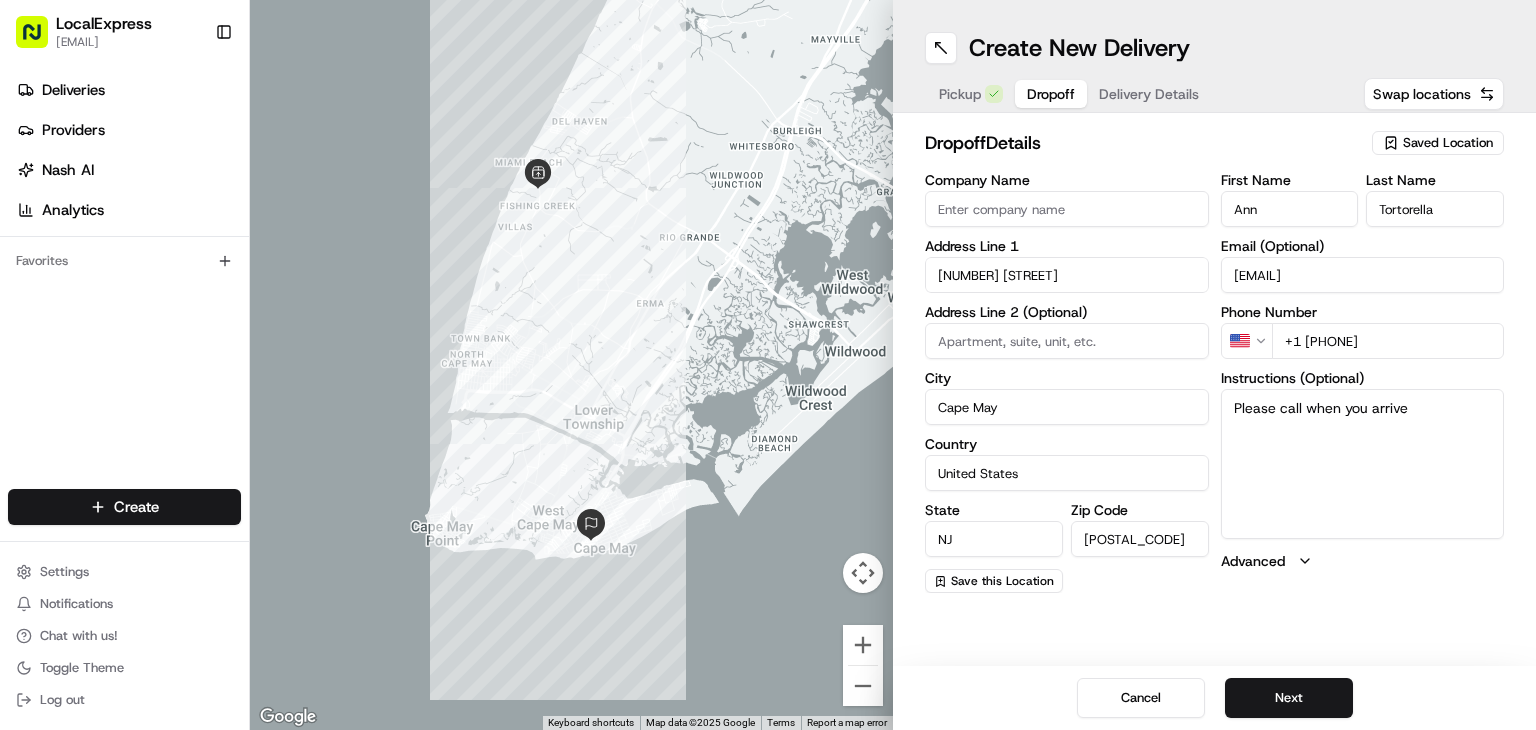 click on "Next" at bounding box center [1289, 698] 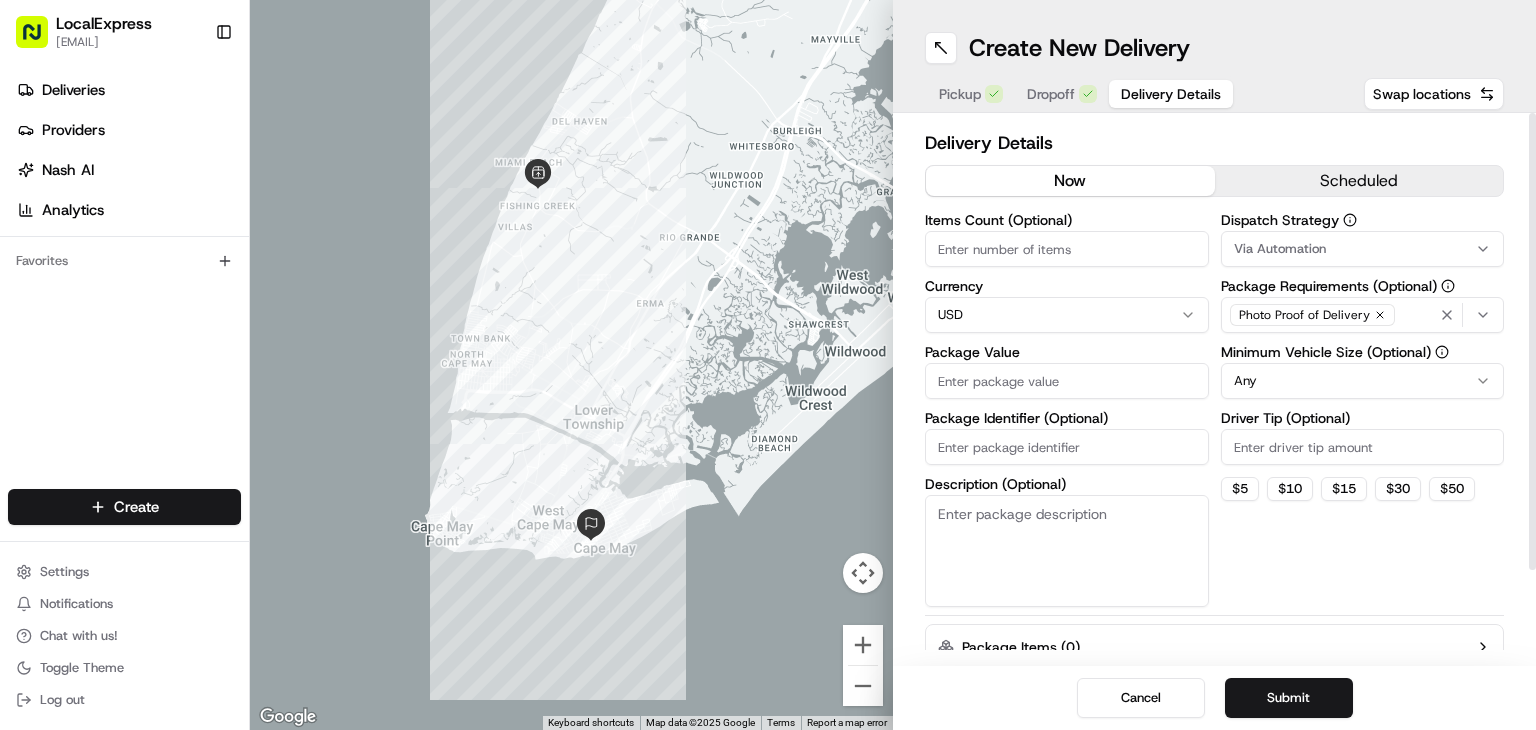 click on "Items Count (Optional)" at bounding box center [1067, 249] 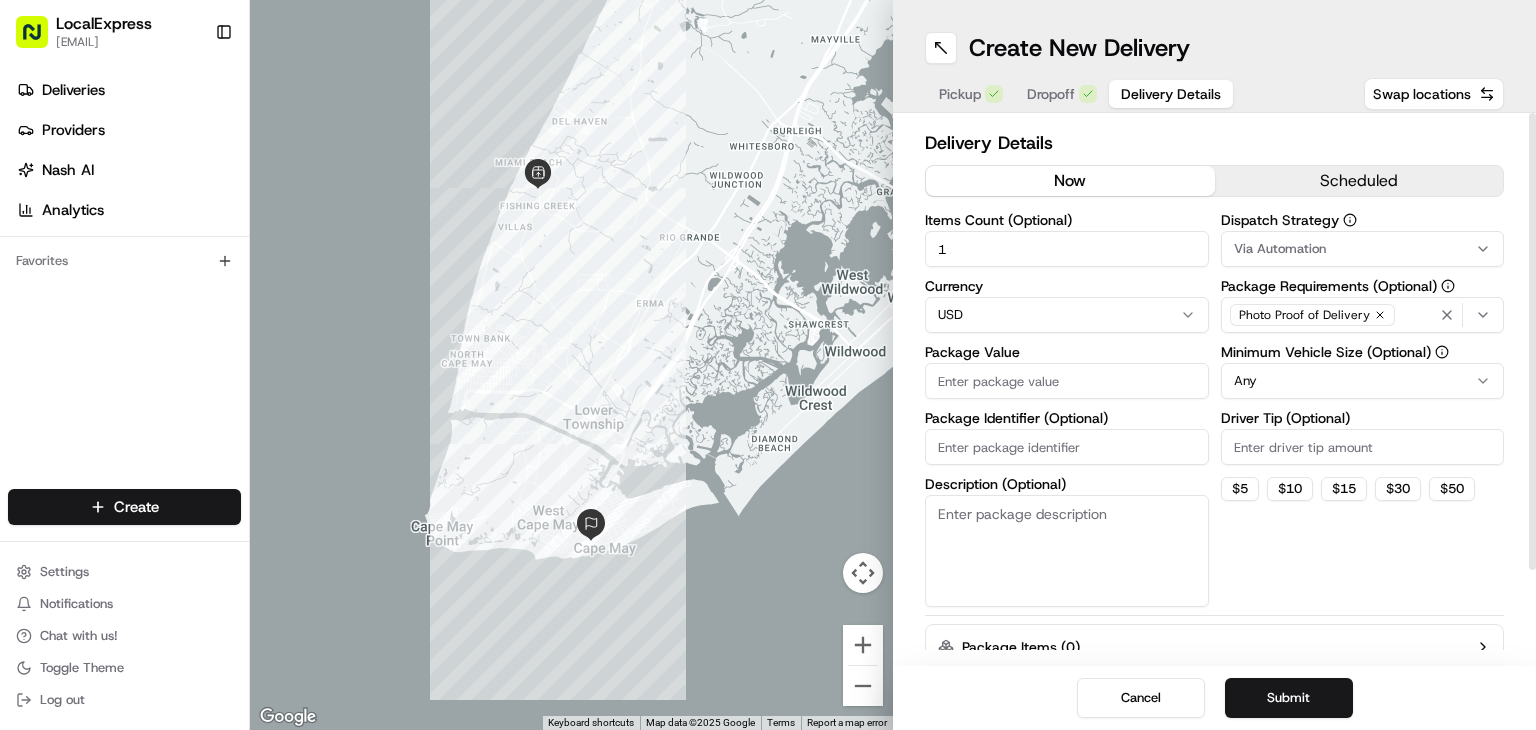 type on "1" 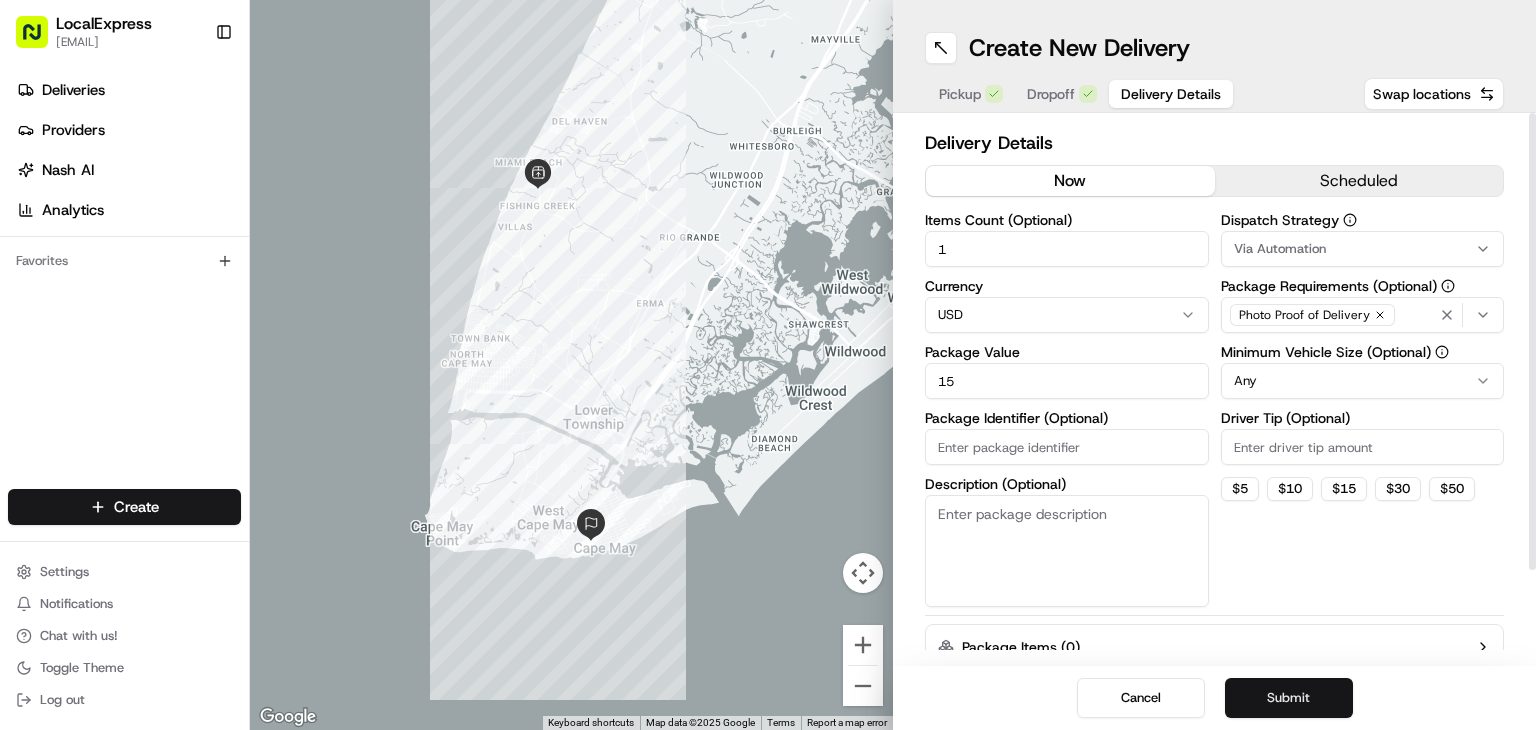 type on "15" 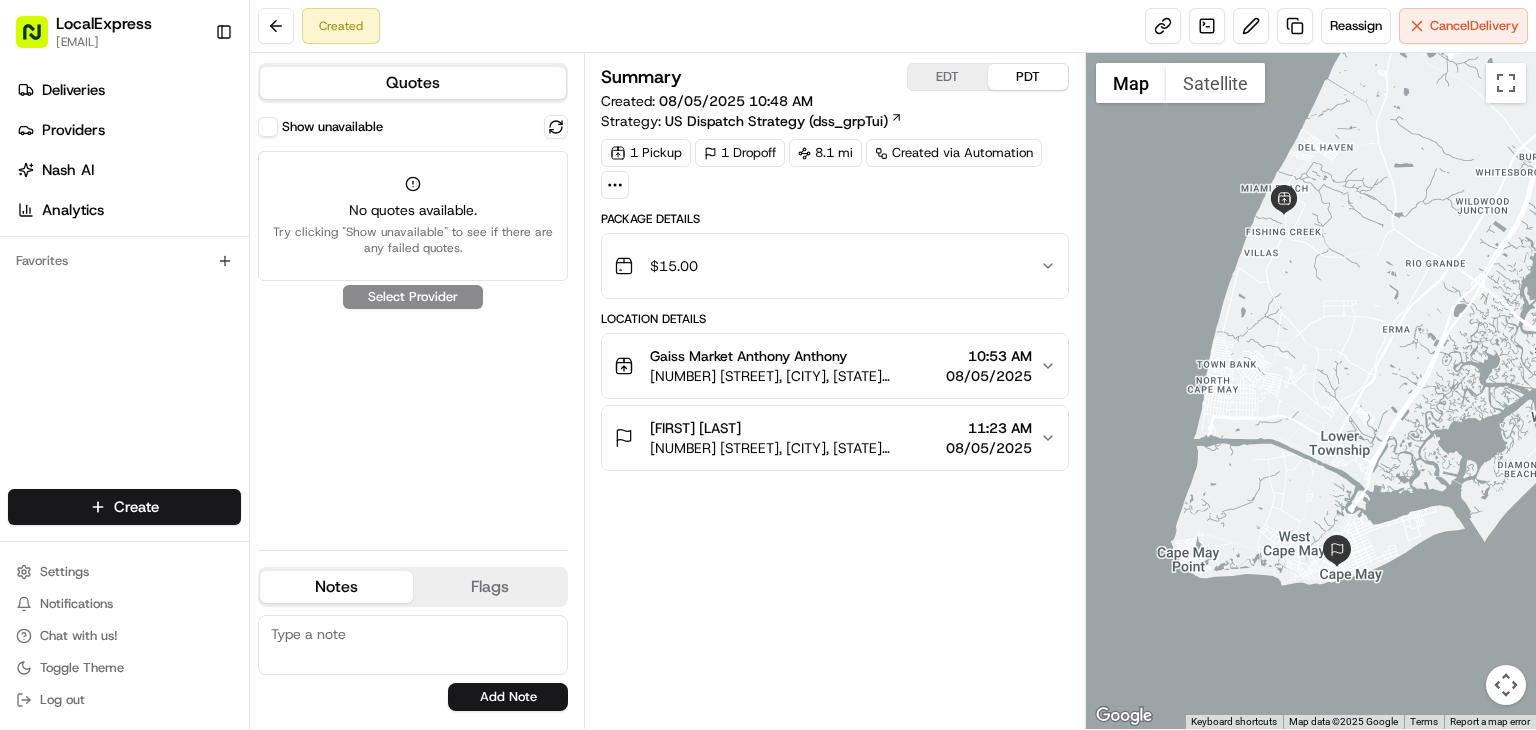 click on "No quotes available." at bounding box center (413, 210) 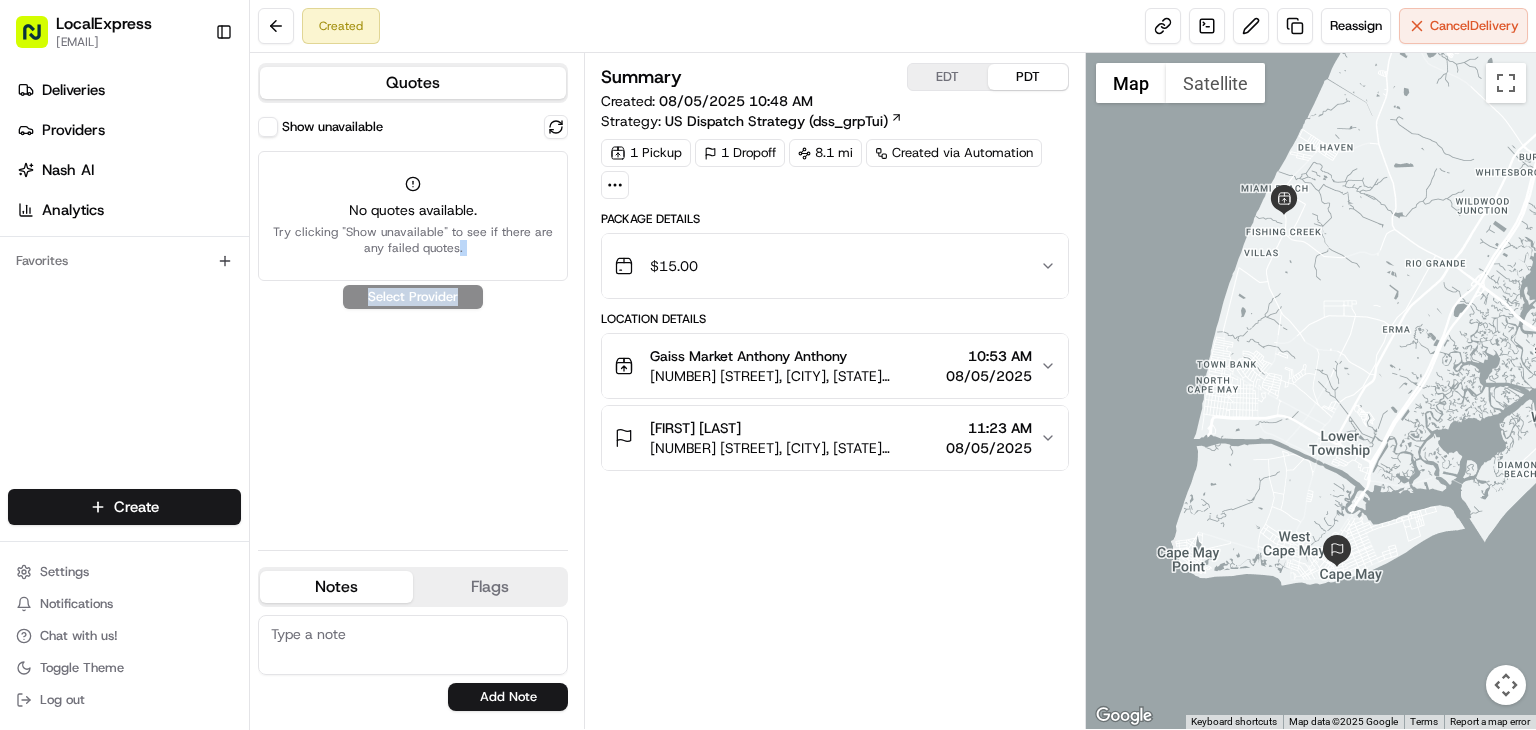 click on "Show unavailable" at bounding box center (268, 127) 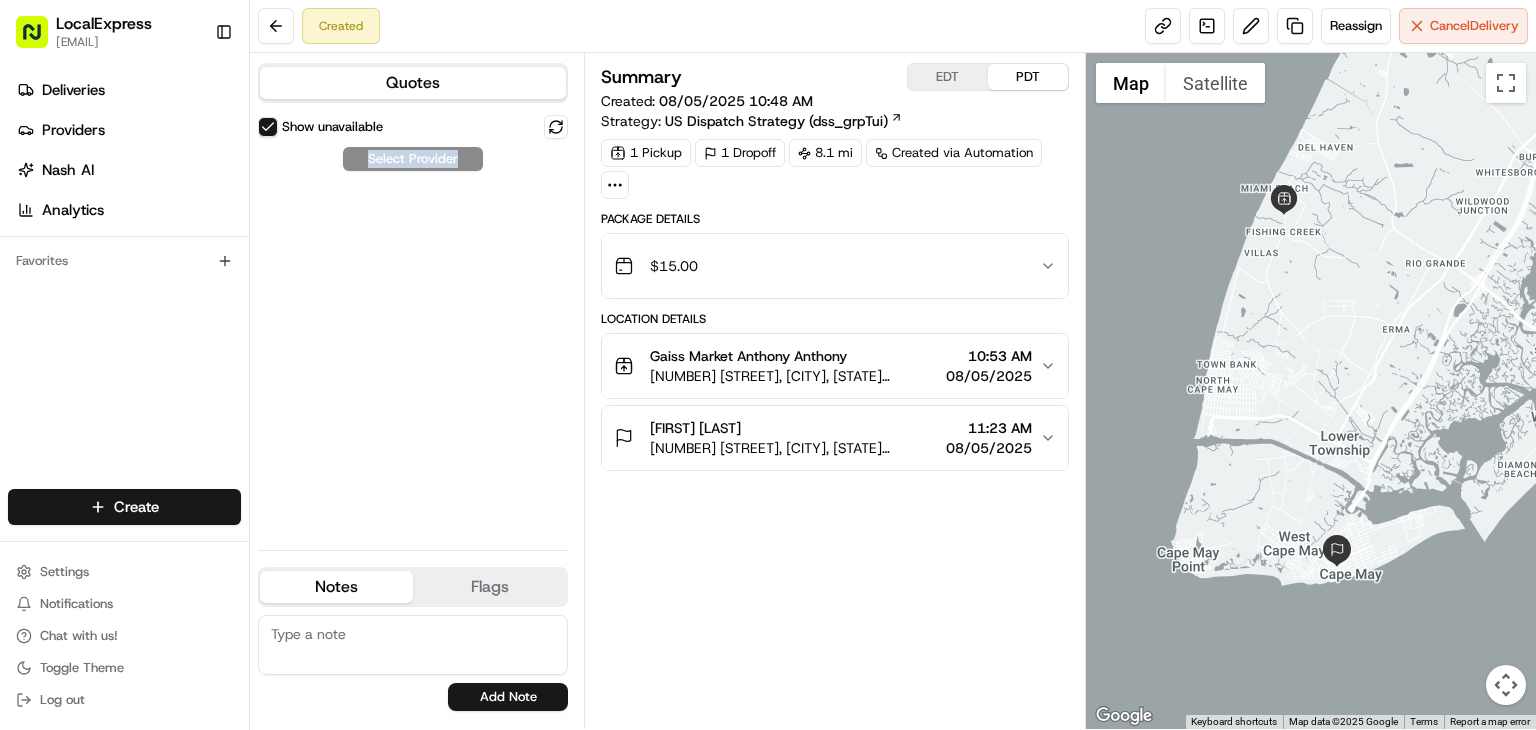 drag, startPoint x: 268, startPoint y: 133, endPoint x: 263, endPoint y: 72, distance: 61.204575 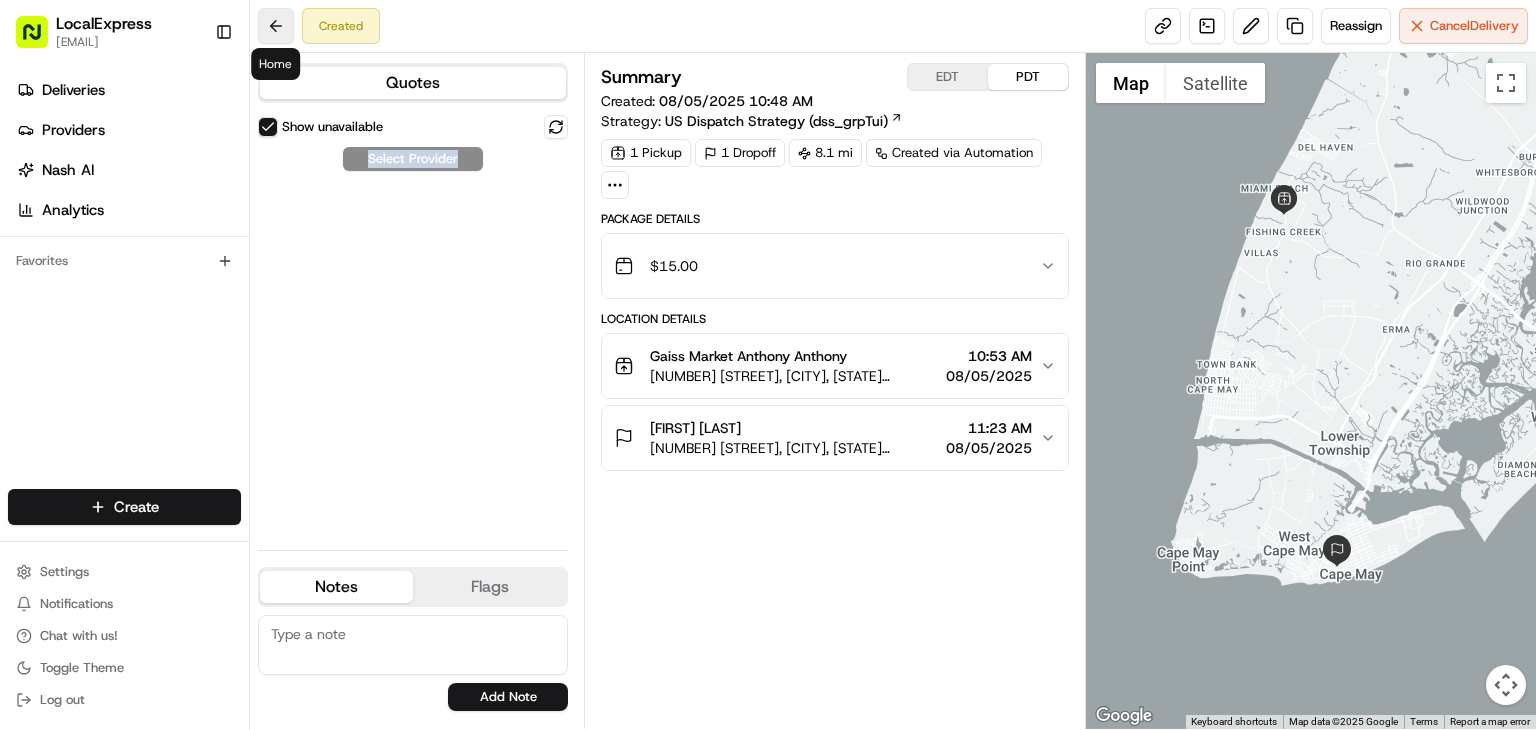 click at bounding box center (276, 26) 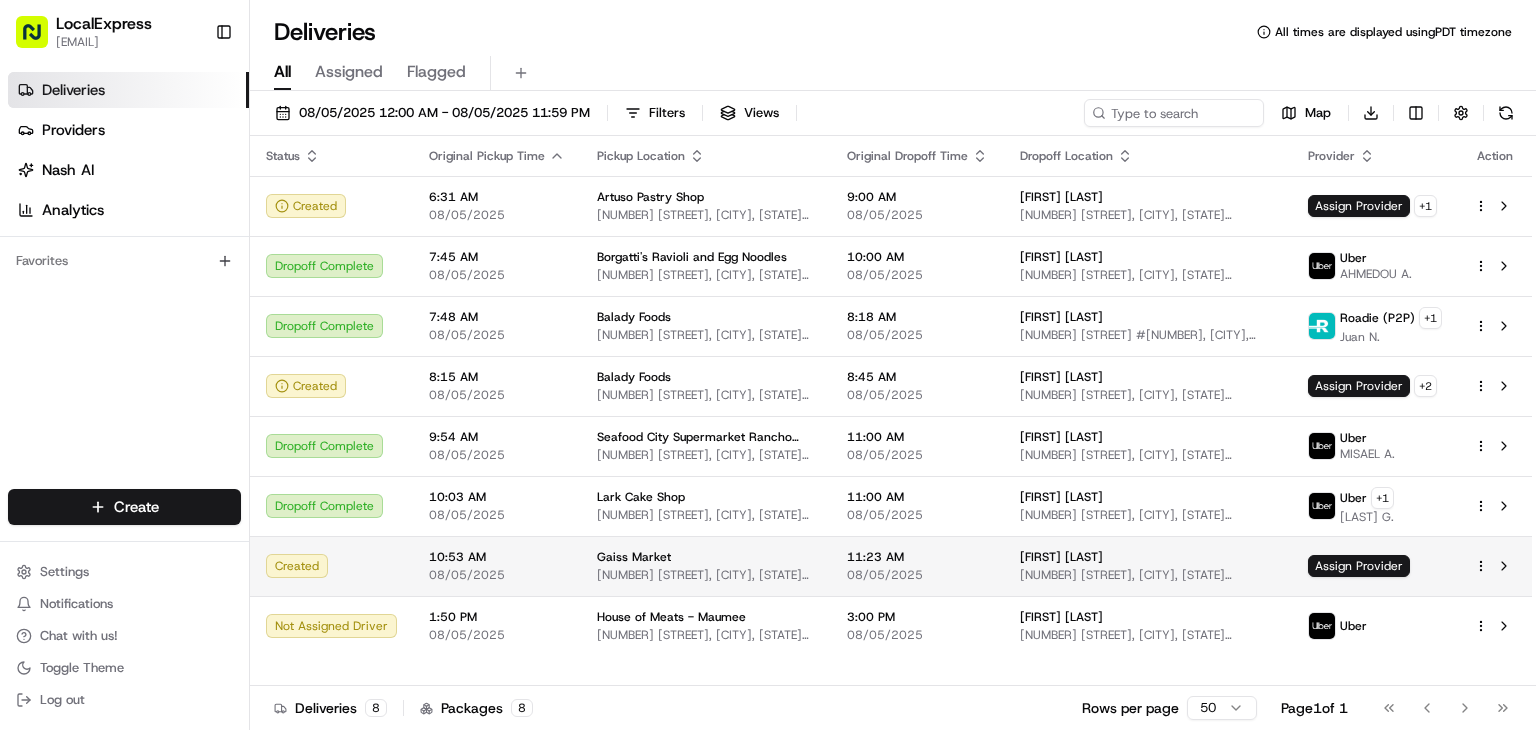 click on "[FIRST] [LAST]" at bounding box center (1061, 557) 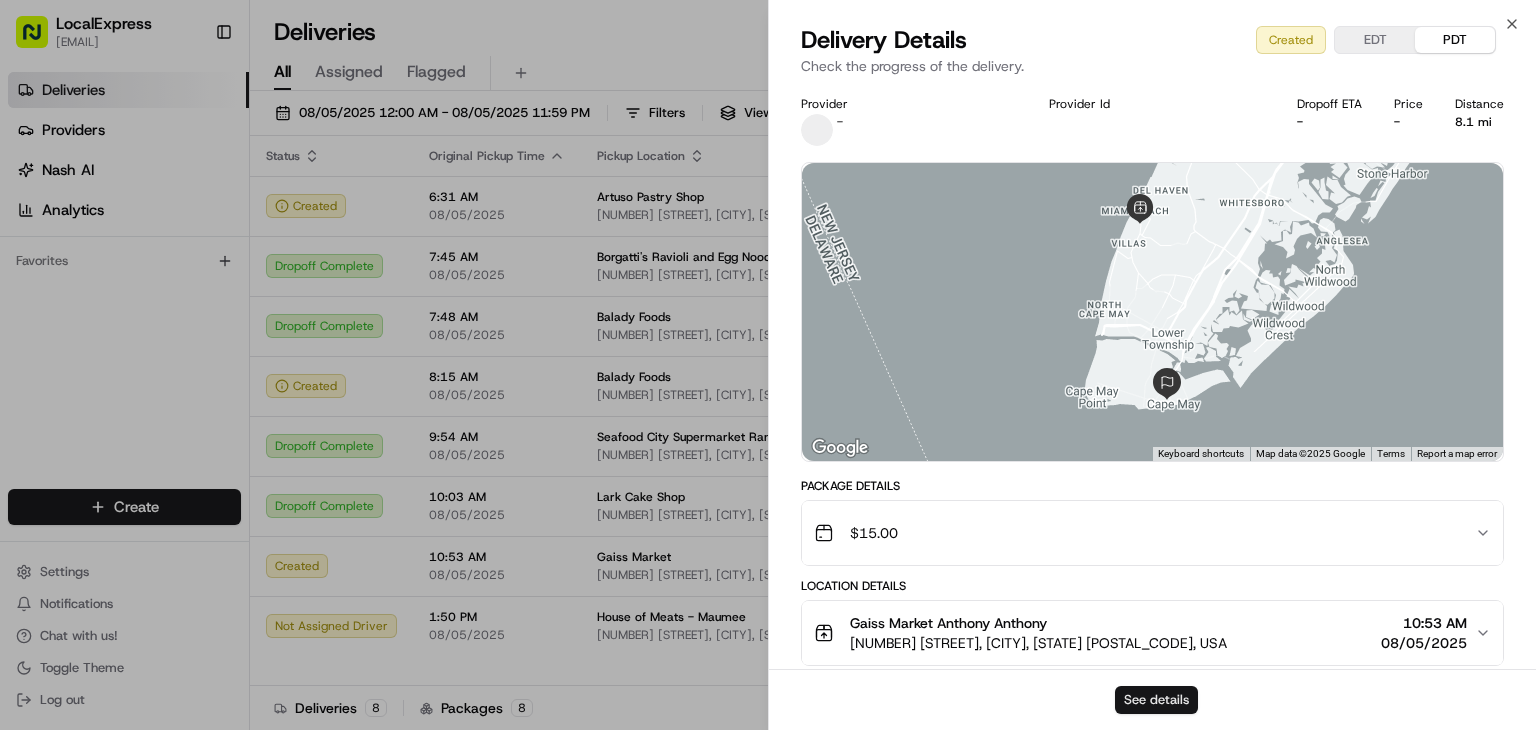 click on "See details" at bounding box center [1156, 700] 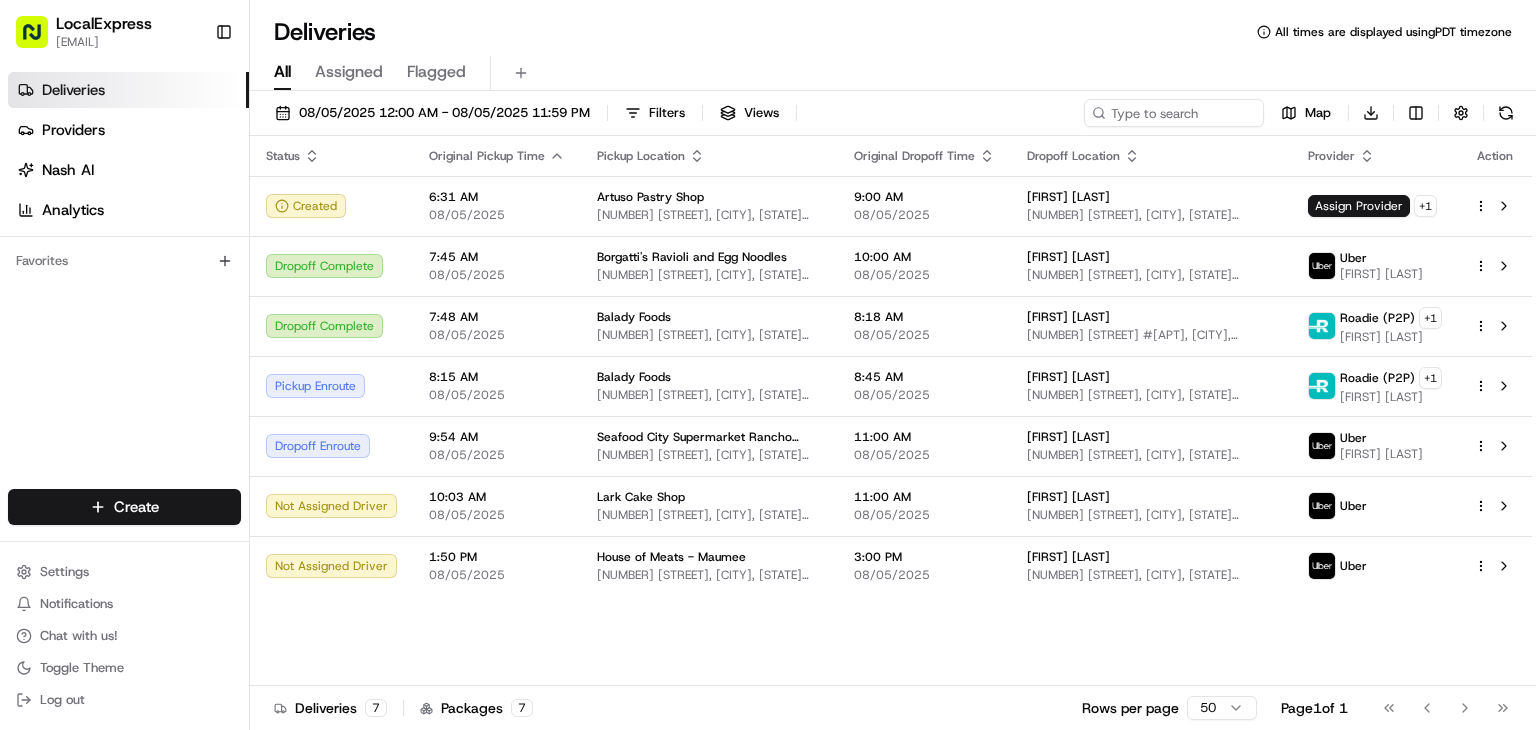 scroll, scrollTop: 0, scrollLeft: 0, axis: both 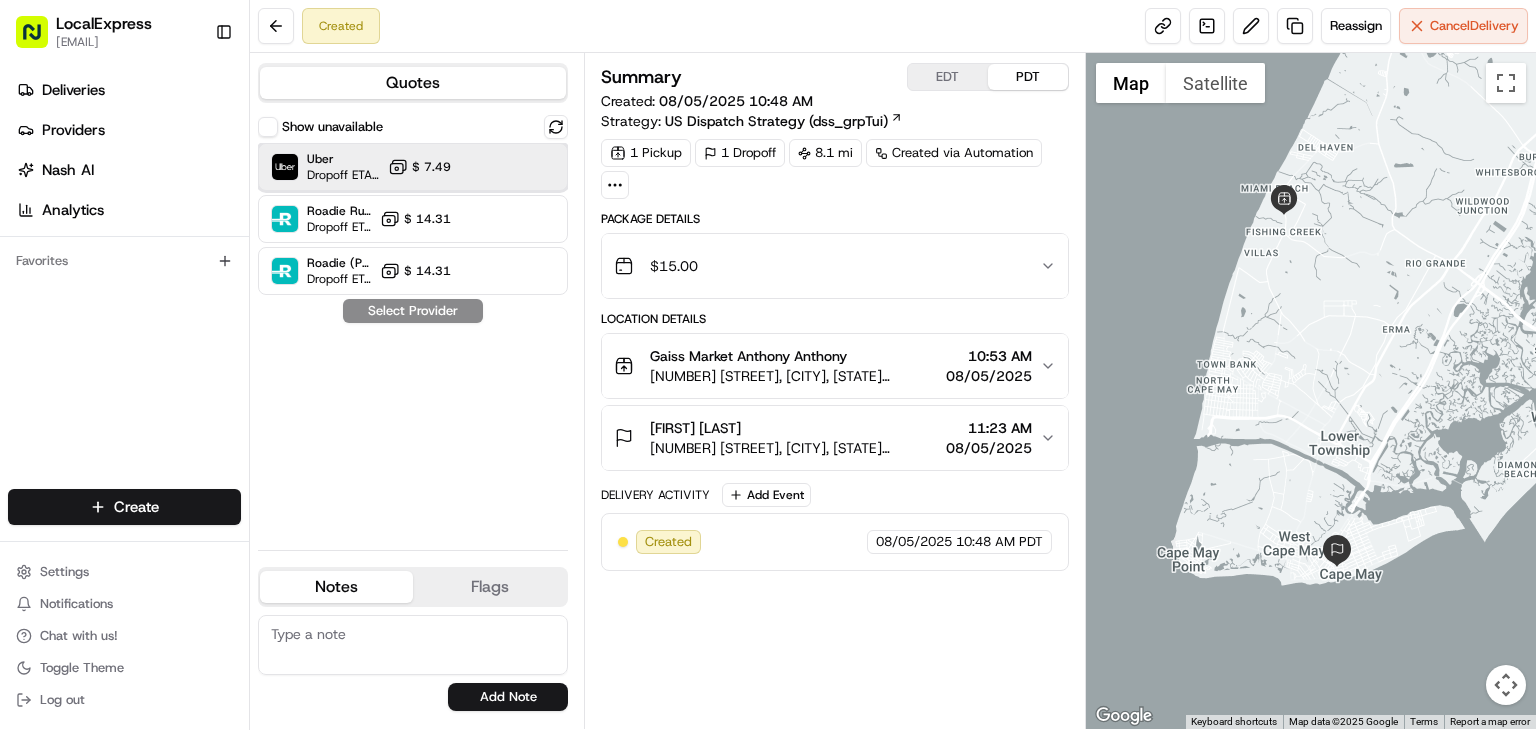 click on "Uber" at bounding box center (343, 159) 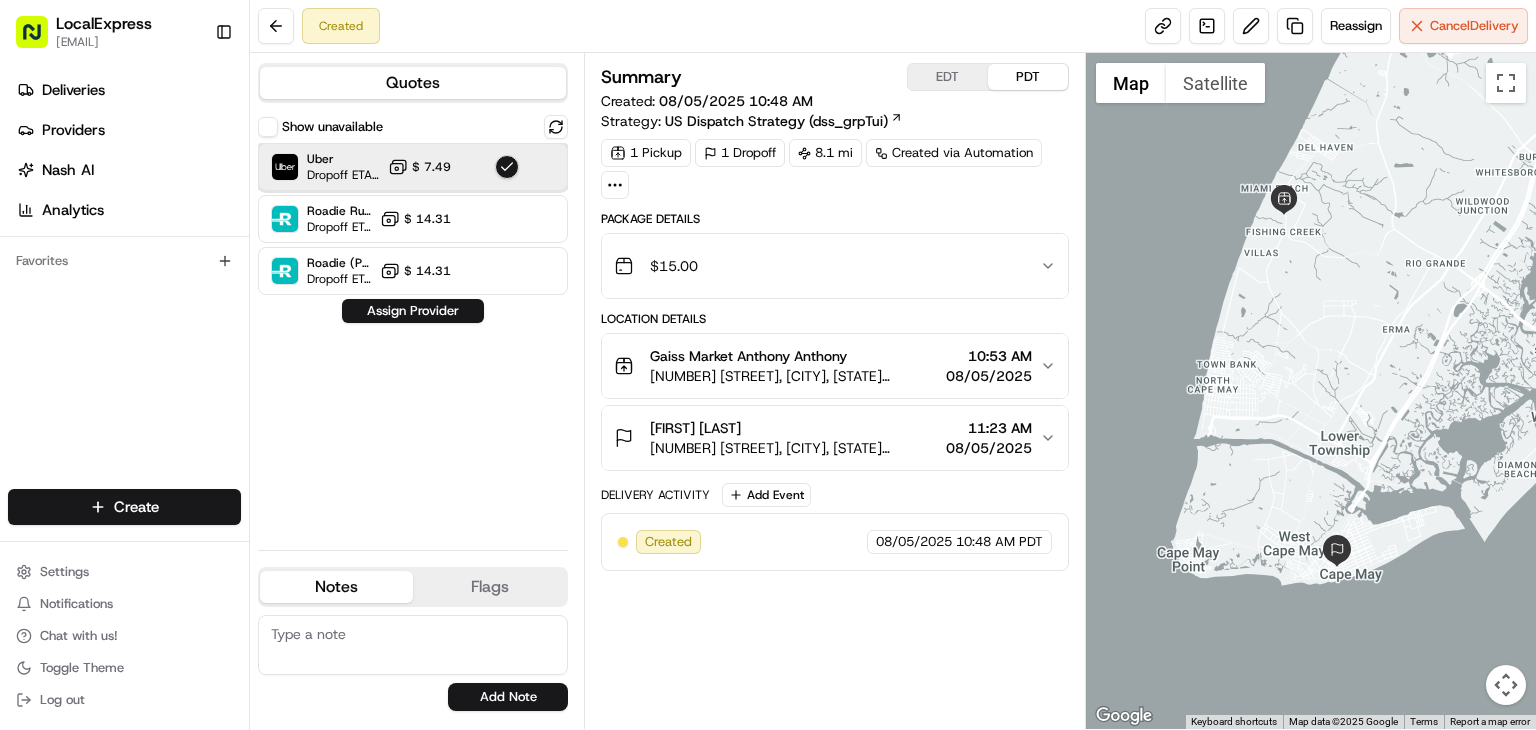 scroll, scrollTop: 0, scrollLeft: 0, axis: both 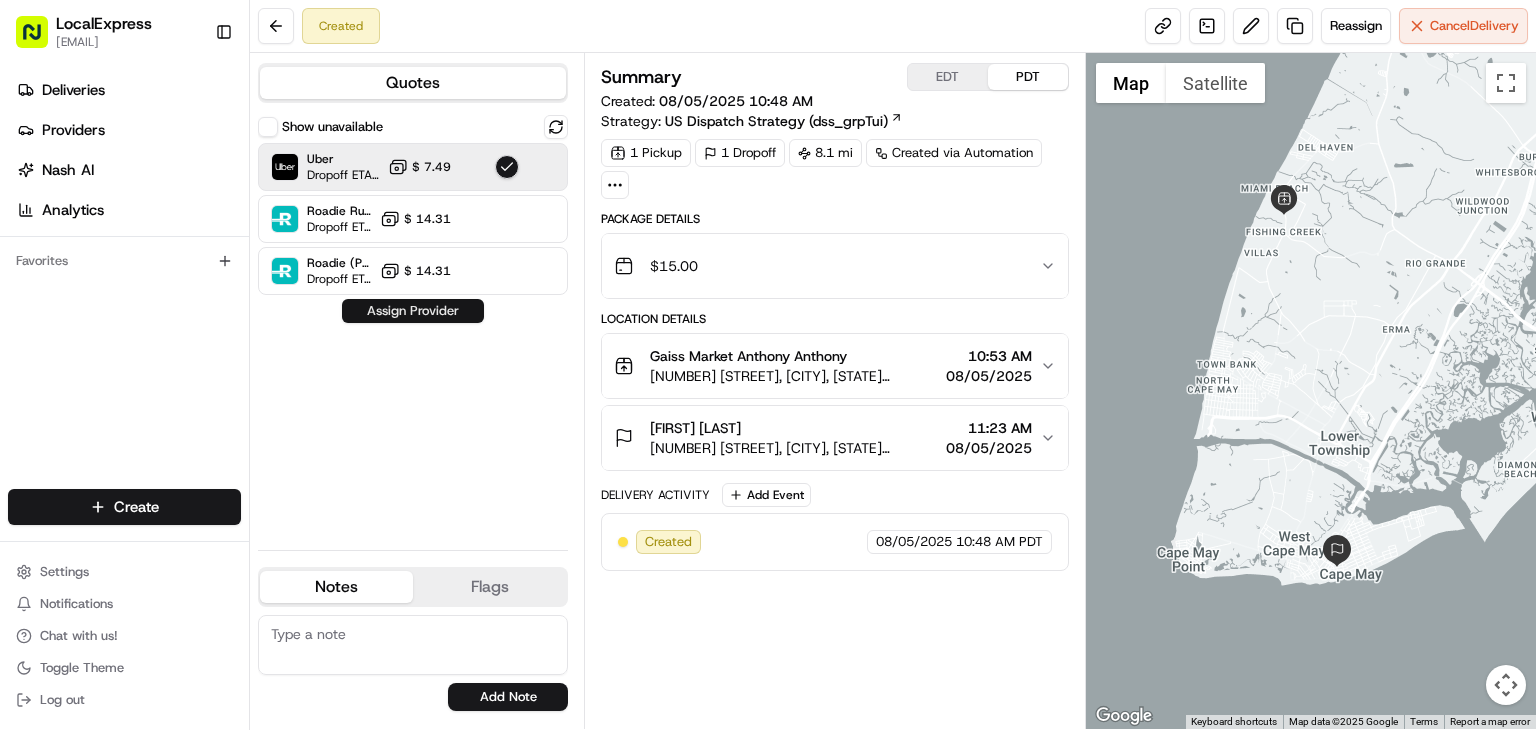click on "Assign Provider" at bounding box center (413, 311) 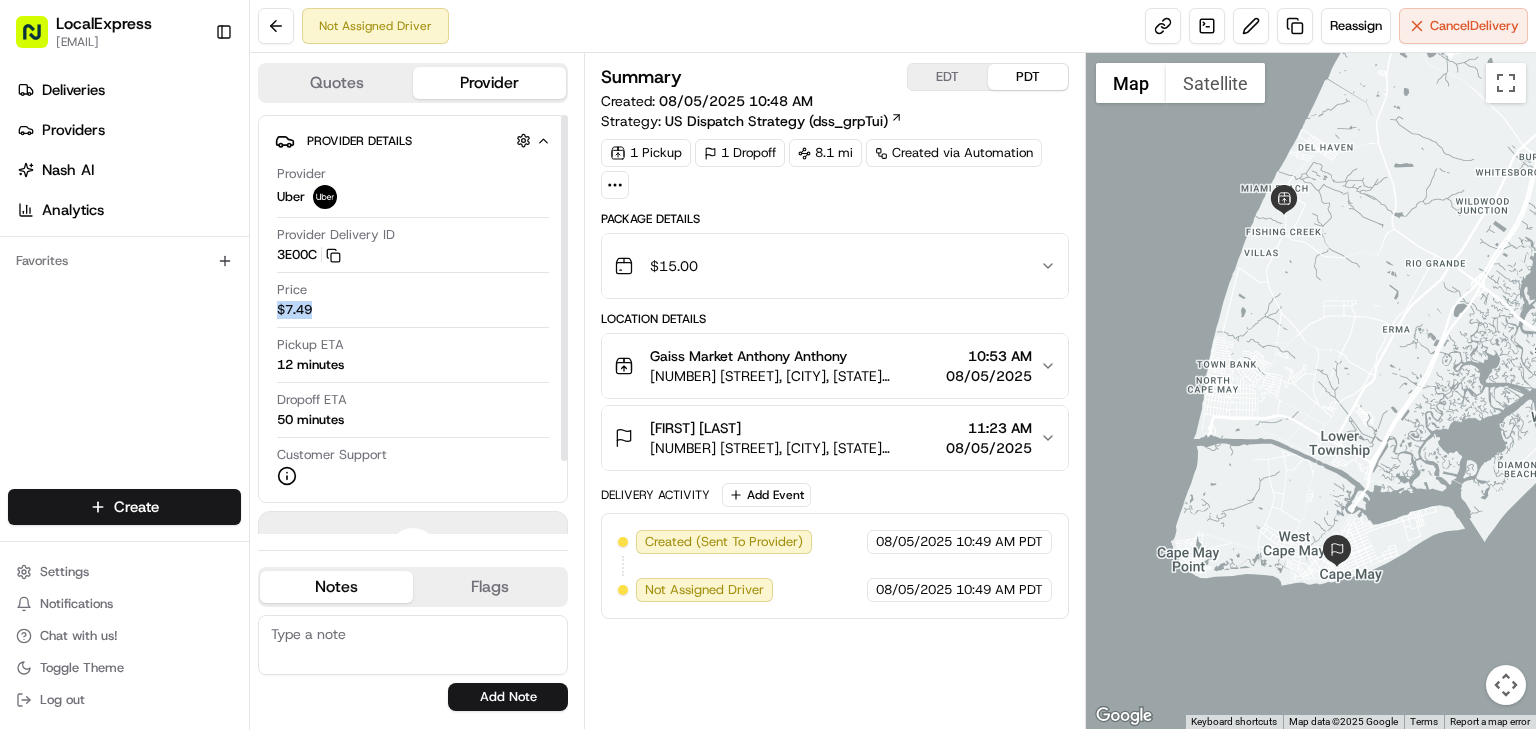 drag, startPoint x: 332, startPoint y: 309, endPoint x: 264, endPoint y: 304, distance: 68.18358 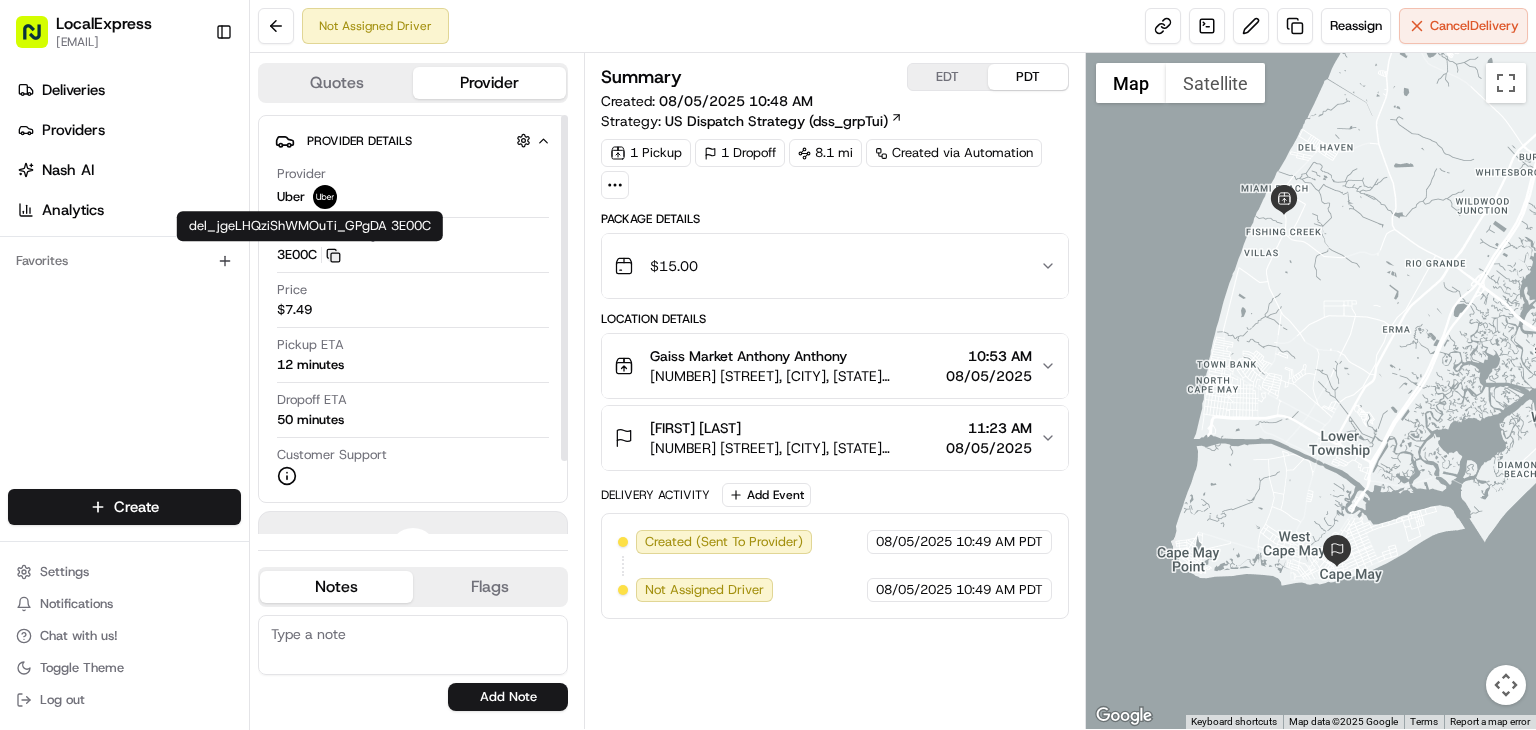 click 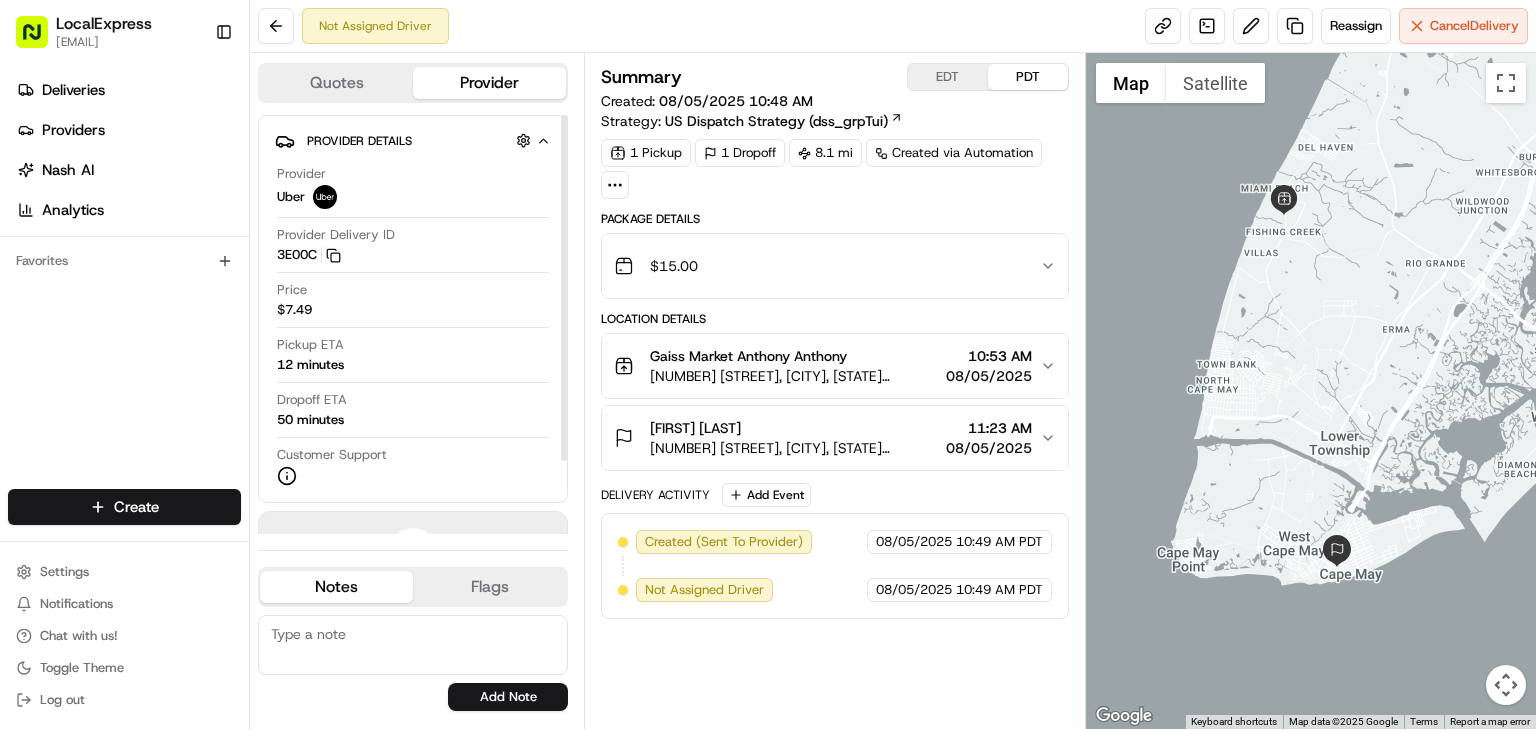 click on "LocalExpress" at bounding box center (104, 24) 